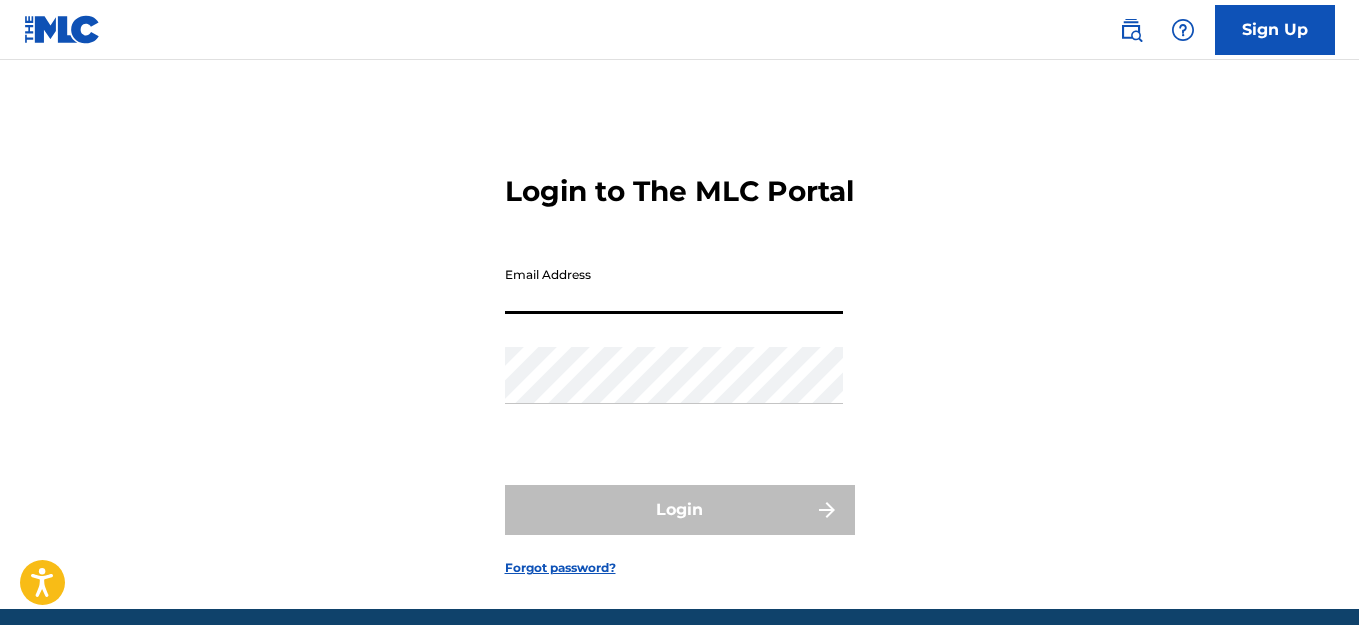scroll, scrollTop: 0, scrollLeft: 0, axis: both 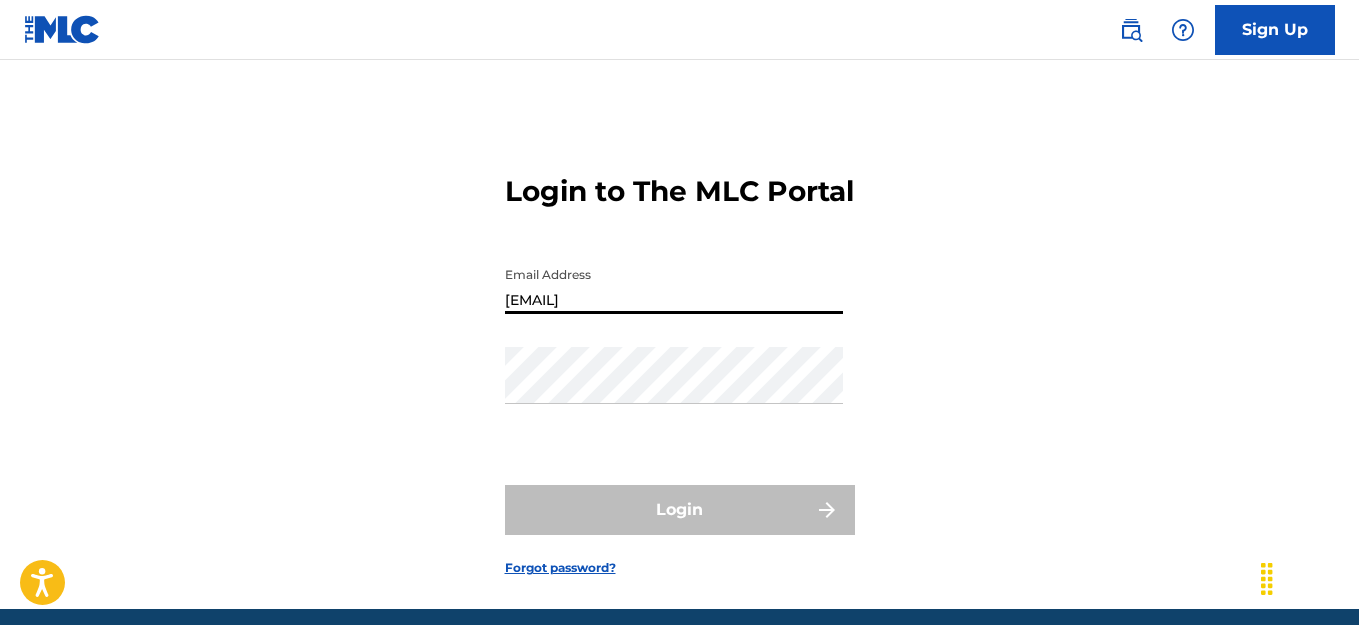 click on "[EMAIL]" at bounding box center [674, 285] 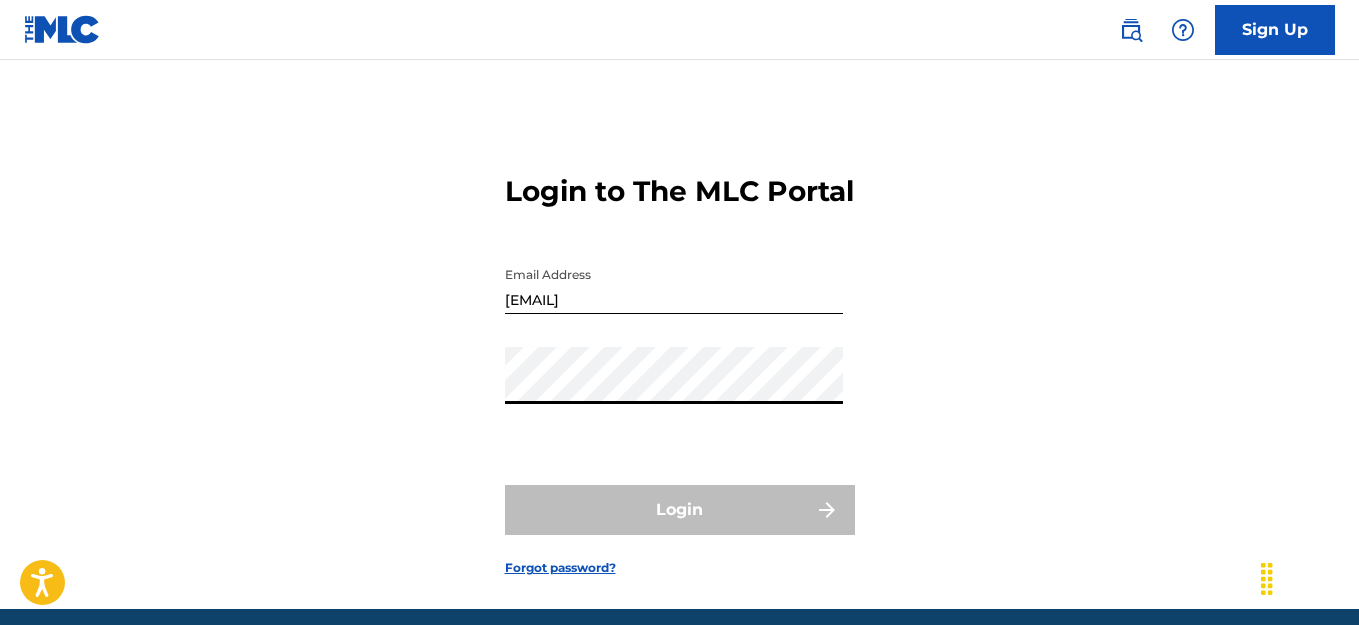 type on "[EMAIL]" 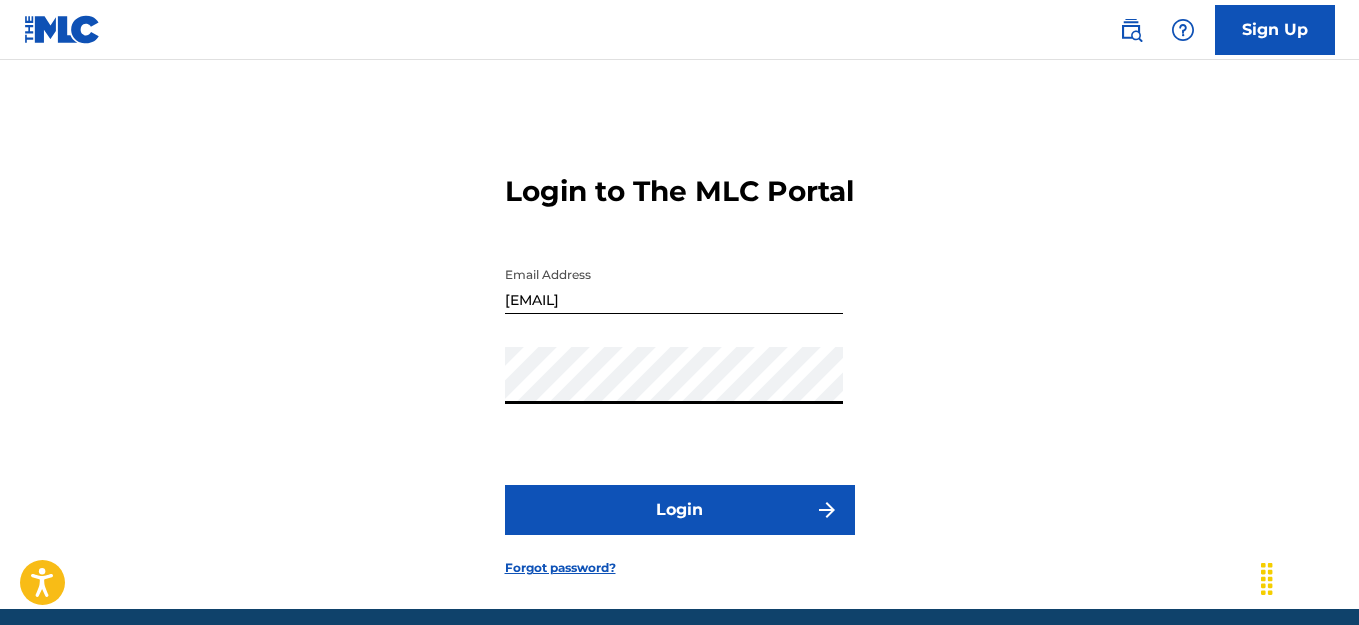 click on "Login" at bounding box center (680, 510) 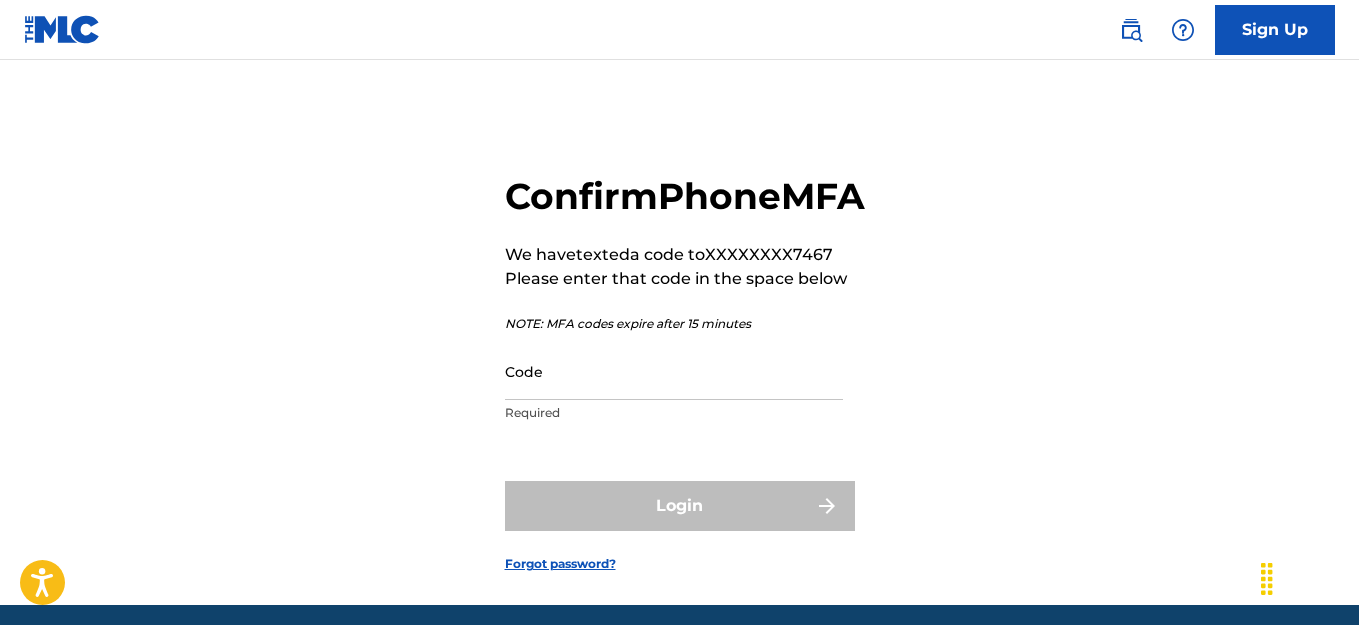 click on "Code" at bounding box center (674, 371) 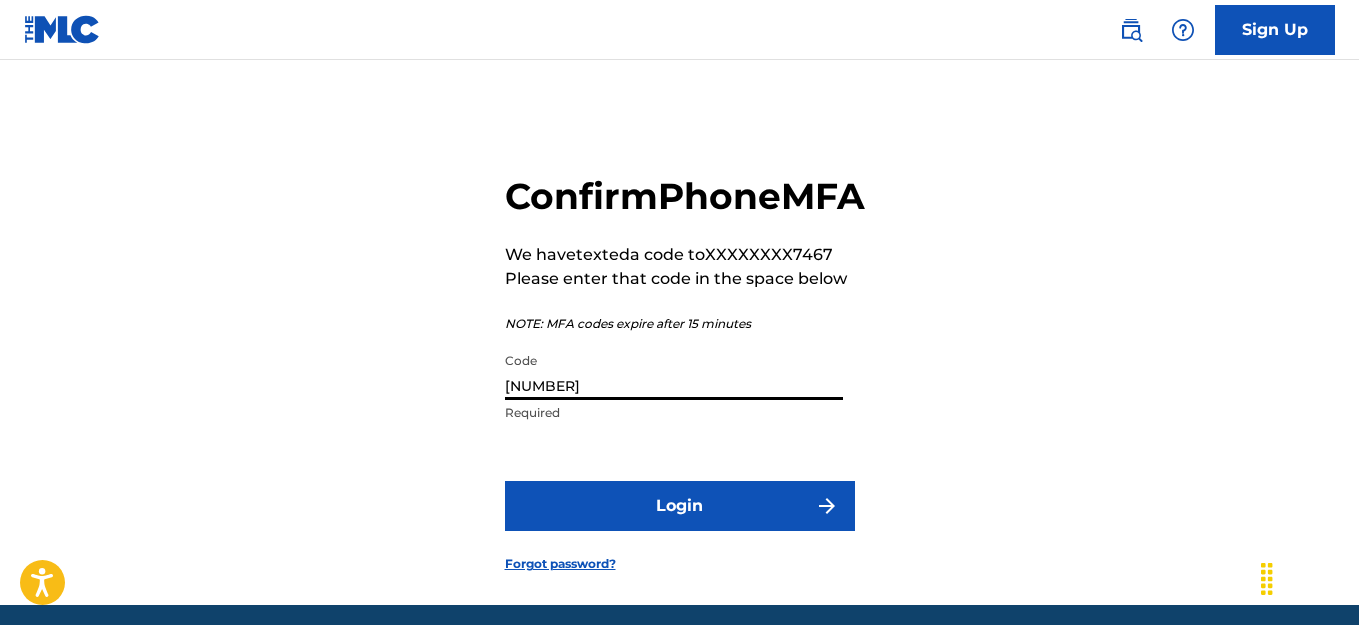 type on "[NUMBER]" 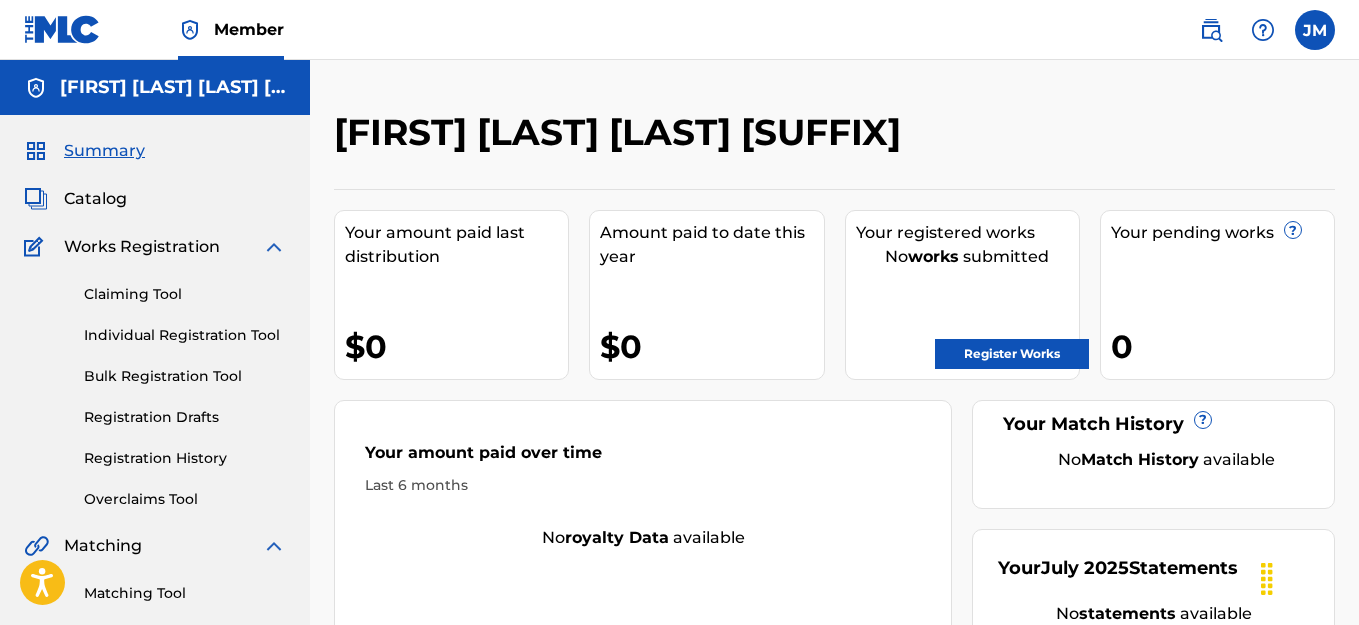 scroll, scrollTop: 0, scrollLeft: 0, axis: both 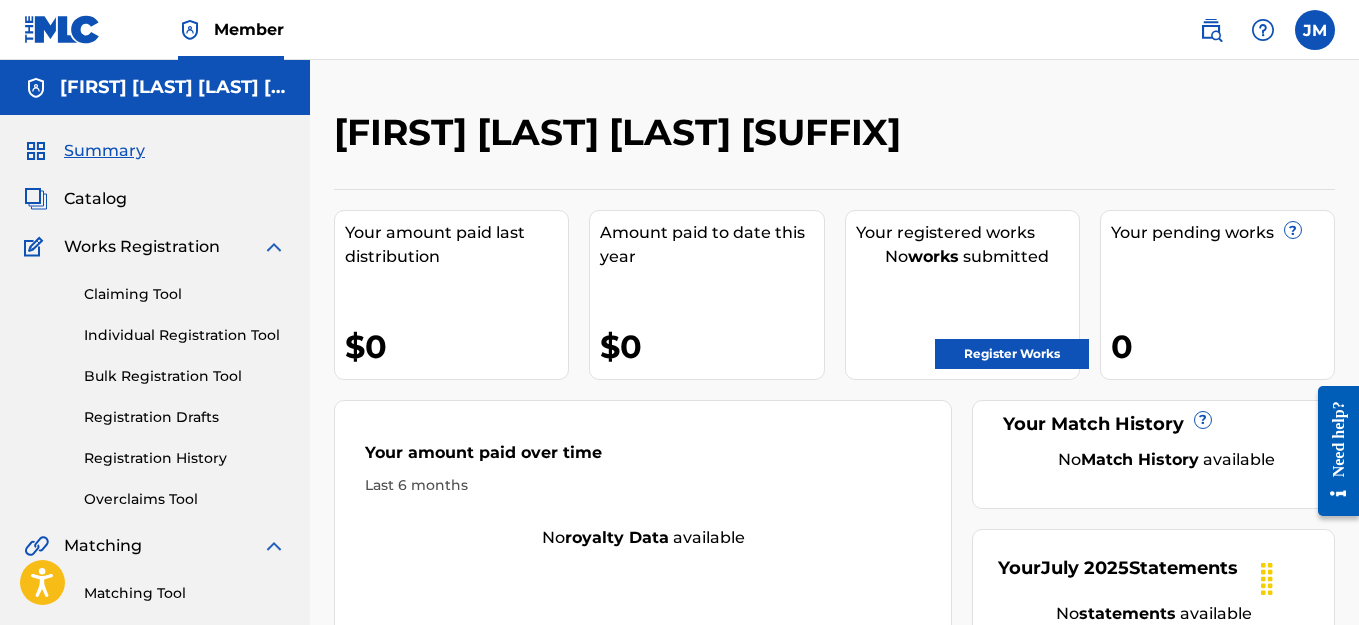 click on "Register Works" at bounding box center (1012, 354) 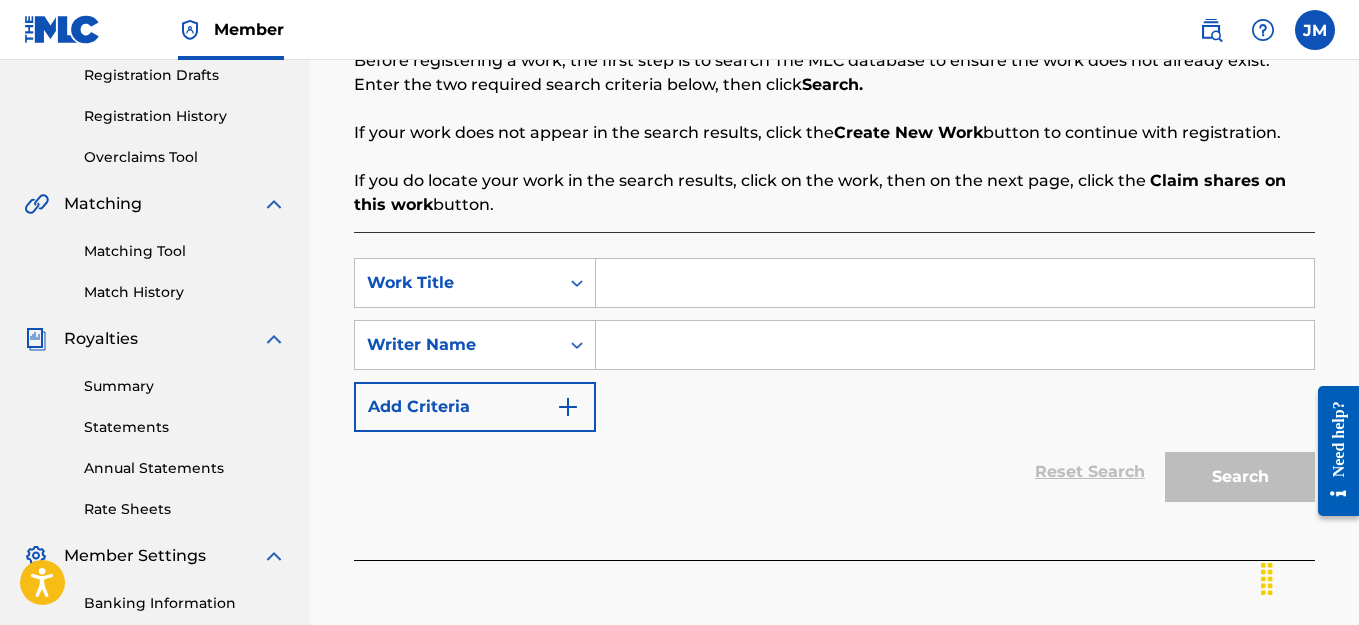 scroll, scrollTop: 347, scrollLeft: 0, axis: vertical 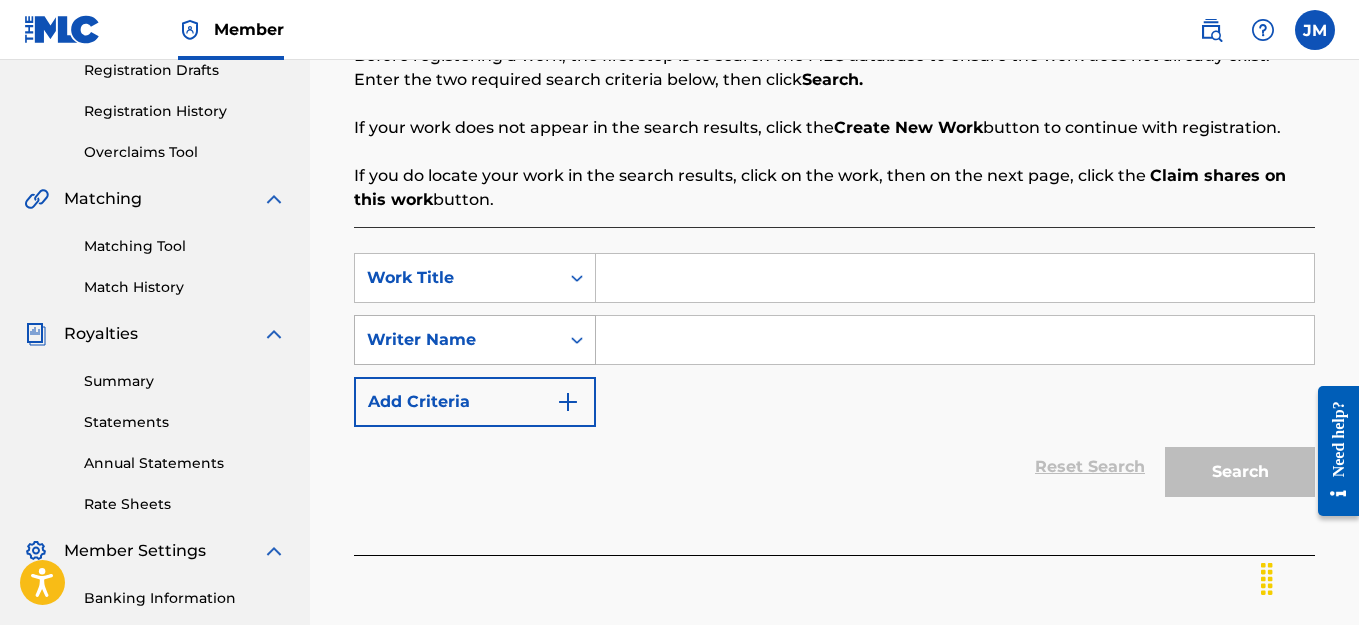 click on "Writer Name" at bounding box center (457, 340) 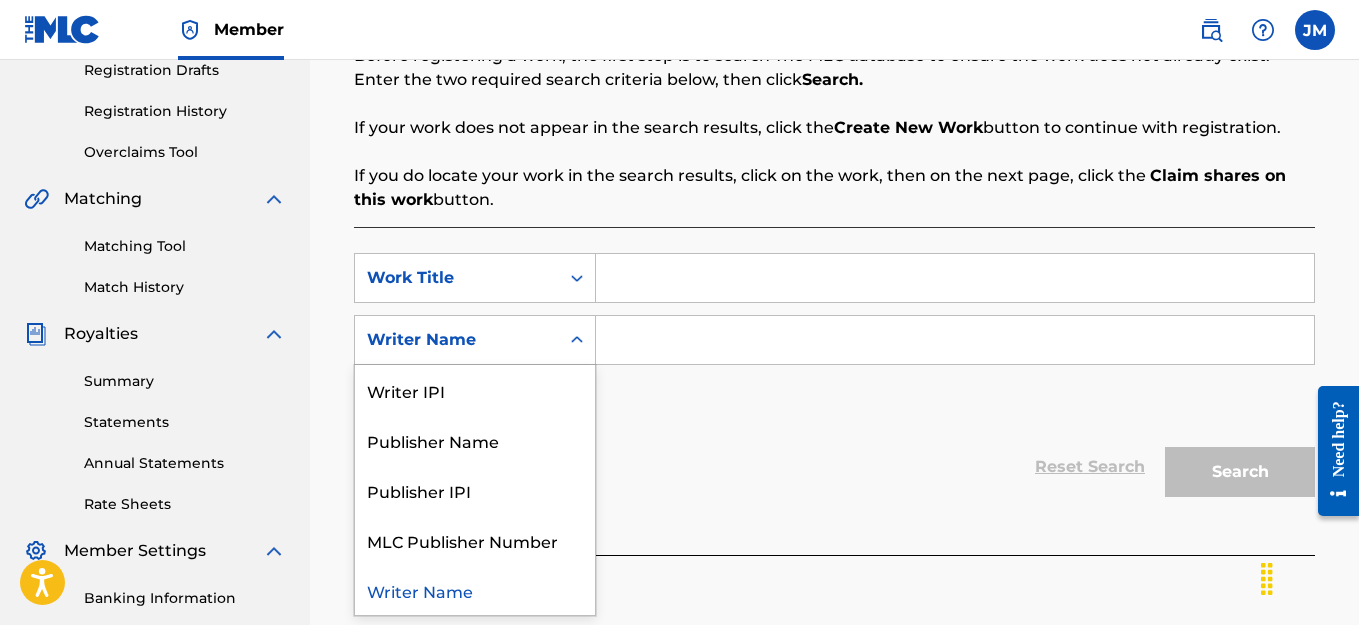 click at bounding box center [955, 340] 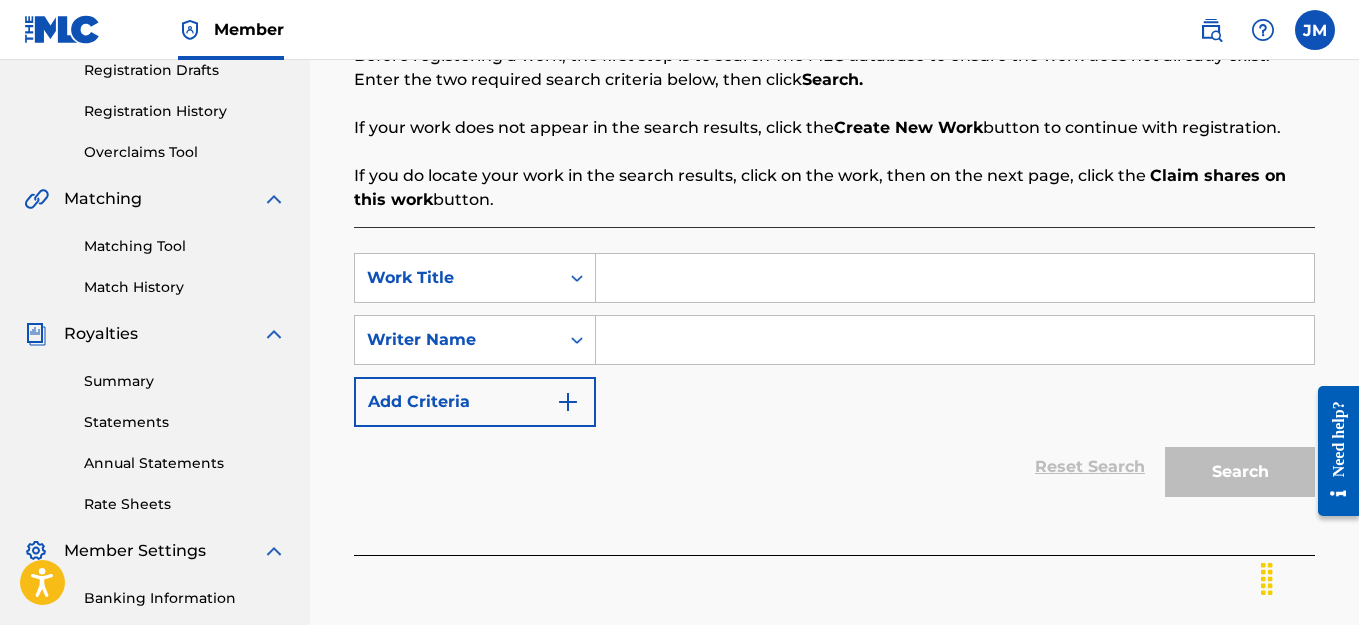type on "[FIRST] [LAST] [LAST]" 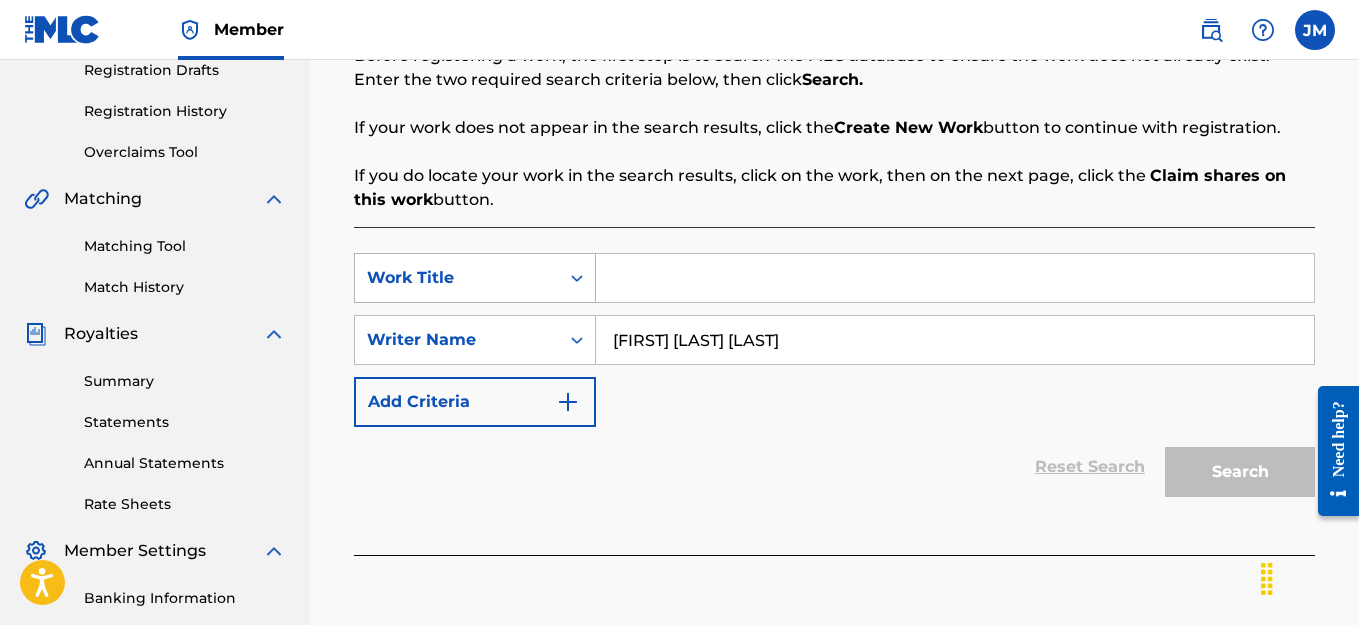 click at bounding box center (577, 278) 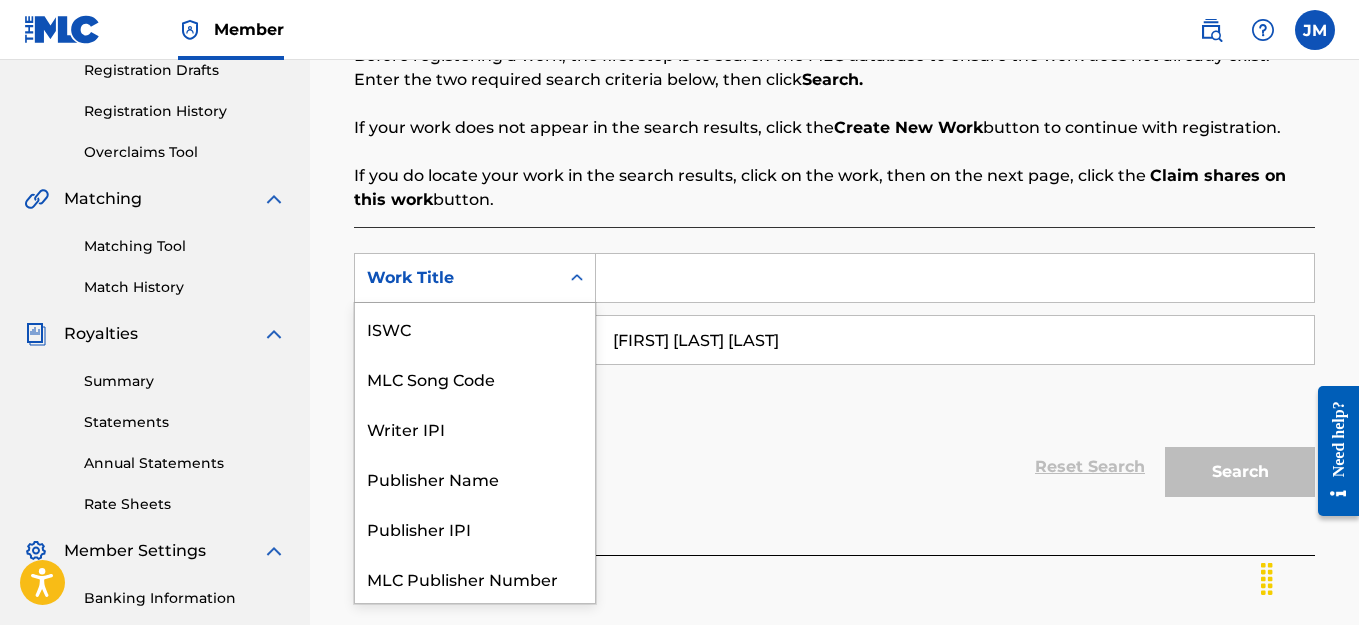 scroll, scrollTop: 50, scrollLeft: 0, axis: vertical 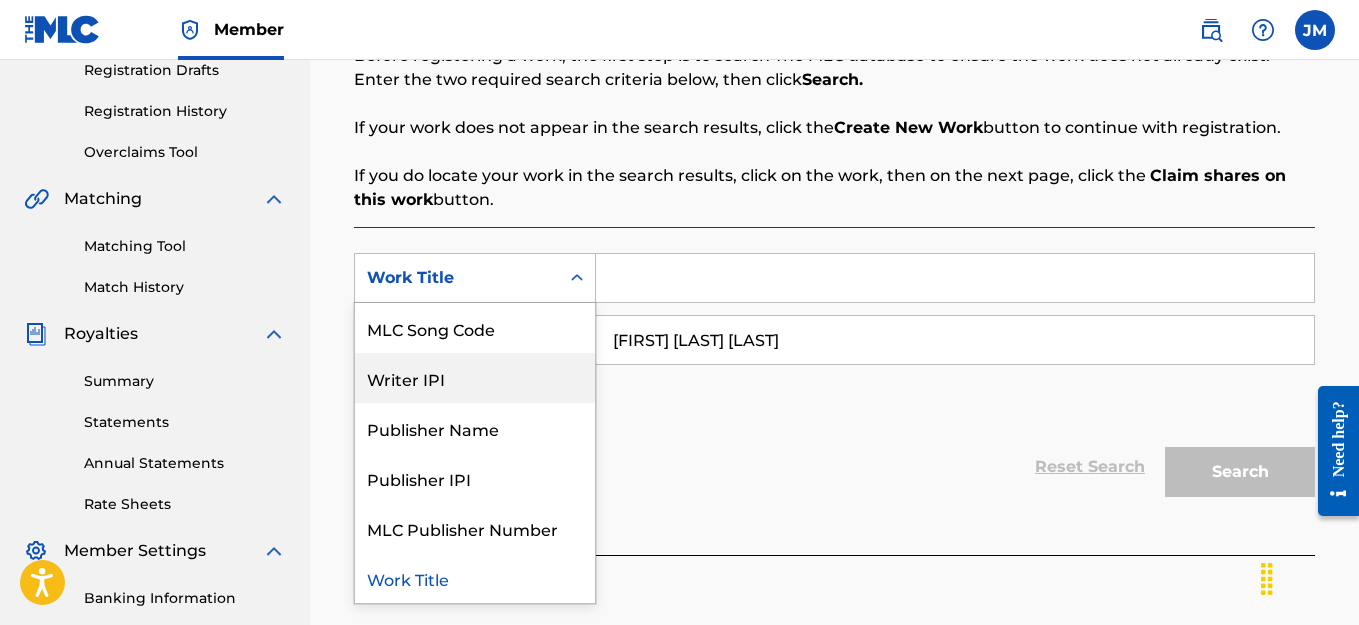 click on "Writer IPI" at bounding box center [475, 378] 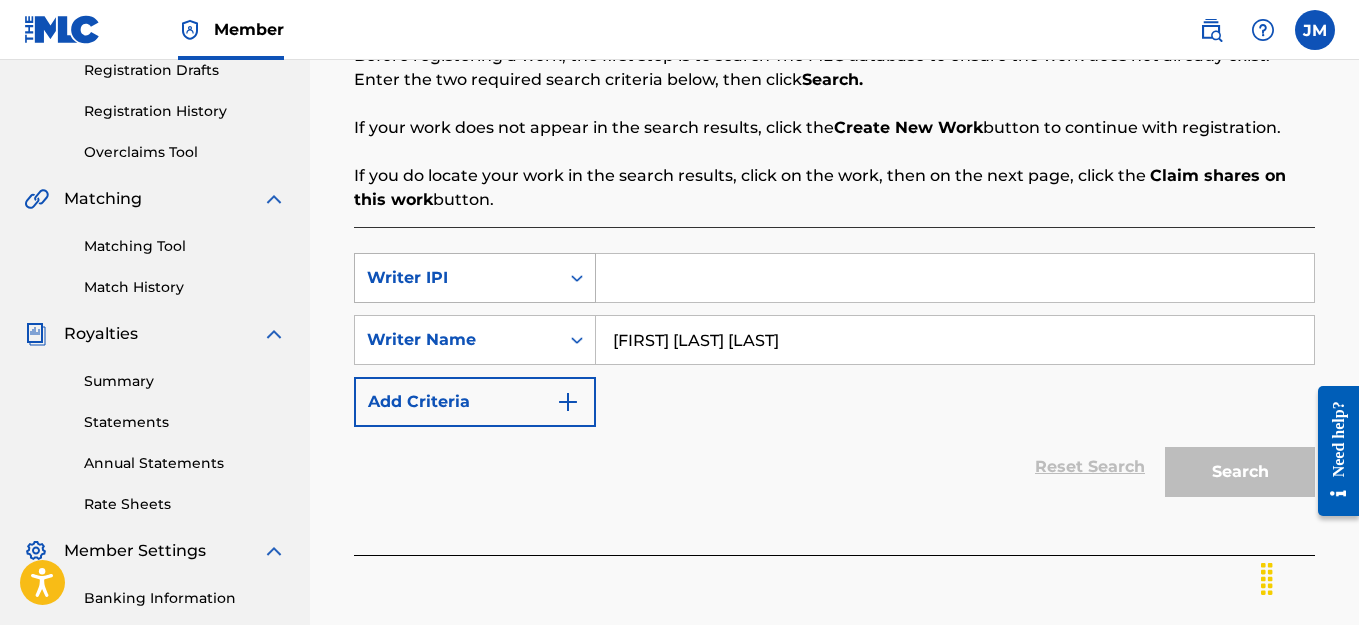 click 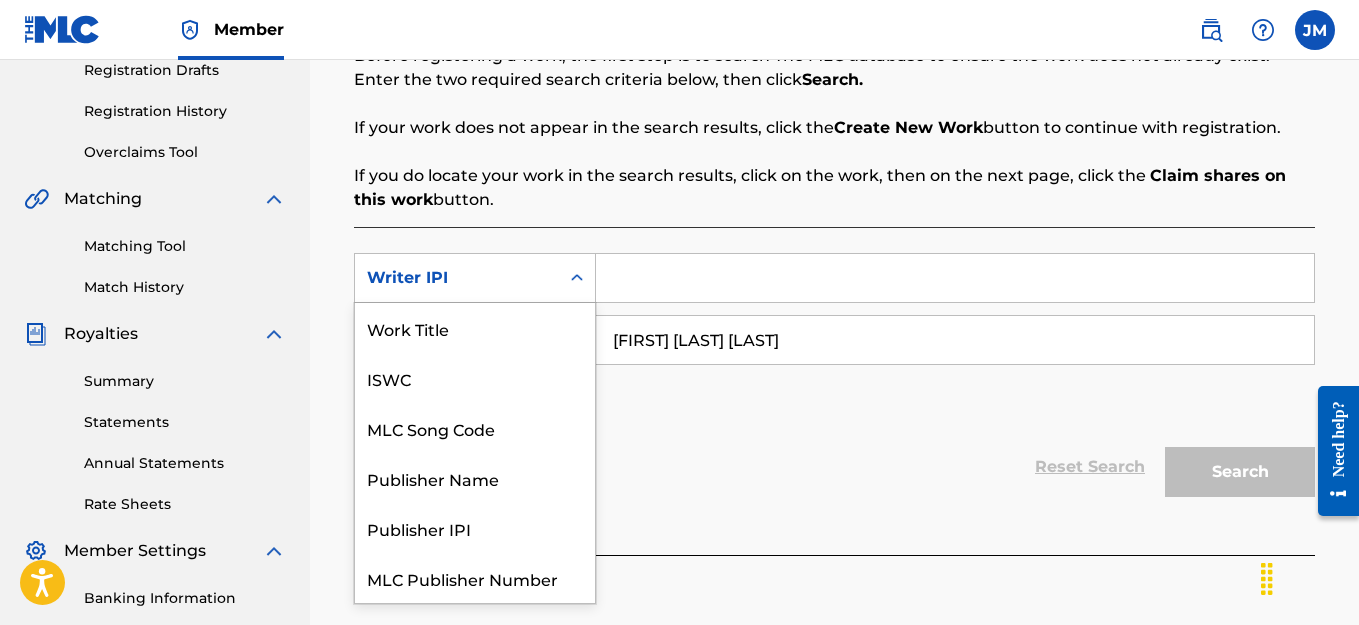 scroll, scrollTop: 50, scrollLeft: 0, axis: vertical 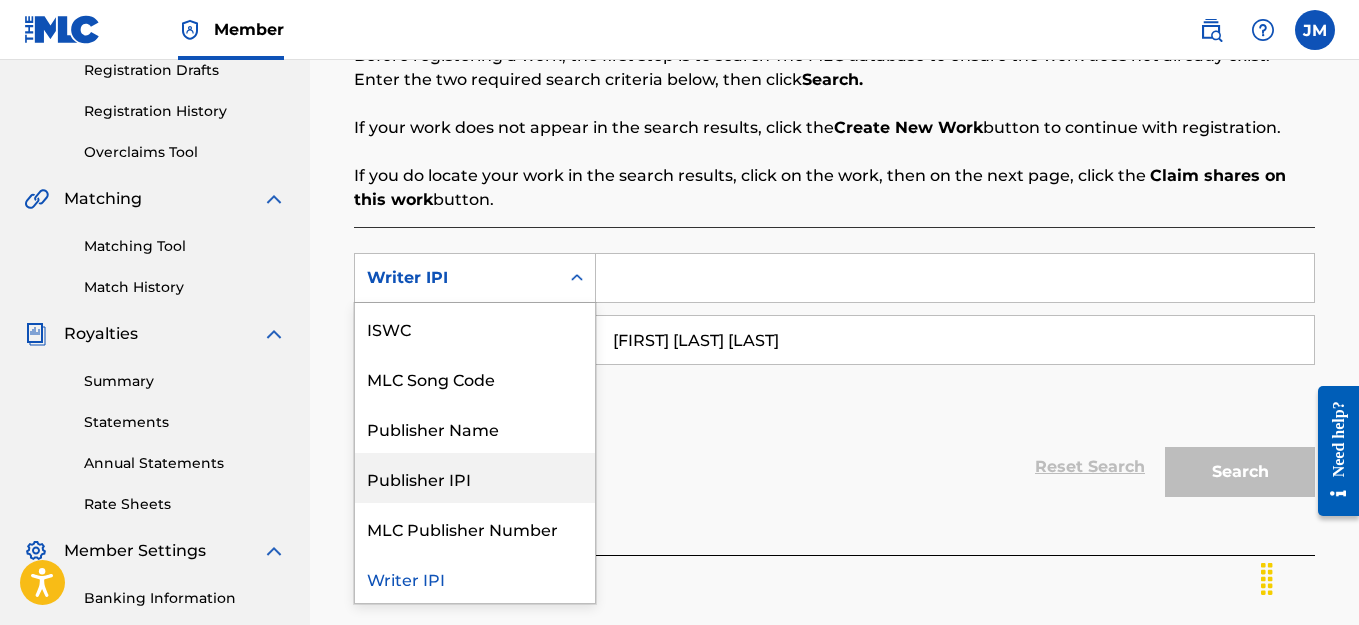 click on "Publisher IPI" at bounding box center (475, 478) 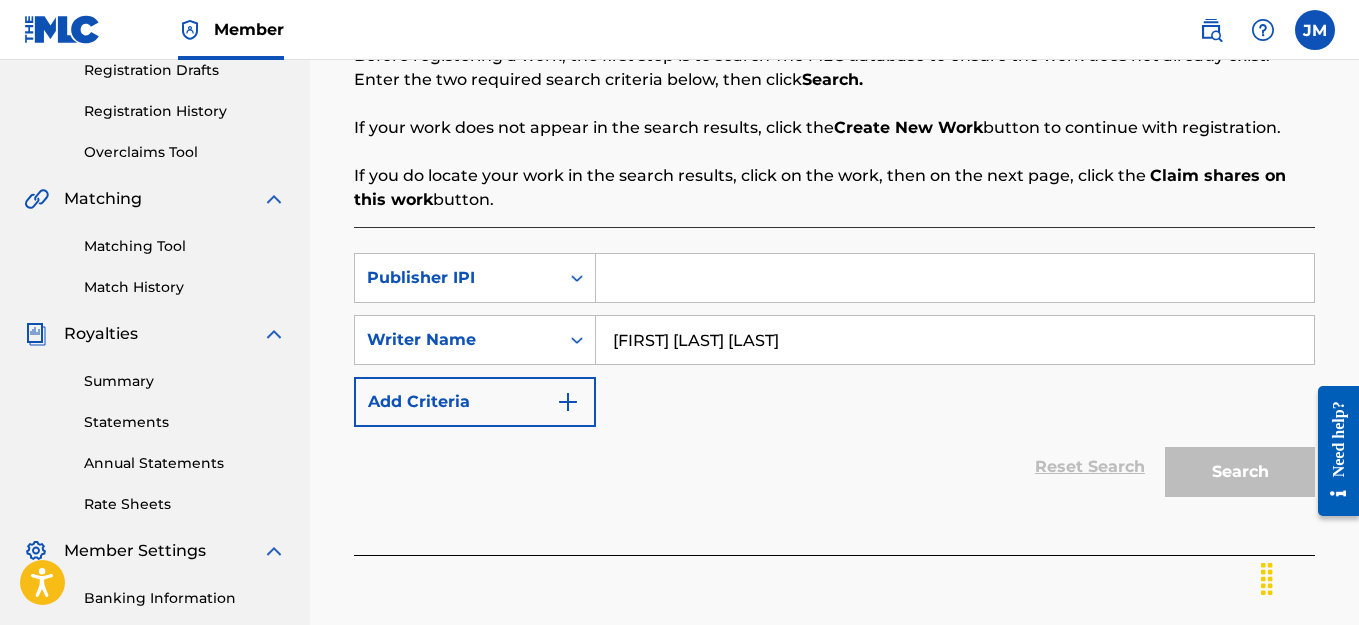 paste on "[NUMBER]" 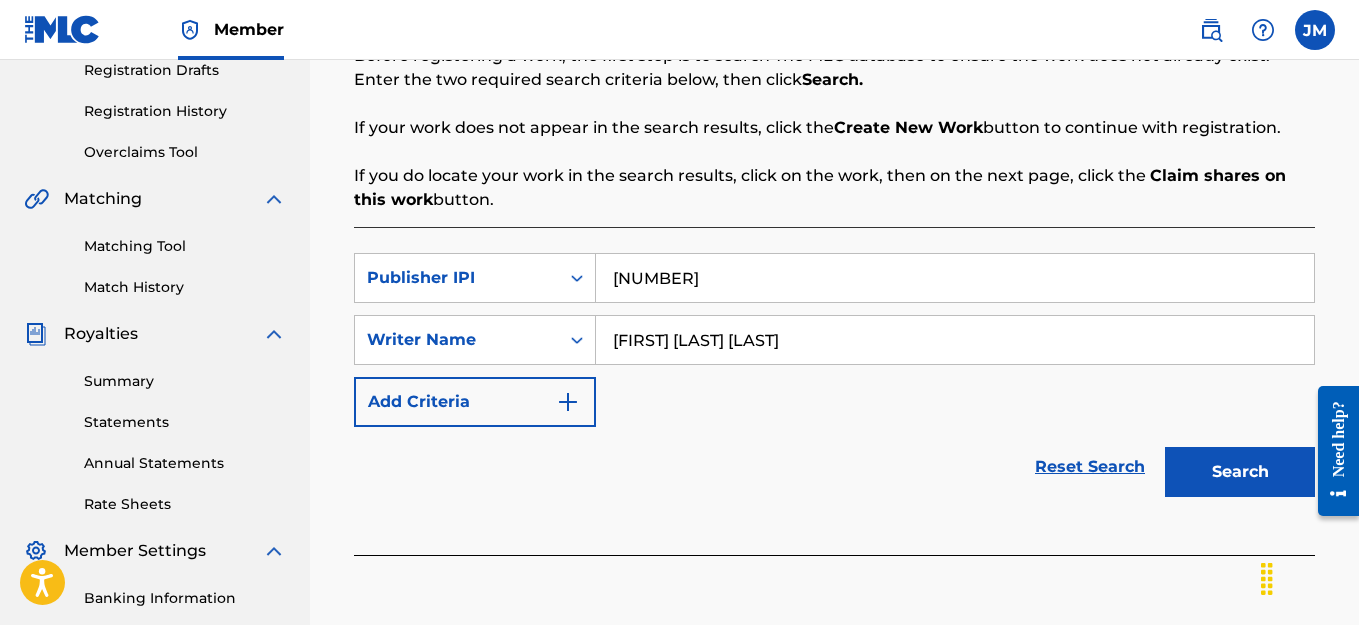 click on "[NUMBER]" at bounding box center (955, 278) 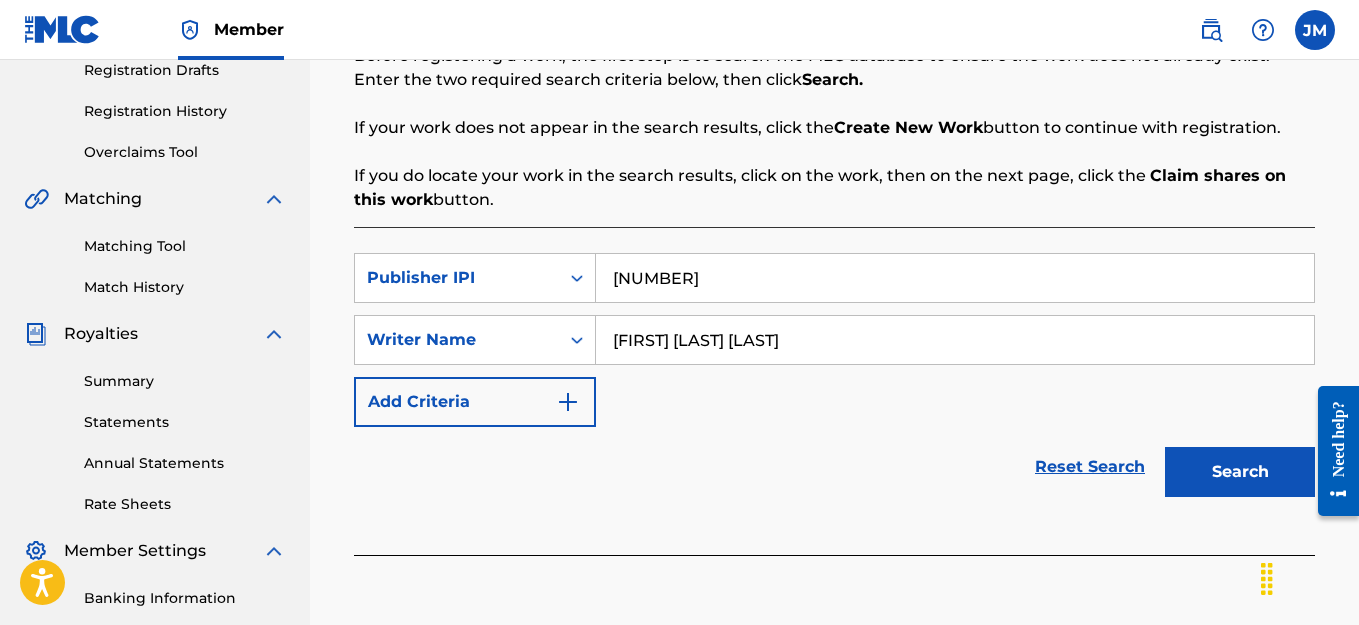 type on "[NUMBER]" 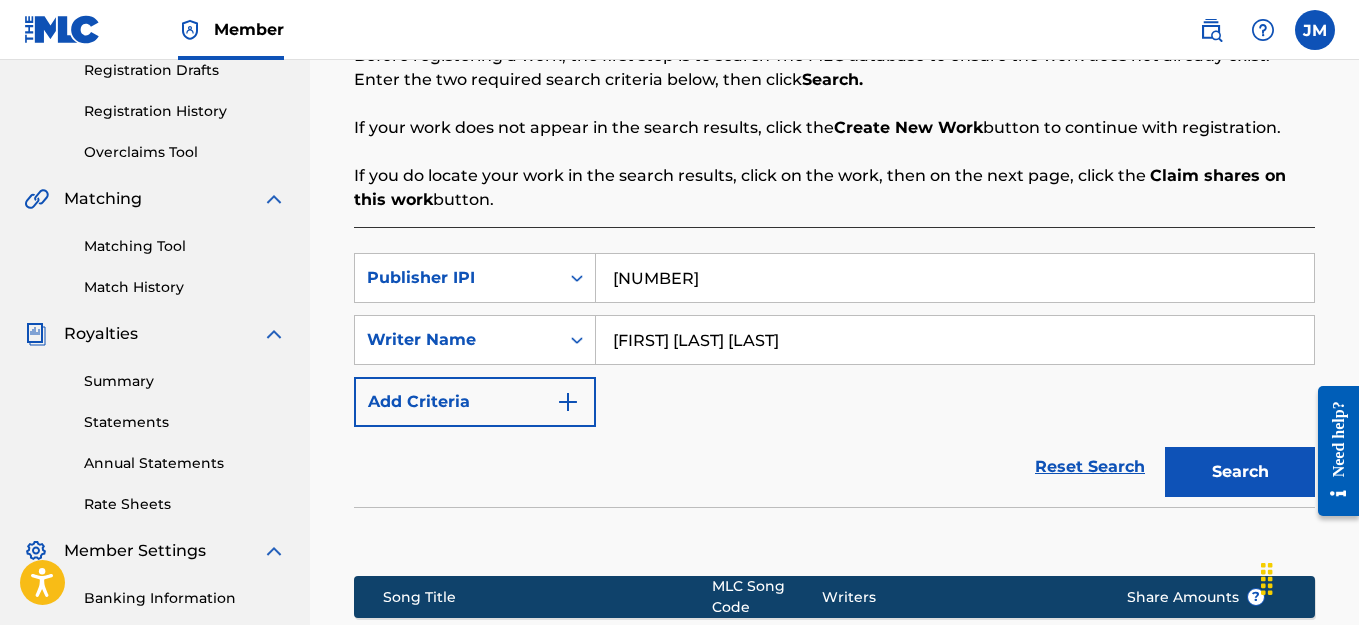 drag, startPoint x: 1307, startPoint y: 284, endPoint x: 1323, endPoint y: 312, distance: 32.24903 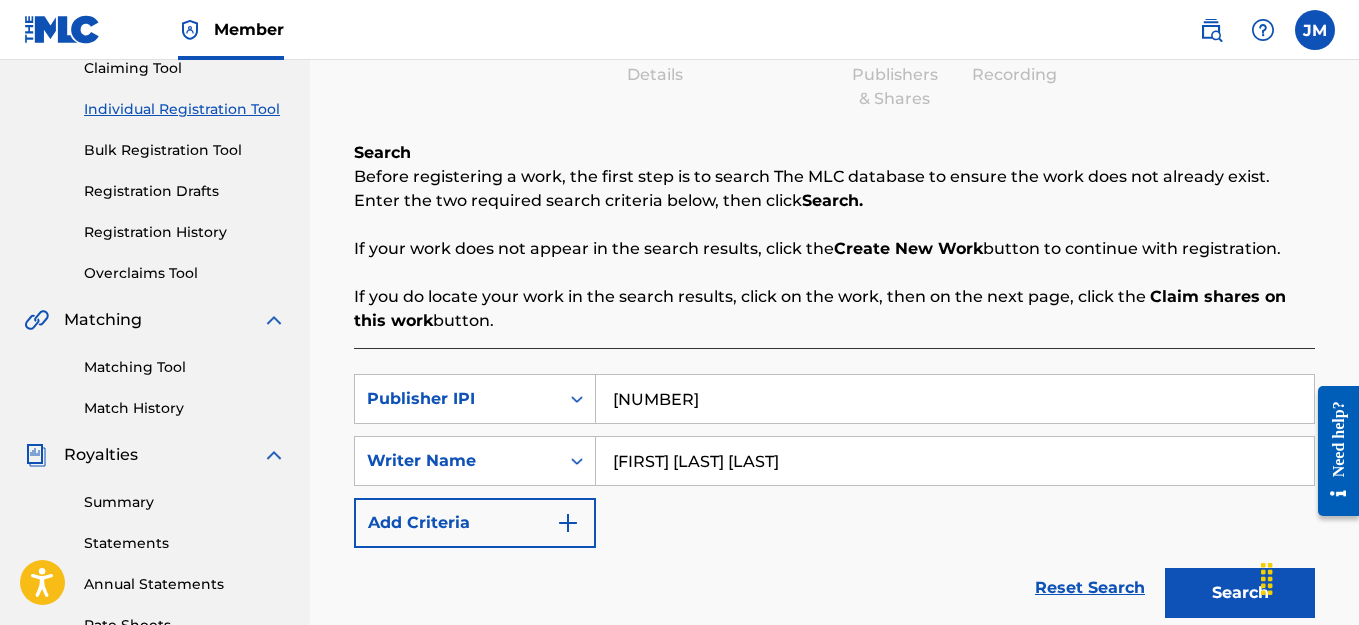 scroll, scrollTop: 227, scrollLeft: 0, axis: vertical 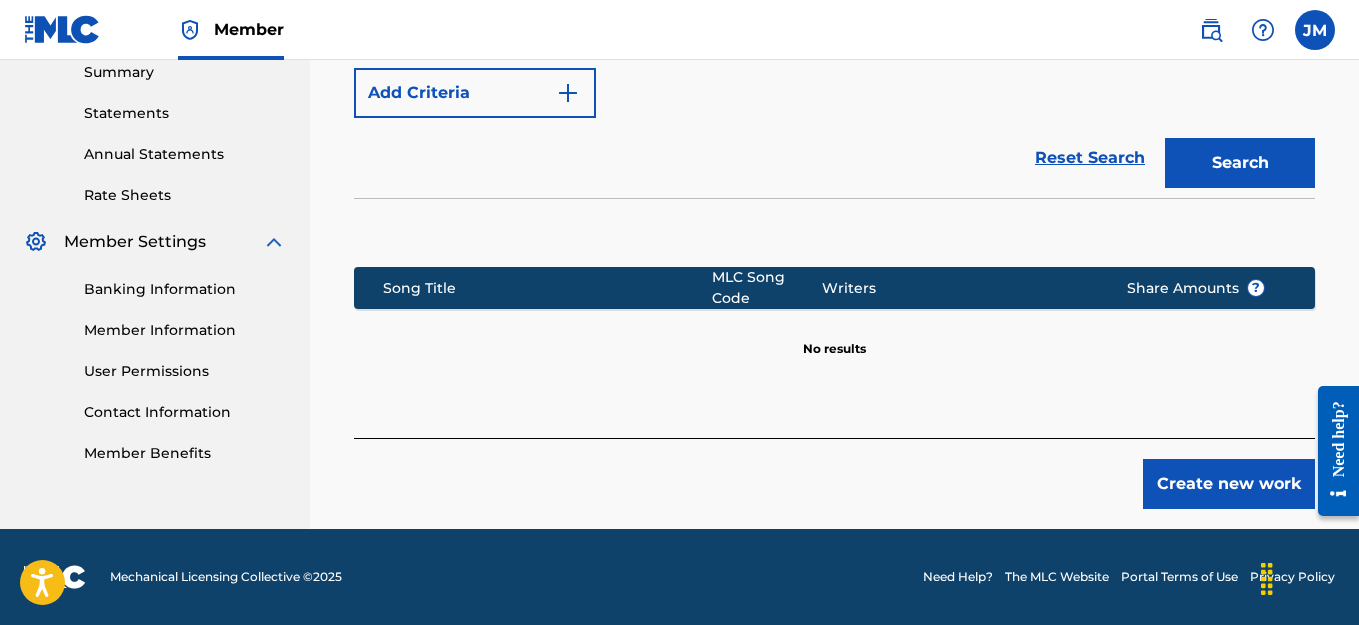 click on "Create new work" at bounding box center (1229, 484) 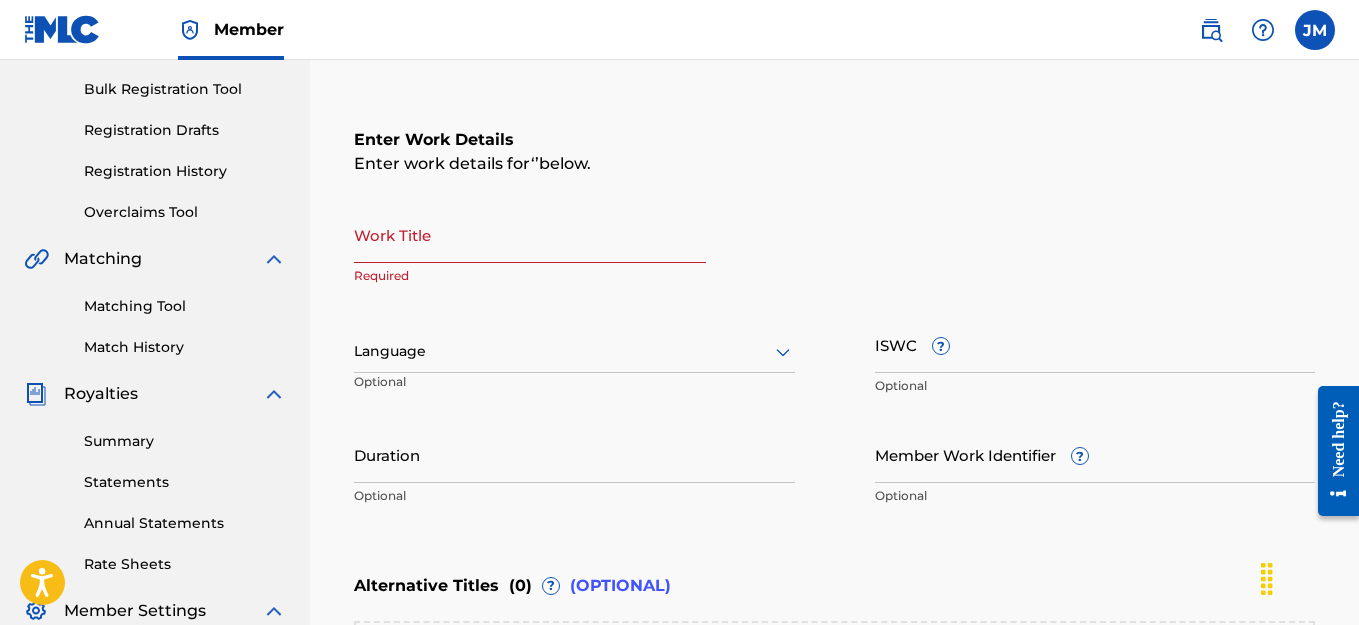scroll, scrollTop: 290, scrollLeft: 0, axis: vertical 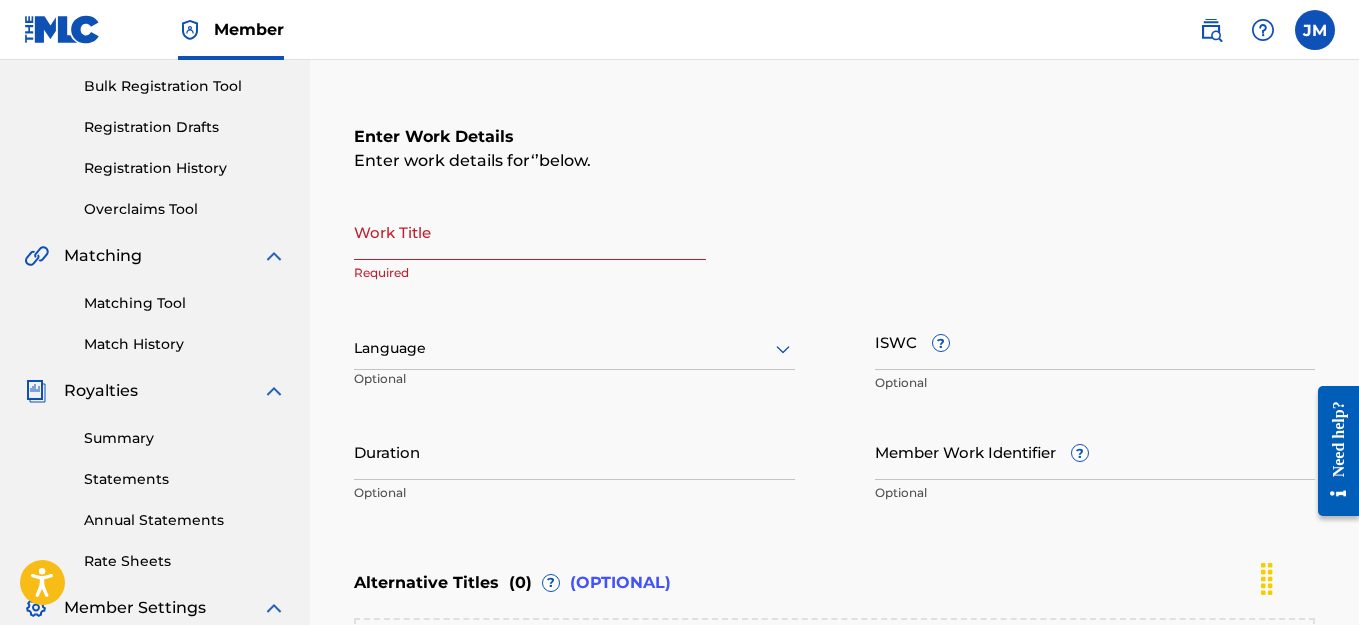 click on "Work Title" at bounding box center [530, 231] 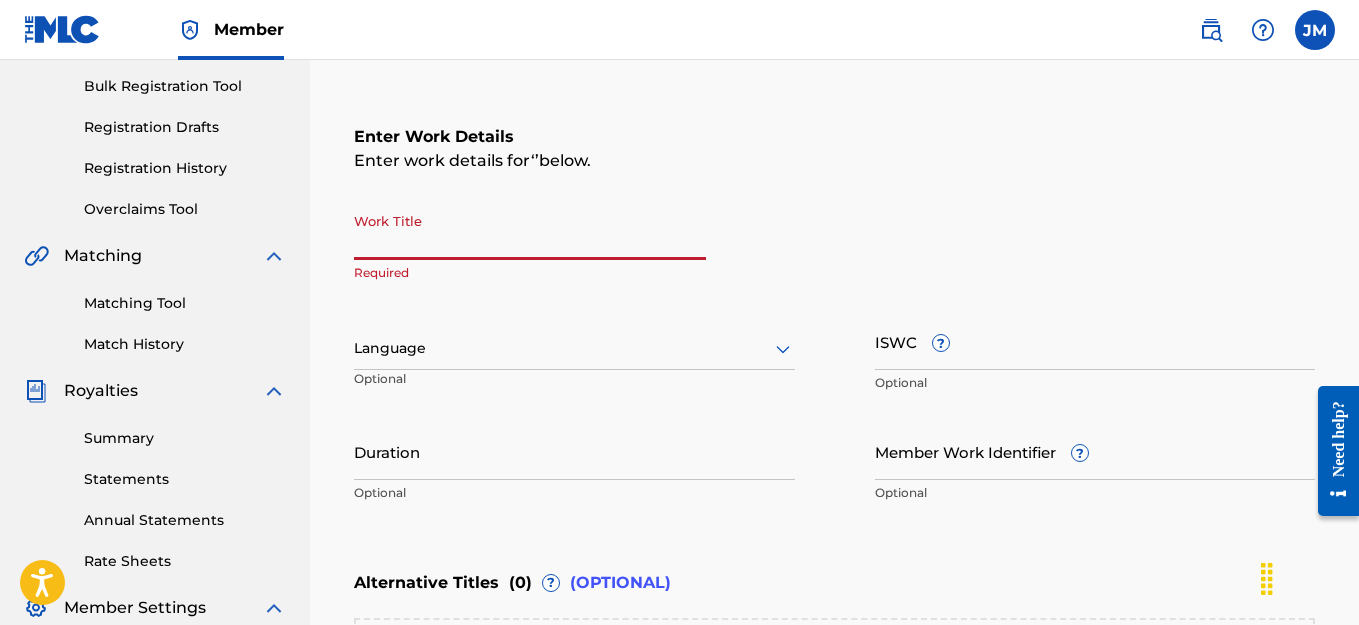 type on "b" 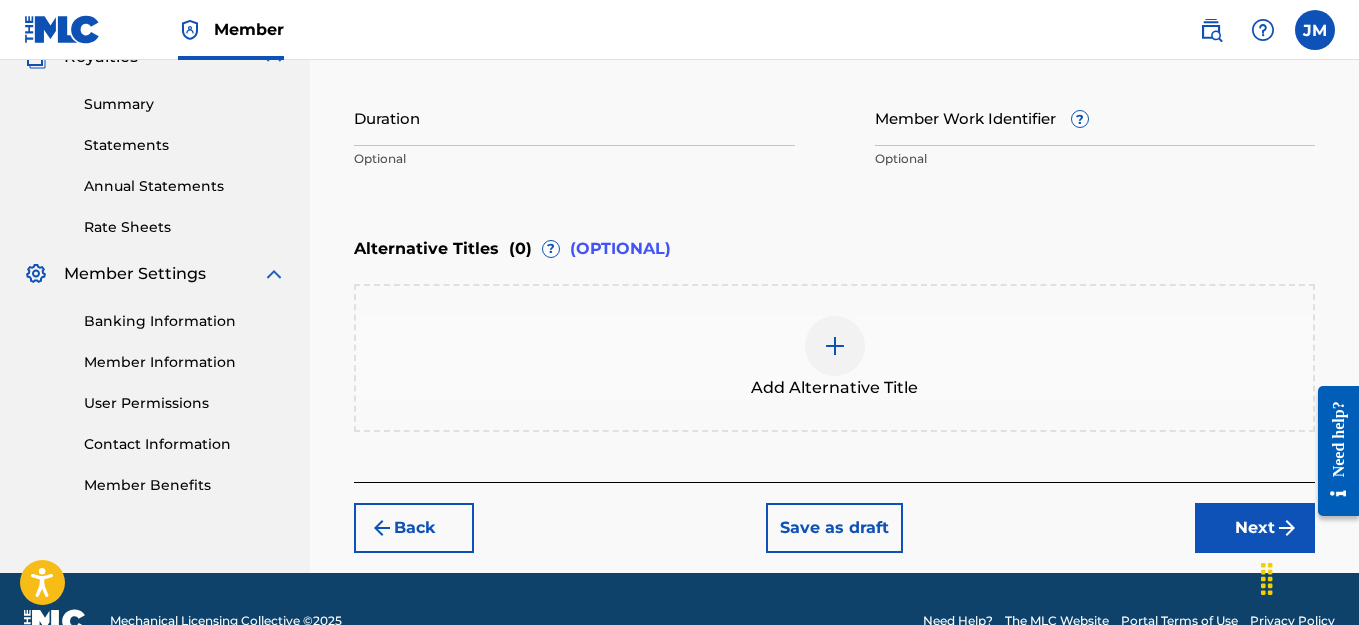 scroll, scrollTop: 633, scrollLeft: 0, axis: vertical 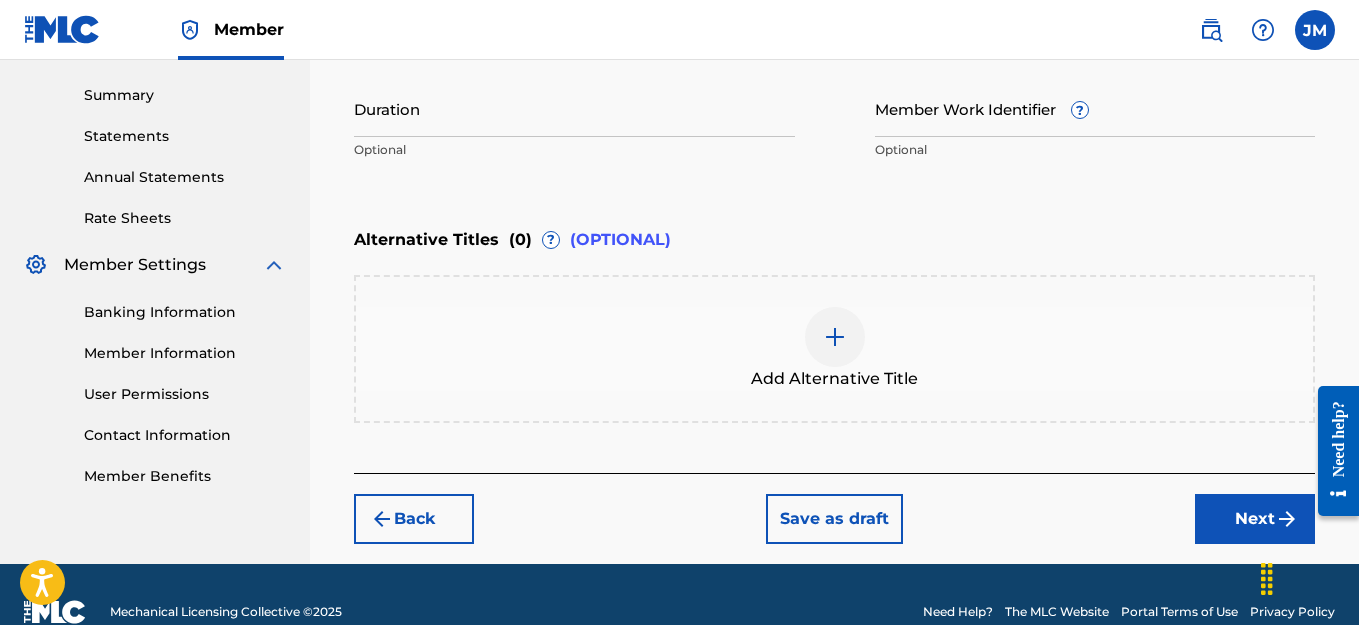 type on "[LAST]" 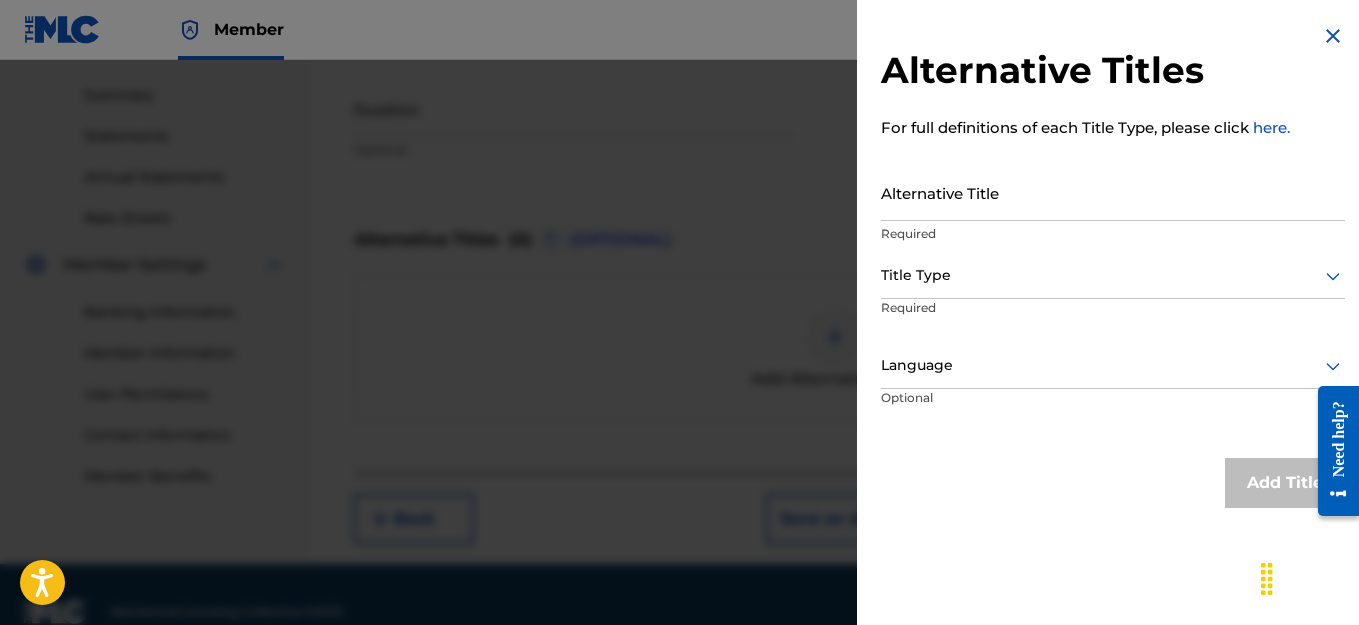 click at bounding box center (1333, 36) 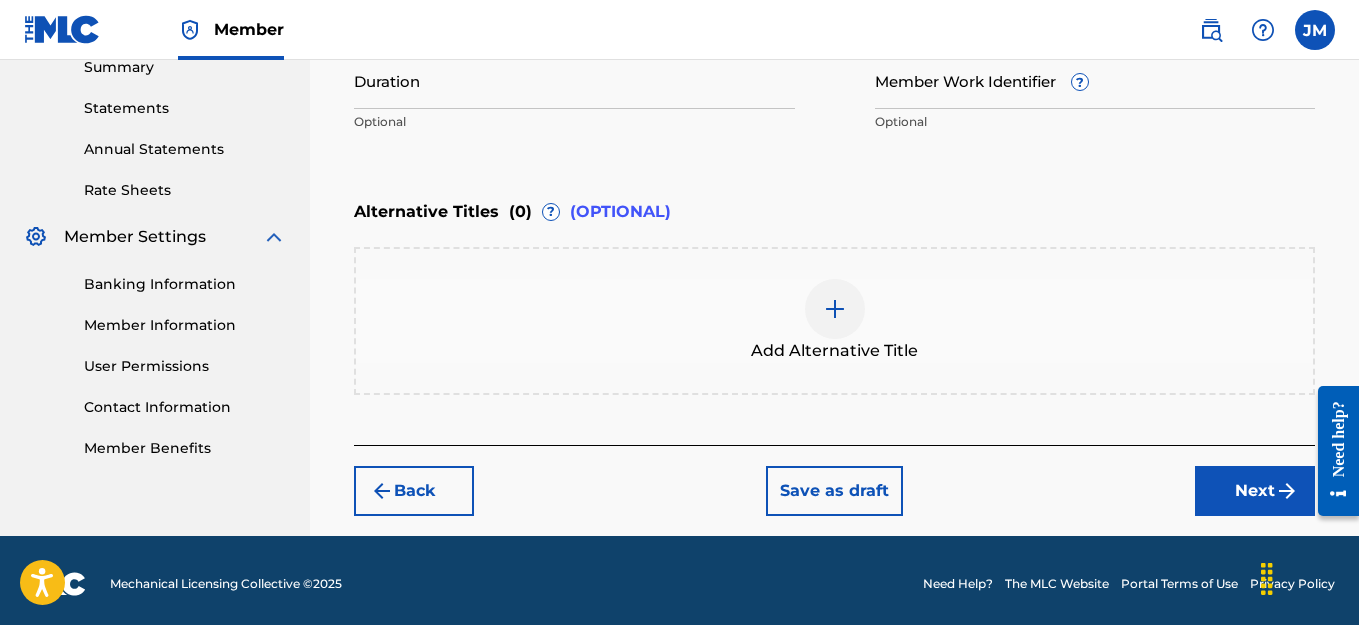 scroll, scrollTop: 668, scrollLeft: 0, axis: vertical 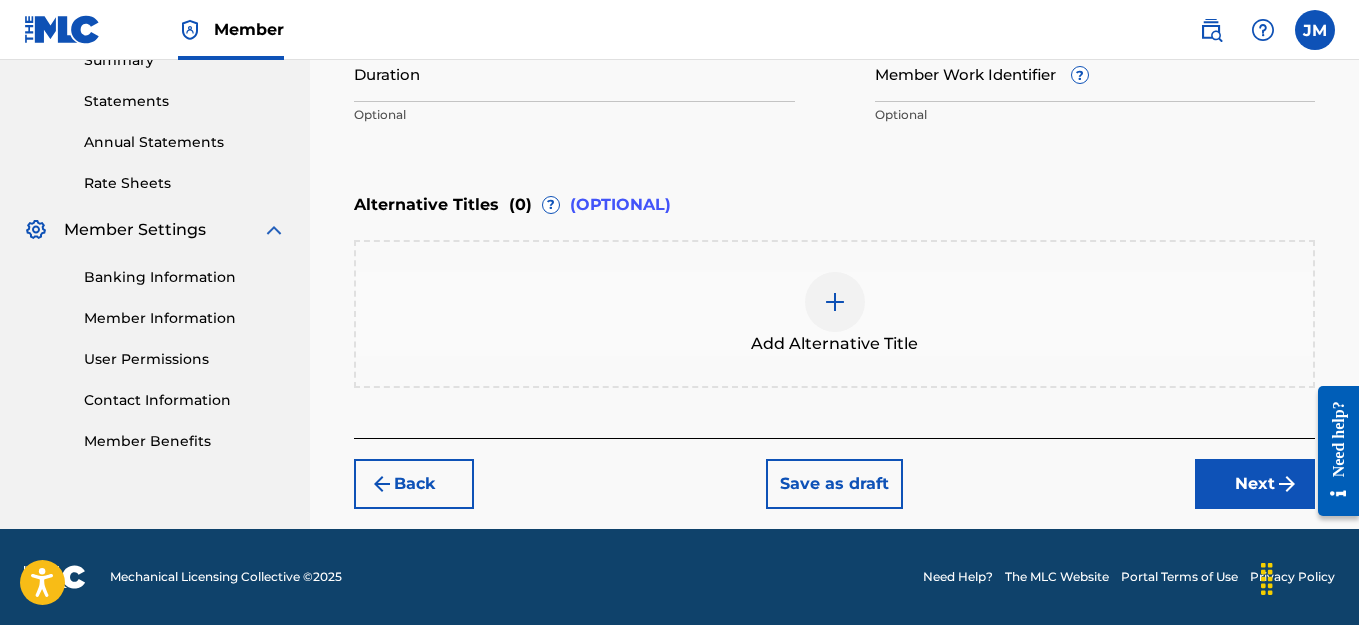 click on "Next" at bounding box center (1255, 484) 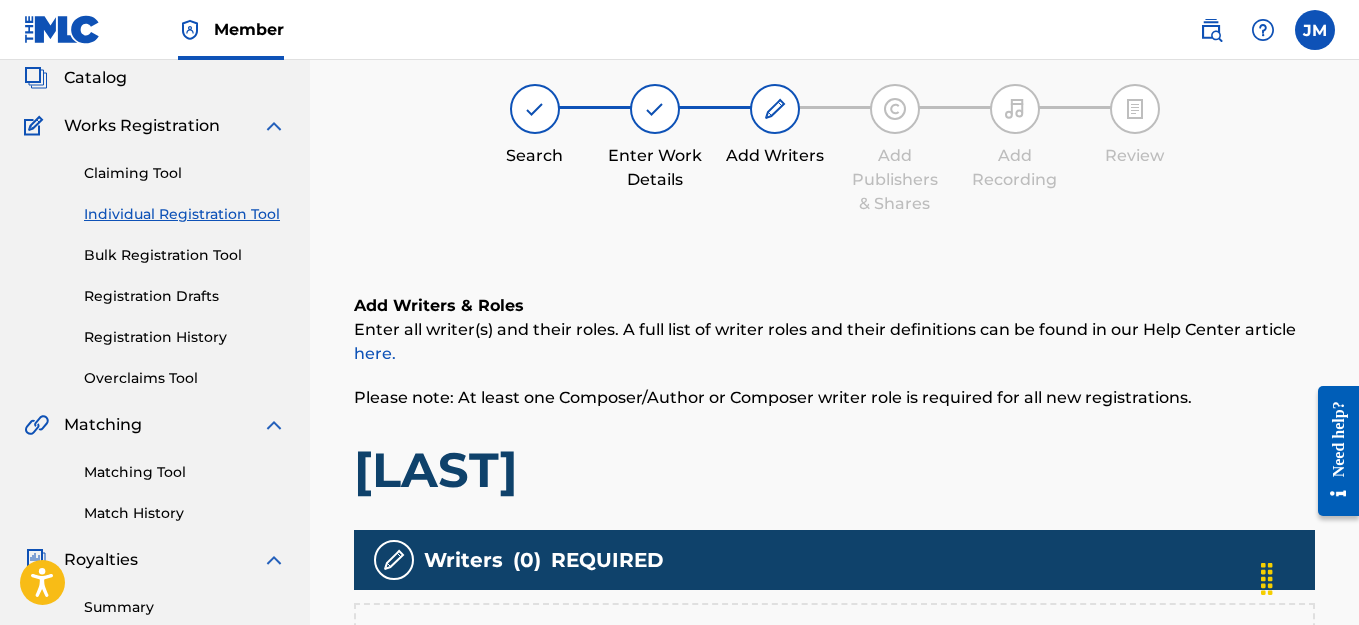 scroll, scrollTop: 90, scrollLeft: 0, axis: vertical 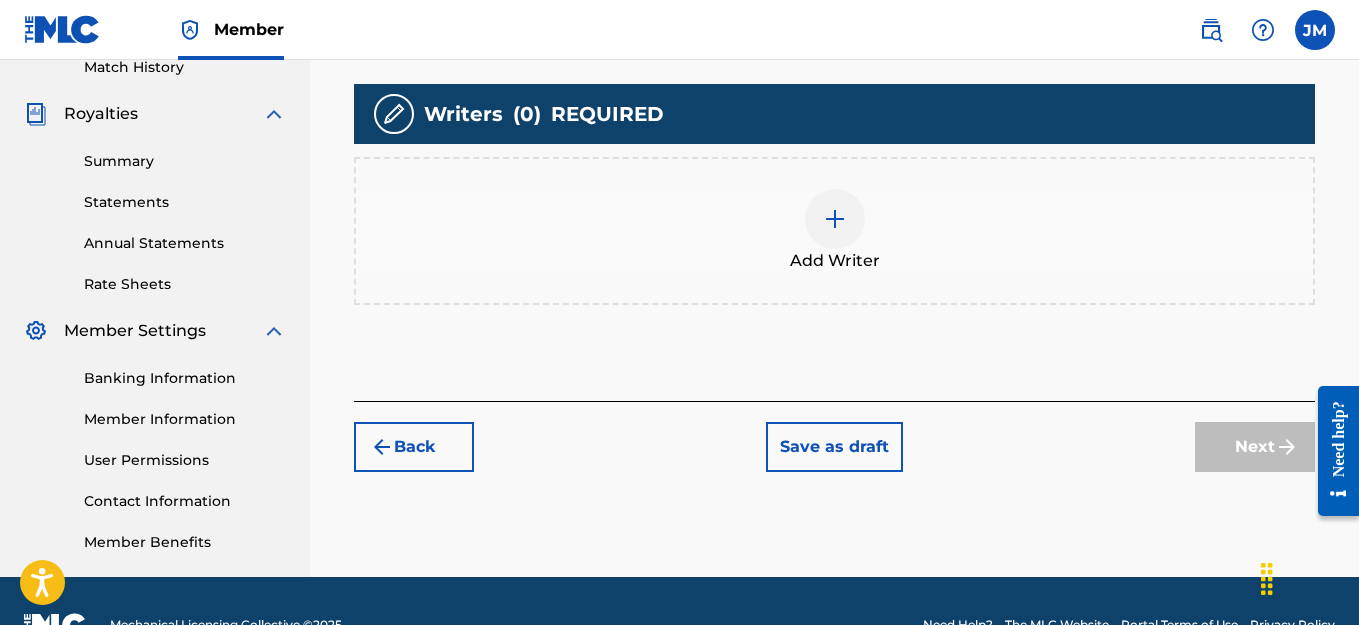 click at bounding box center [835, 219] 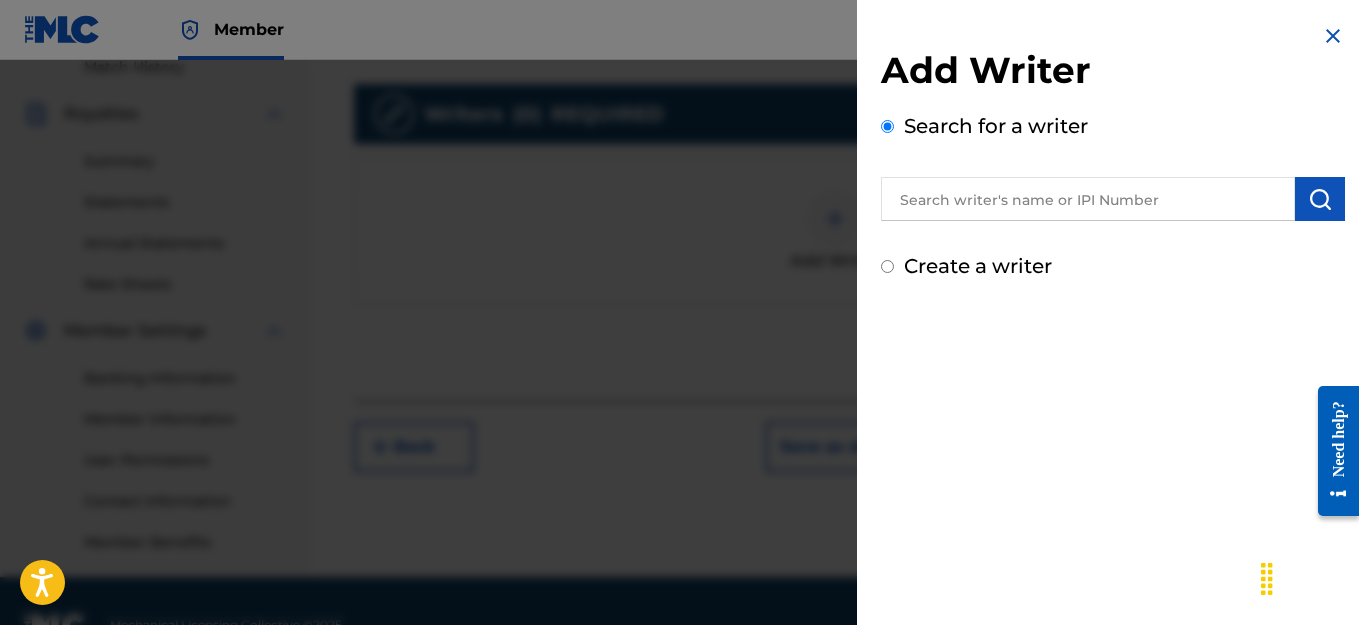 click at bounding box center [1088, 199] 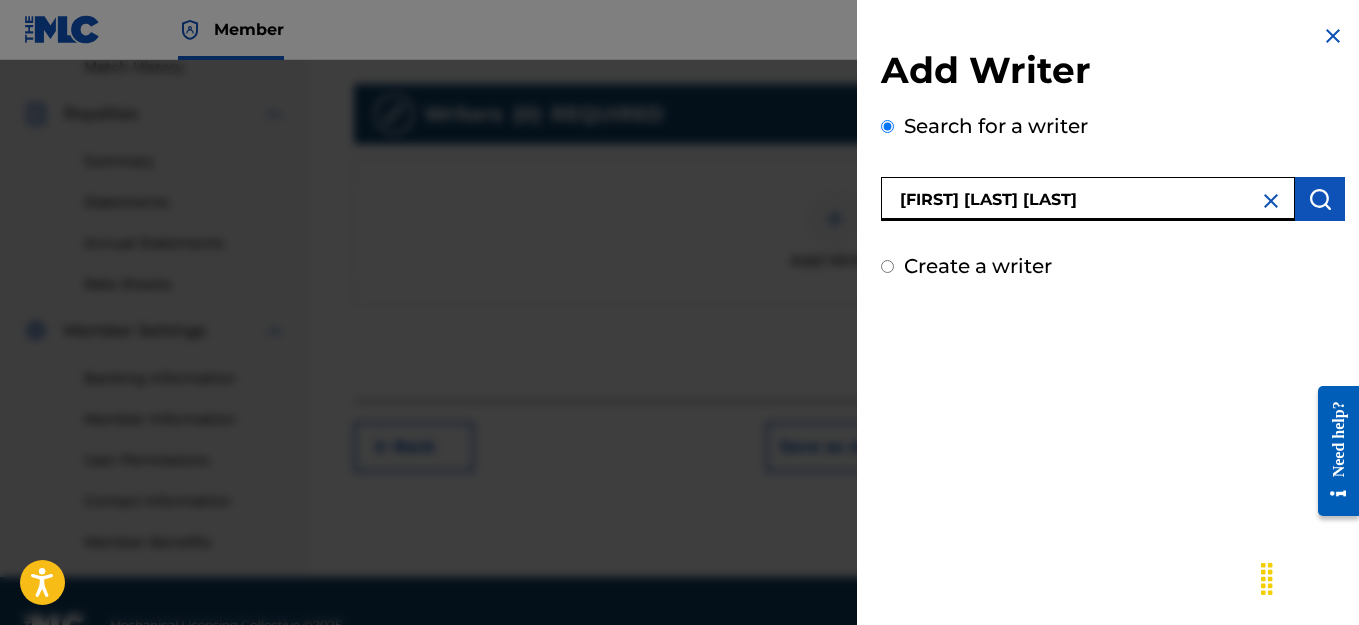 type on "[FIRST] [LAST] [LAST]" 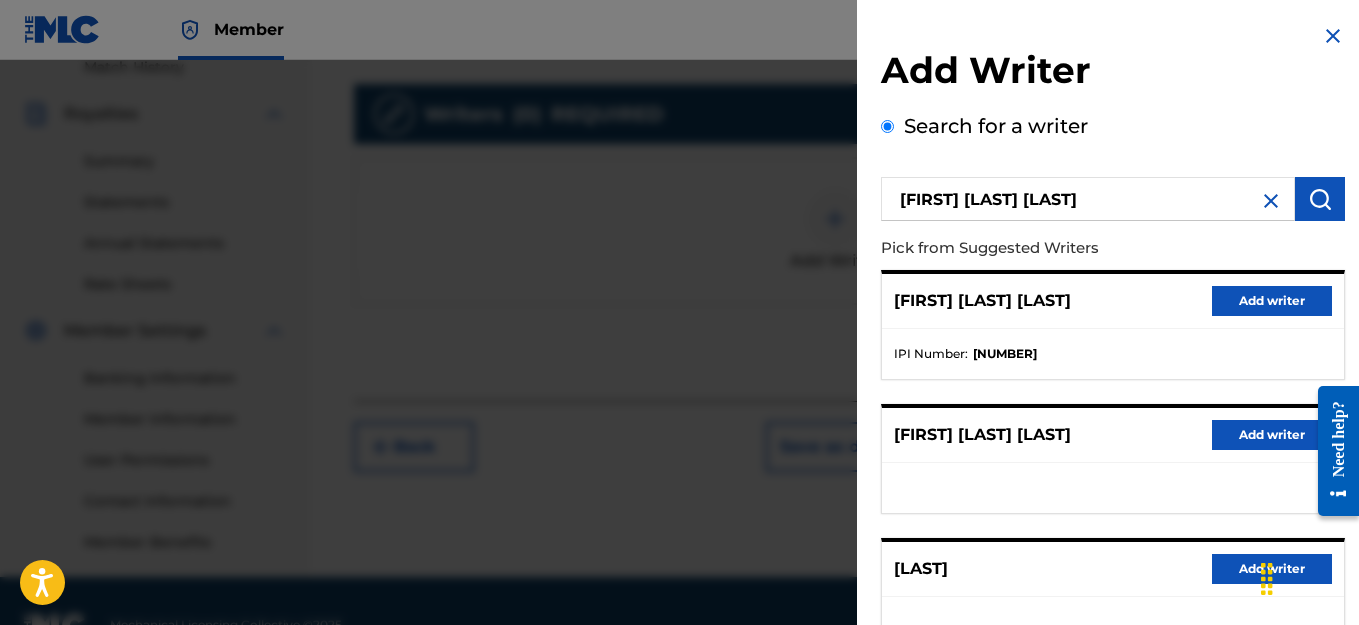 scroll, scrollTop: 615, scrollLeft: 0, axis: vertical 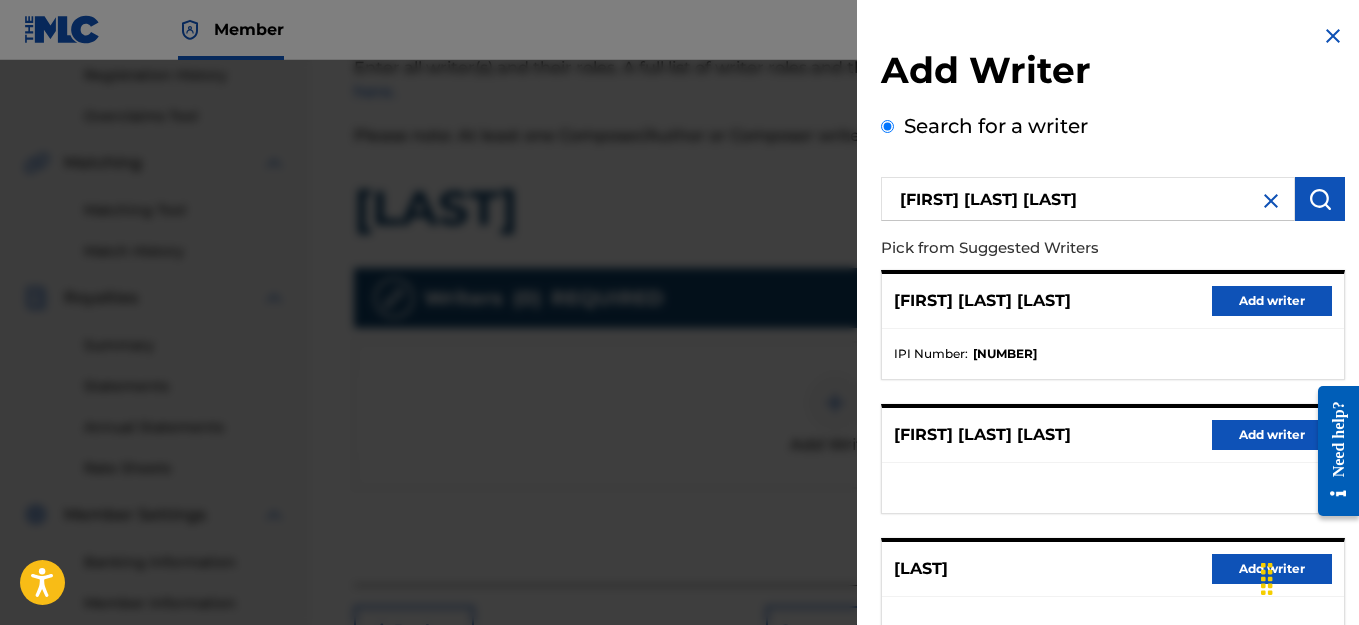 click at bounding box center [1333, 36] 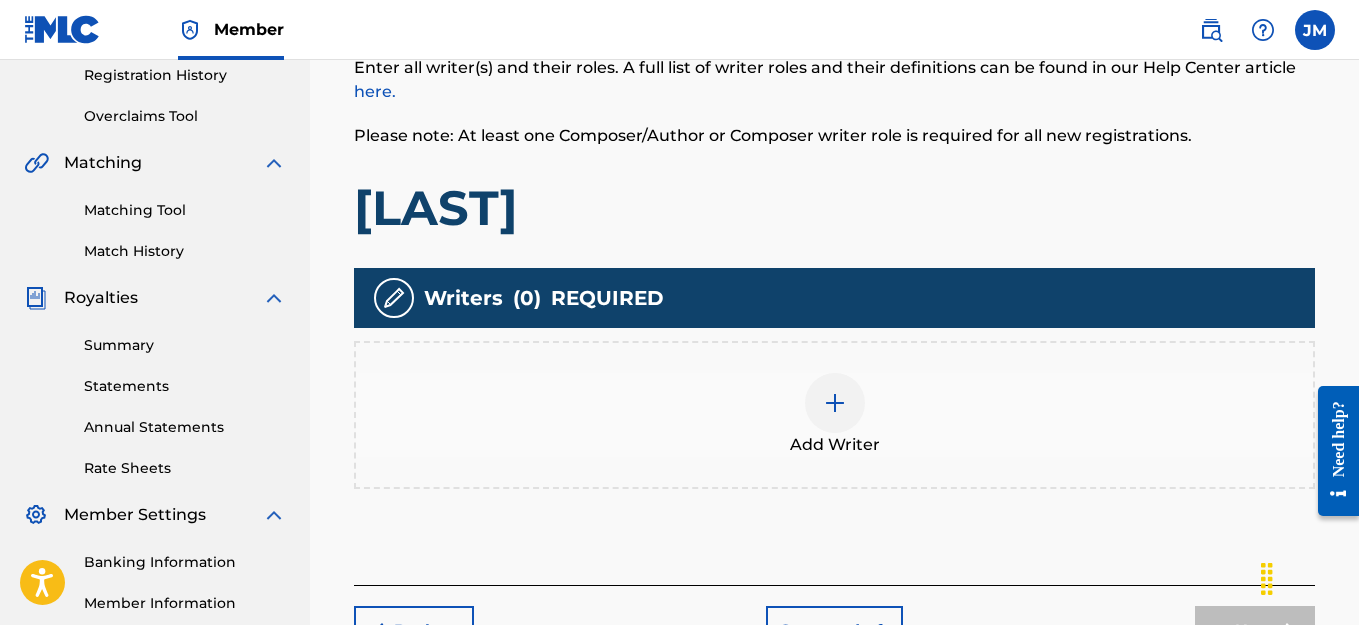 click on "Add Writer" at bounding box center (835, 445) 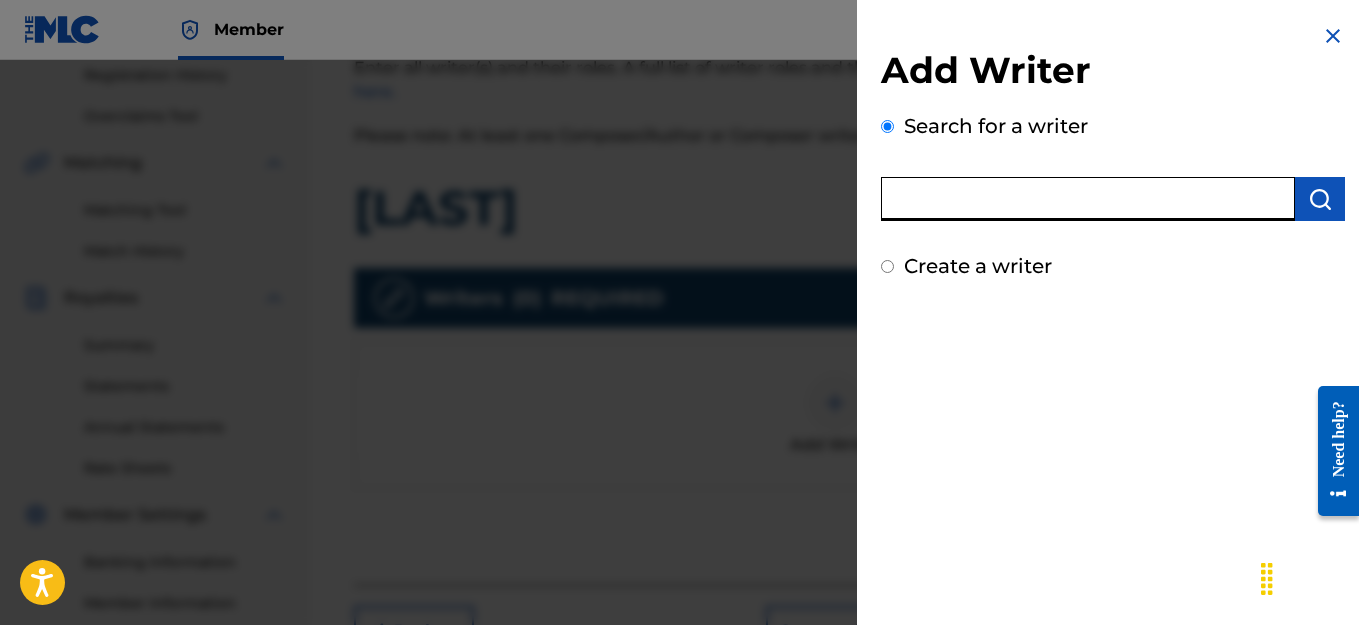 paste on "[NUMBER]" 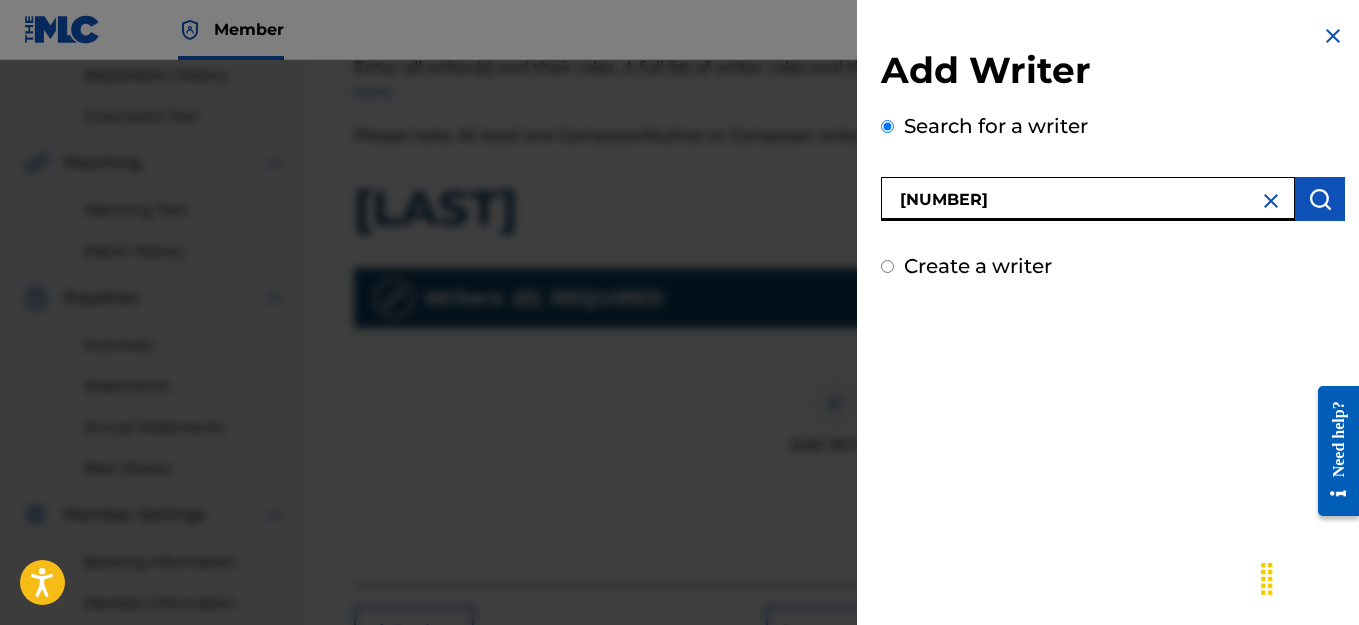 type on "[NUMBER]" 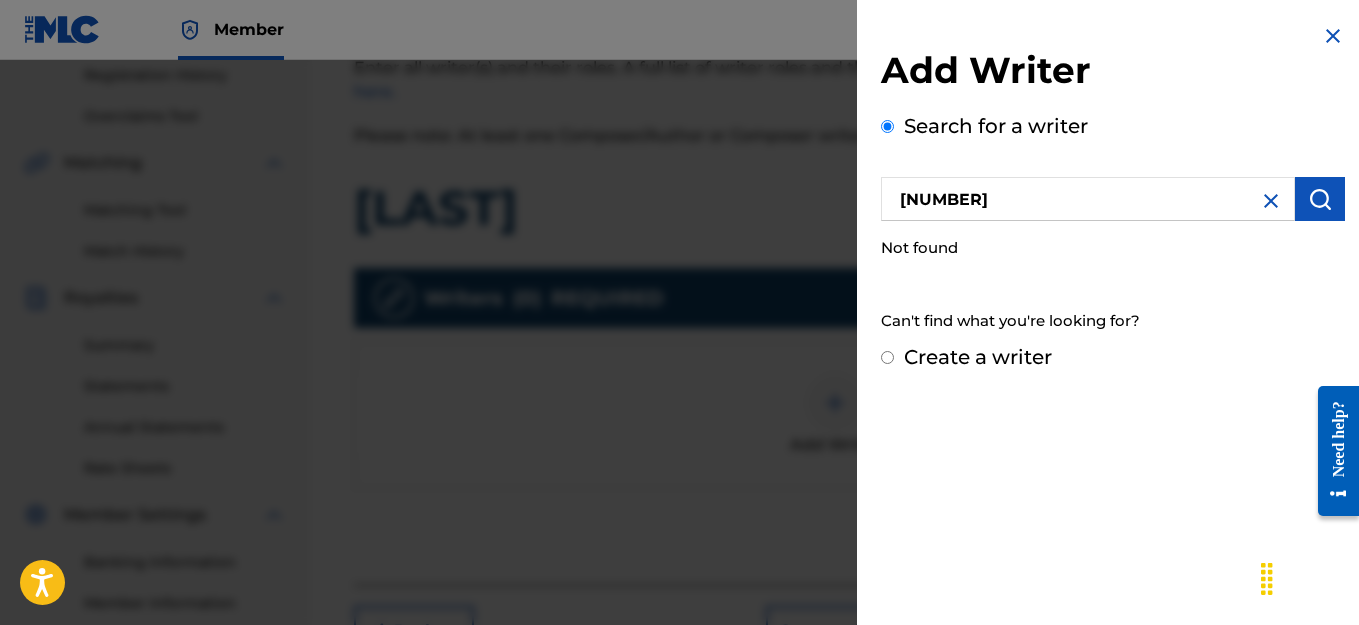 click at bounding box center [1320, 199] 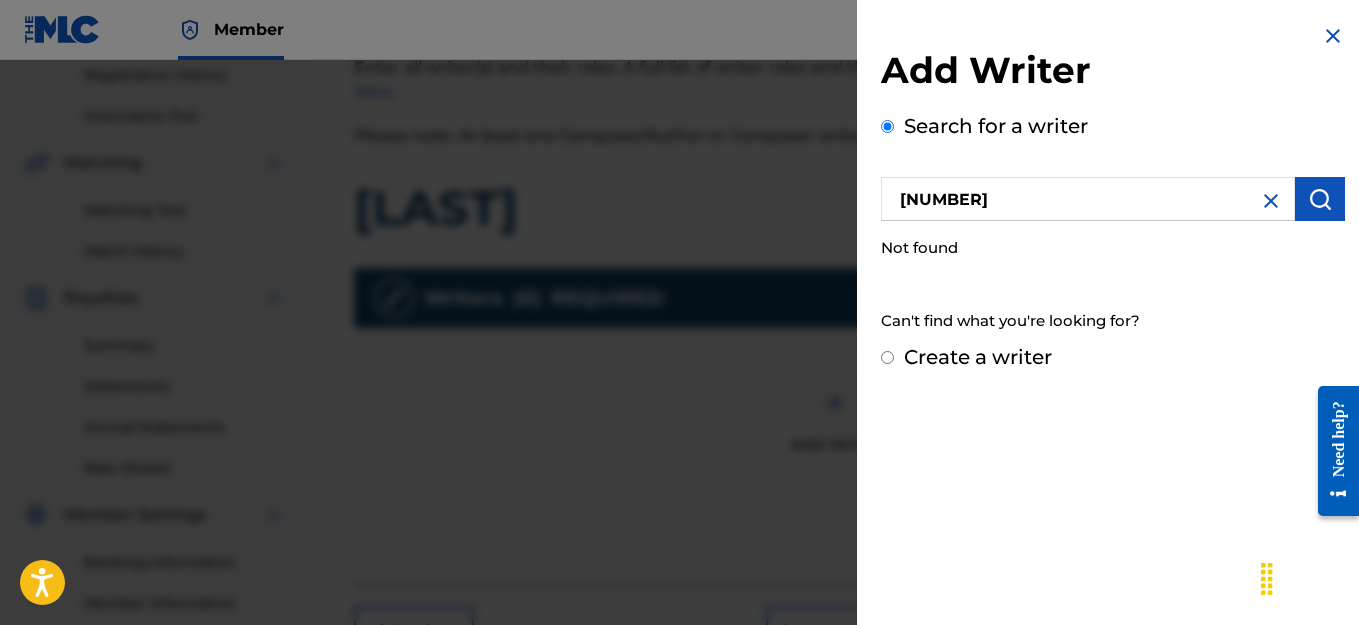 click on "Create a writer" at bounding box center [887, 357] 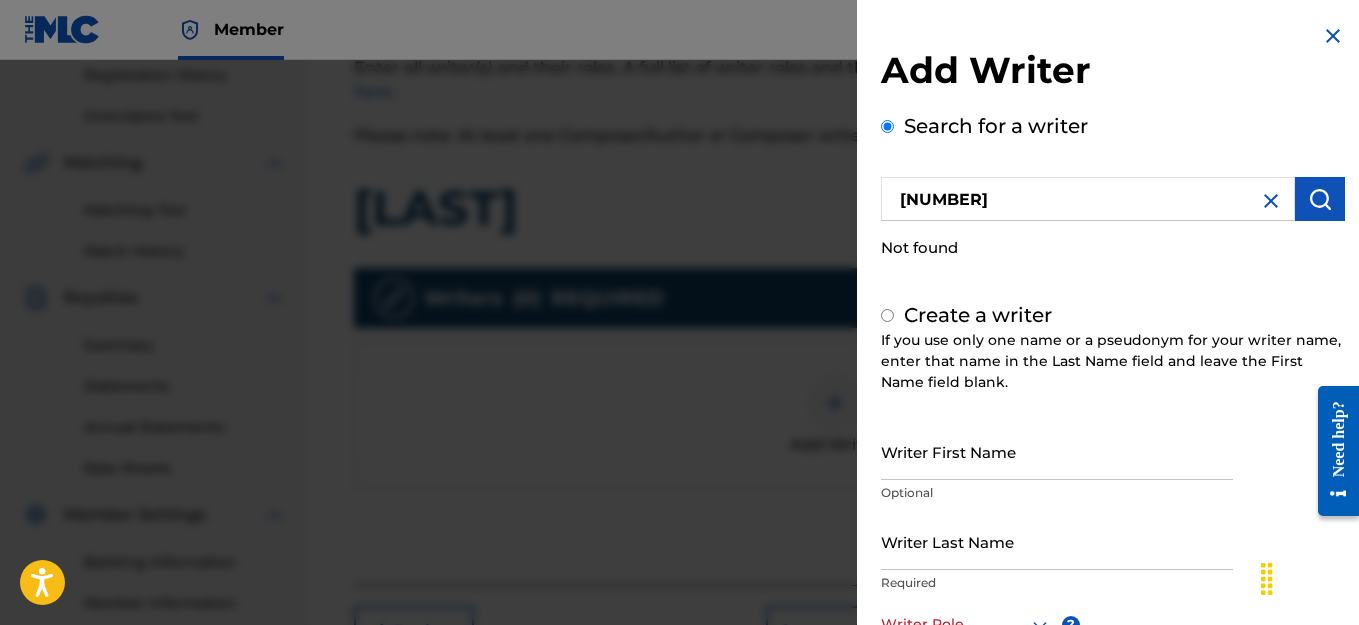 radio on "false" 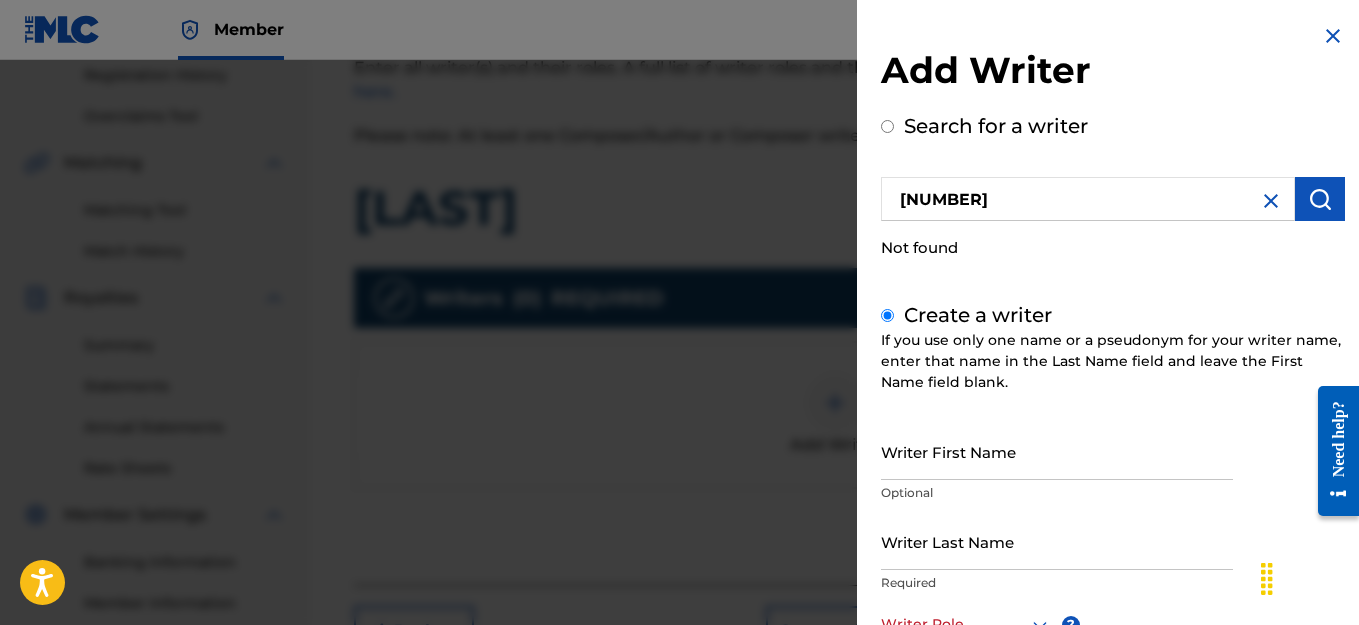 click on "Search for a writer" at bounding box center [887, 126] 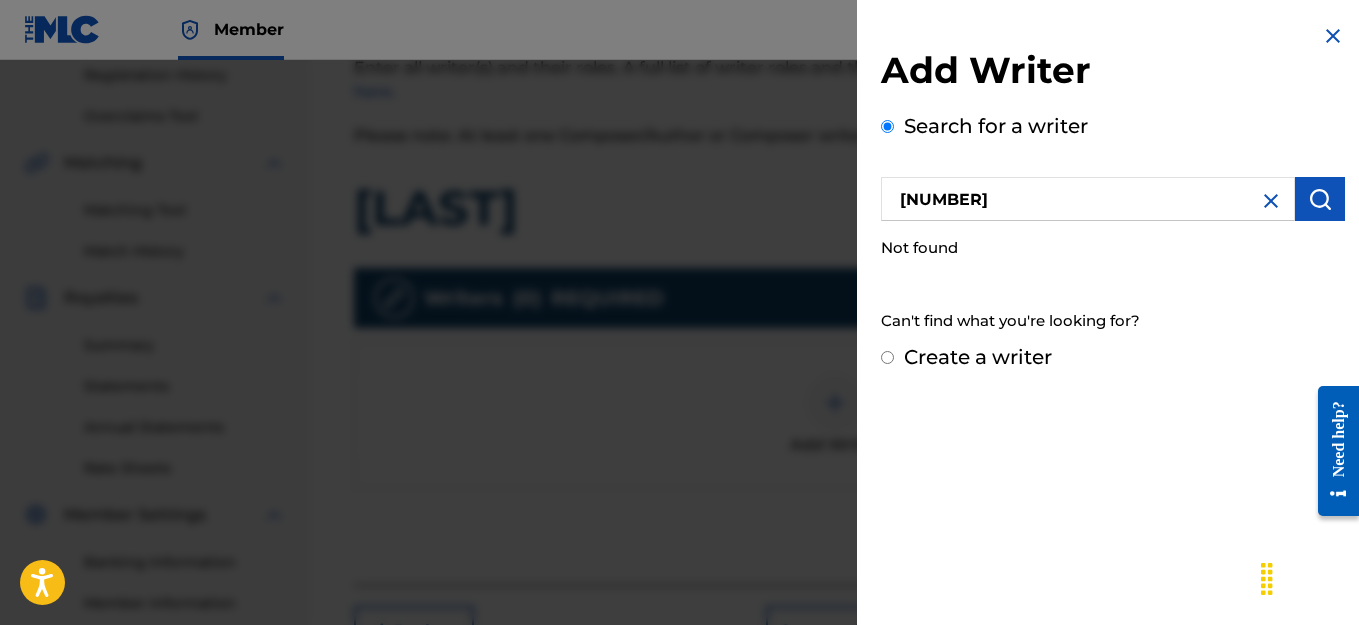 click at bounding box center (1320, 199) 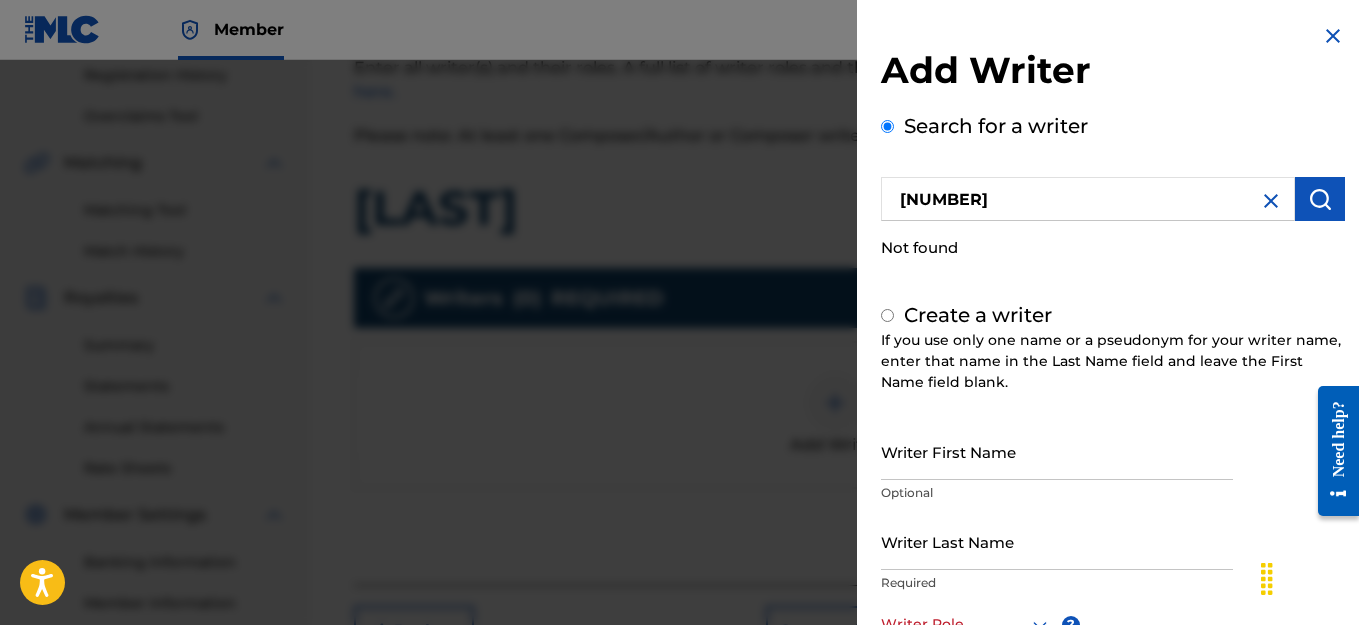 radio on "false" 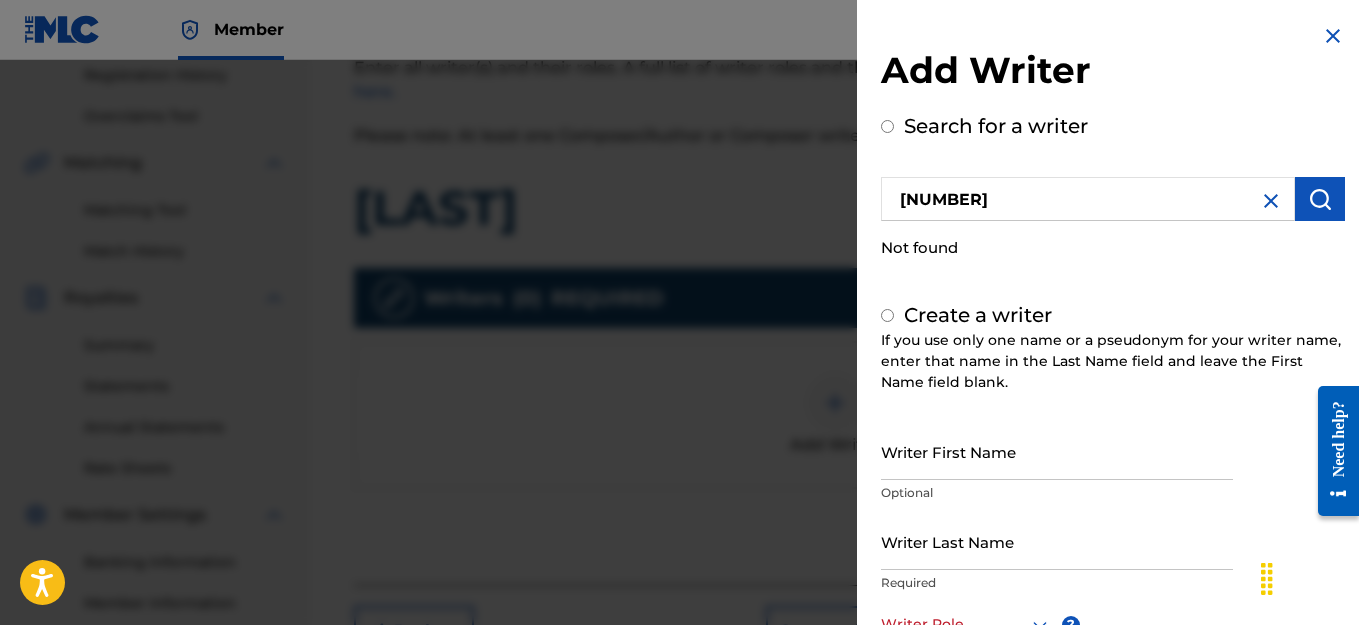 radio on "true" 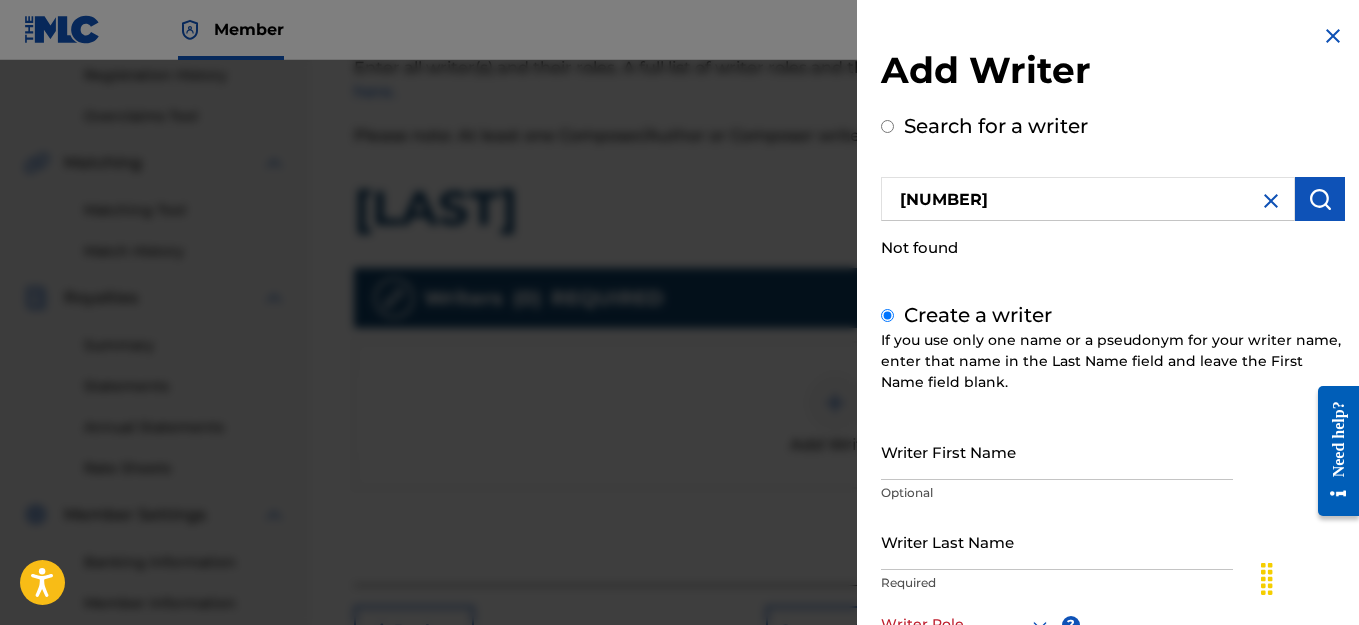 click on "Writer First Name" at bounding box center [1057, 451] 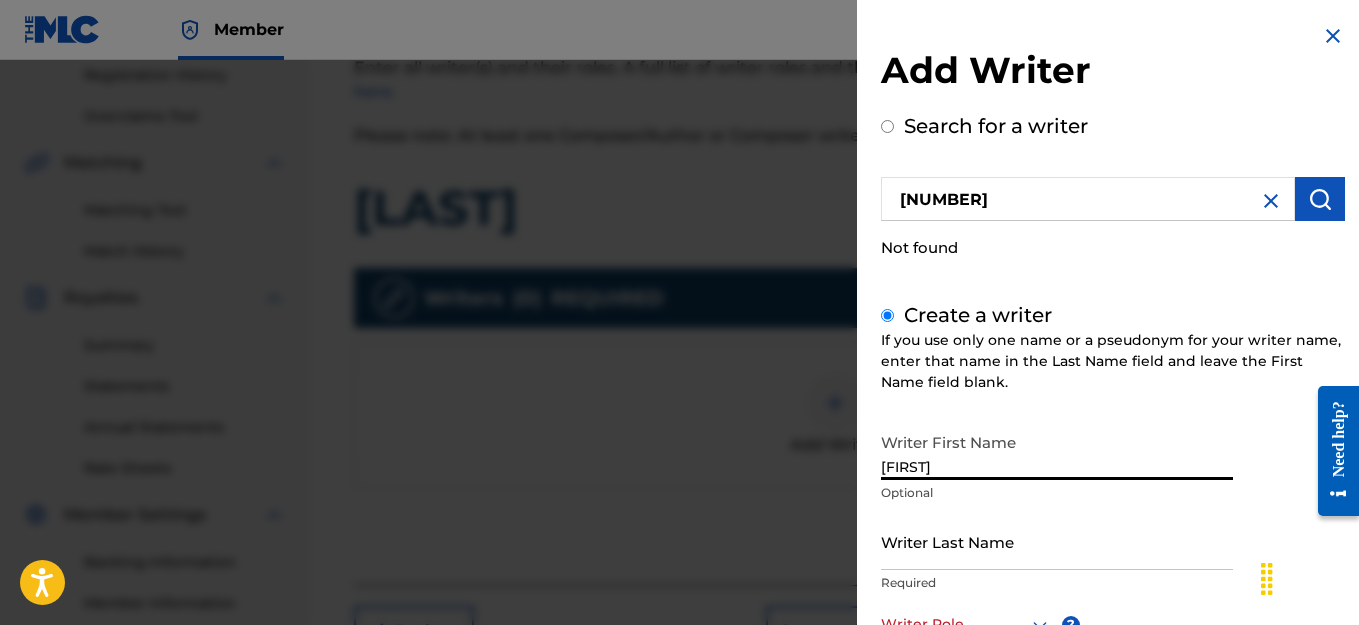 scroll, scrollTop: 534, scrollLeft: 0, axis: vertical 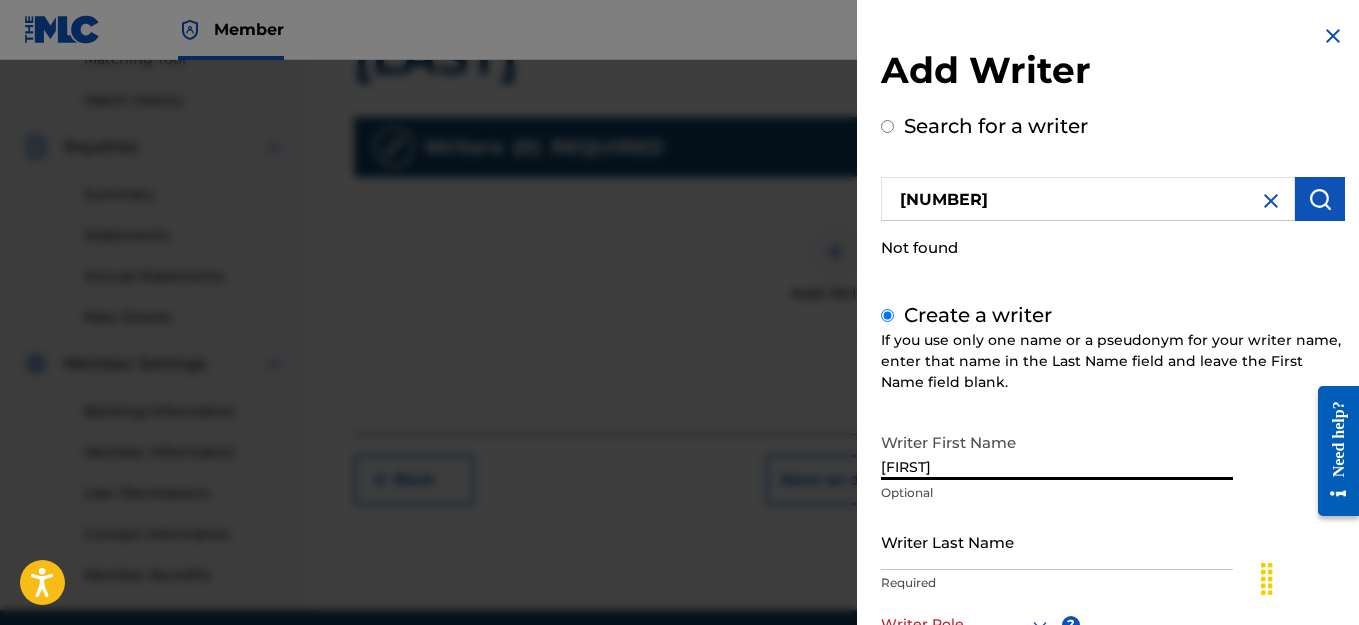 type on "[FIRST]" 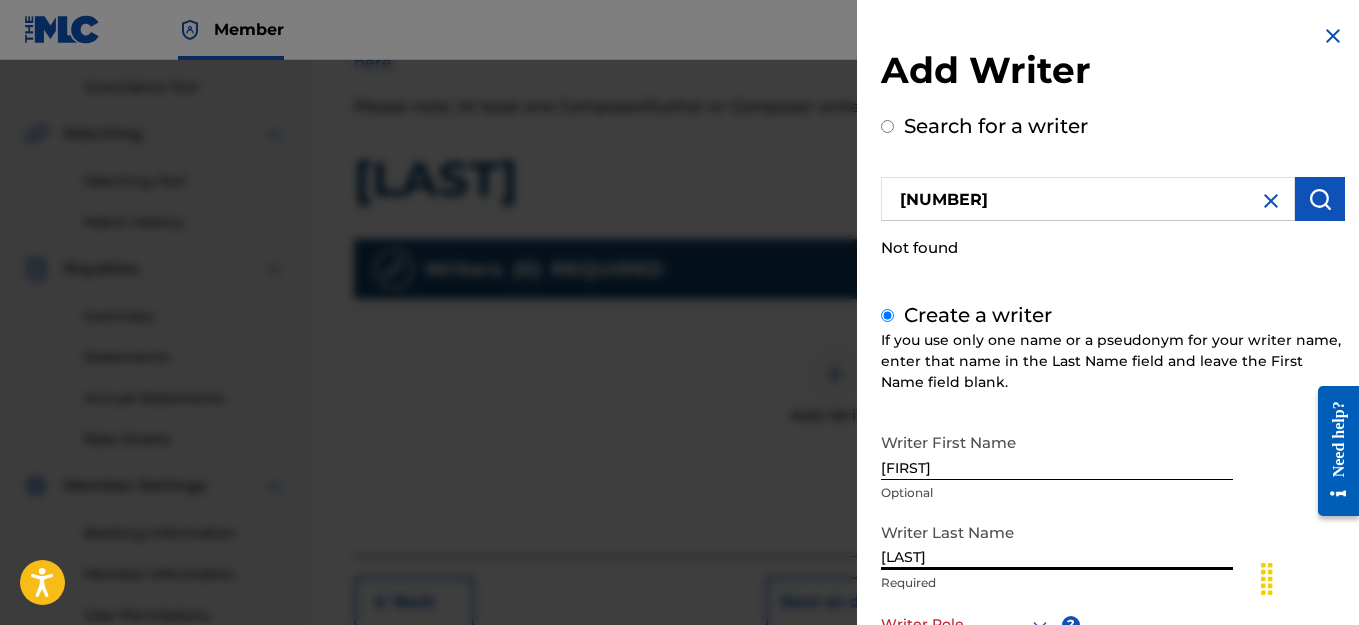 scroll, scrollTop: 615, scrollLeft: 0, axis: vertical 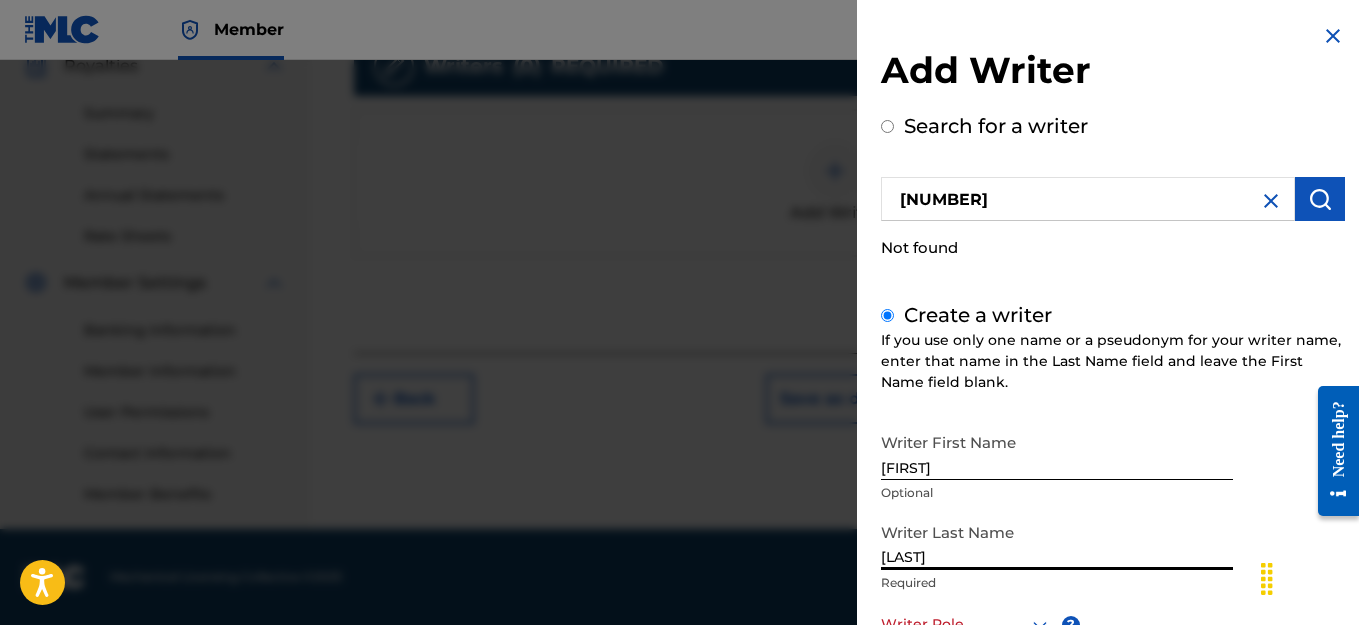 type on "[LAST]" 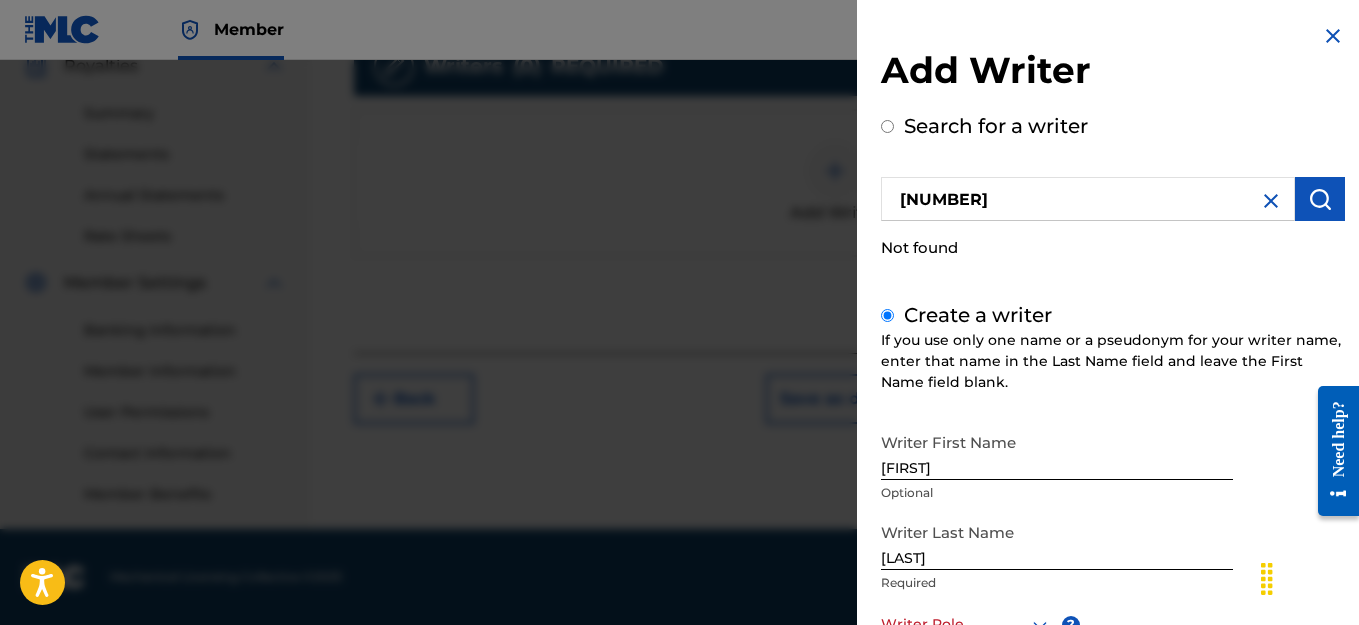 click on "[NUMBER]" at bounding box center [1088, 199] 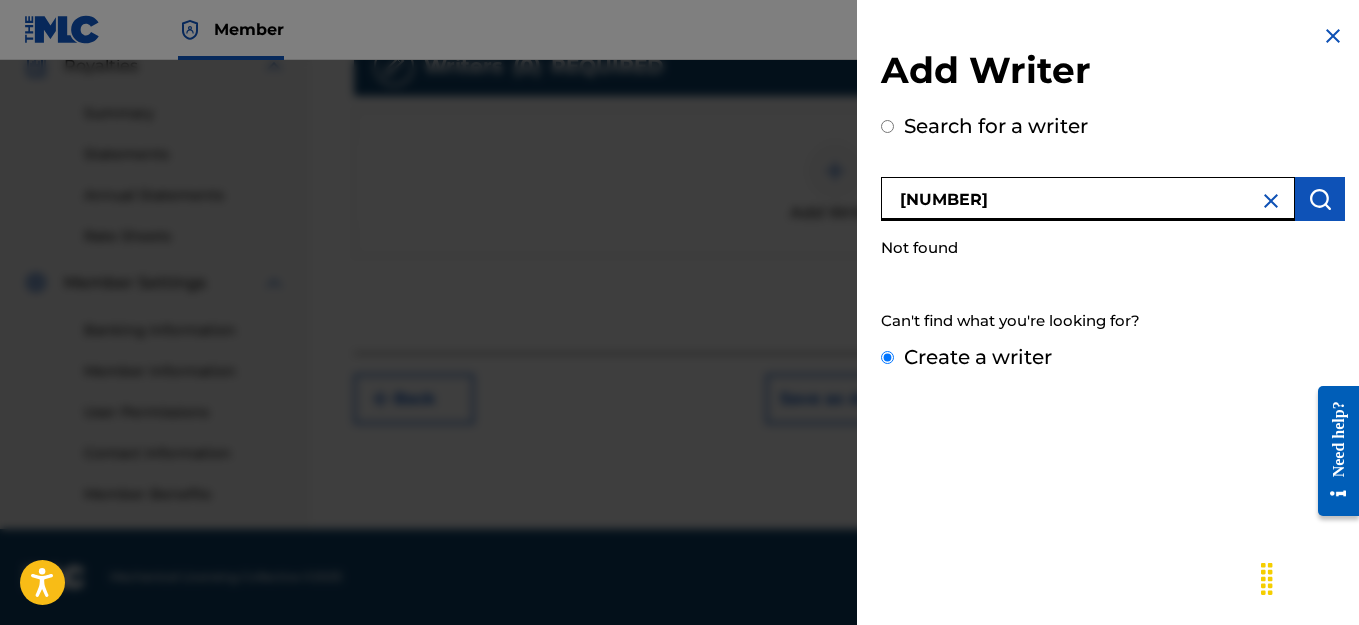 radio on "true" 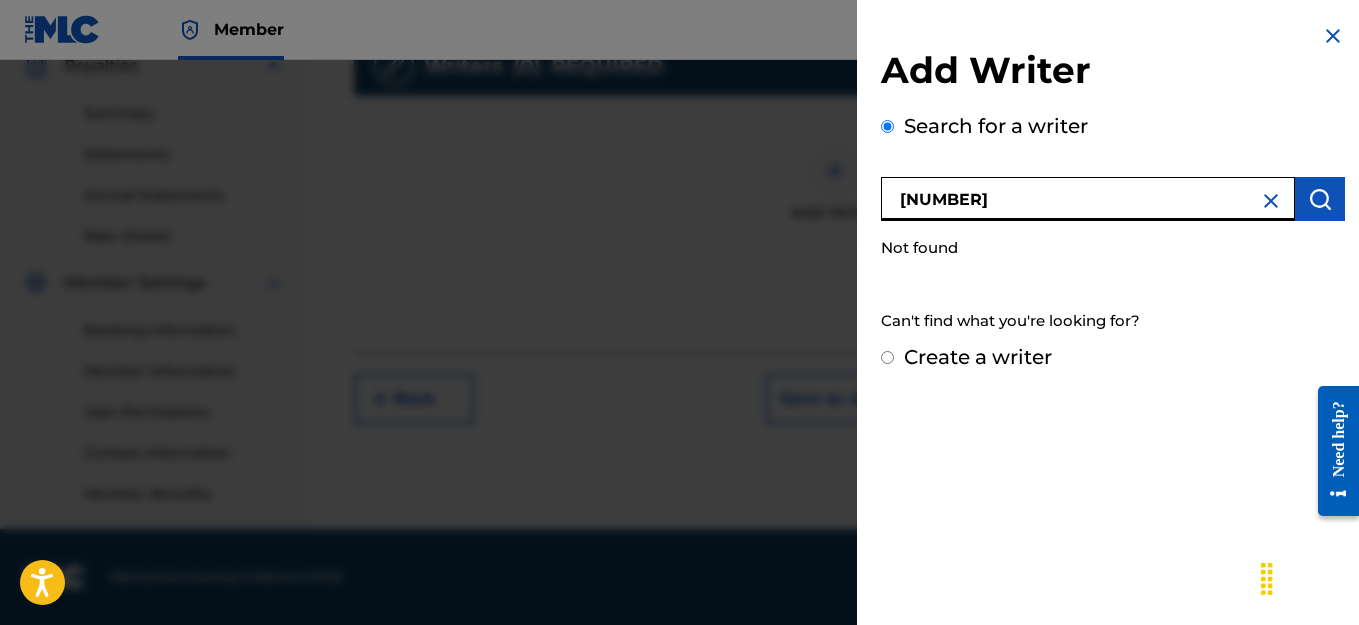 type on "[NUMBER]" 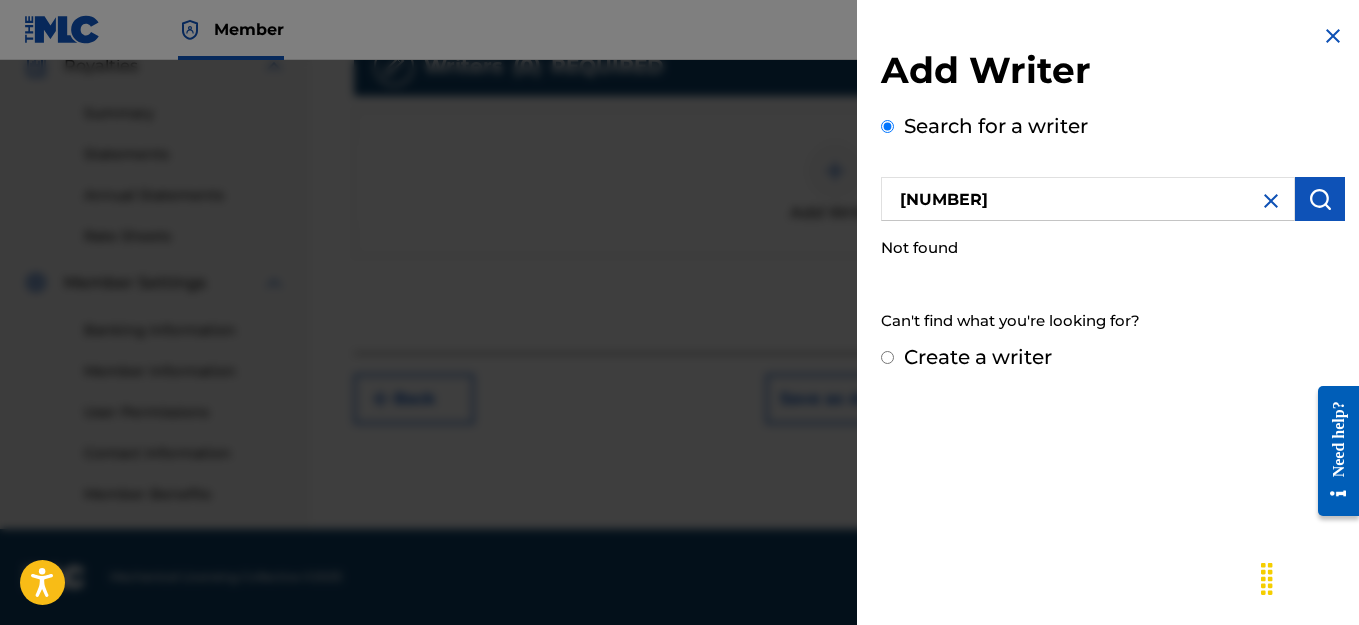 click on "Create a writer" at bounding box center (887, 357) 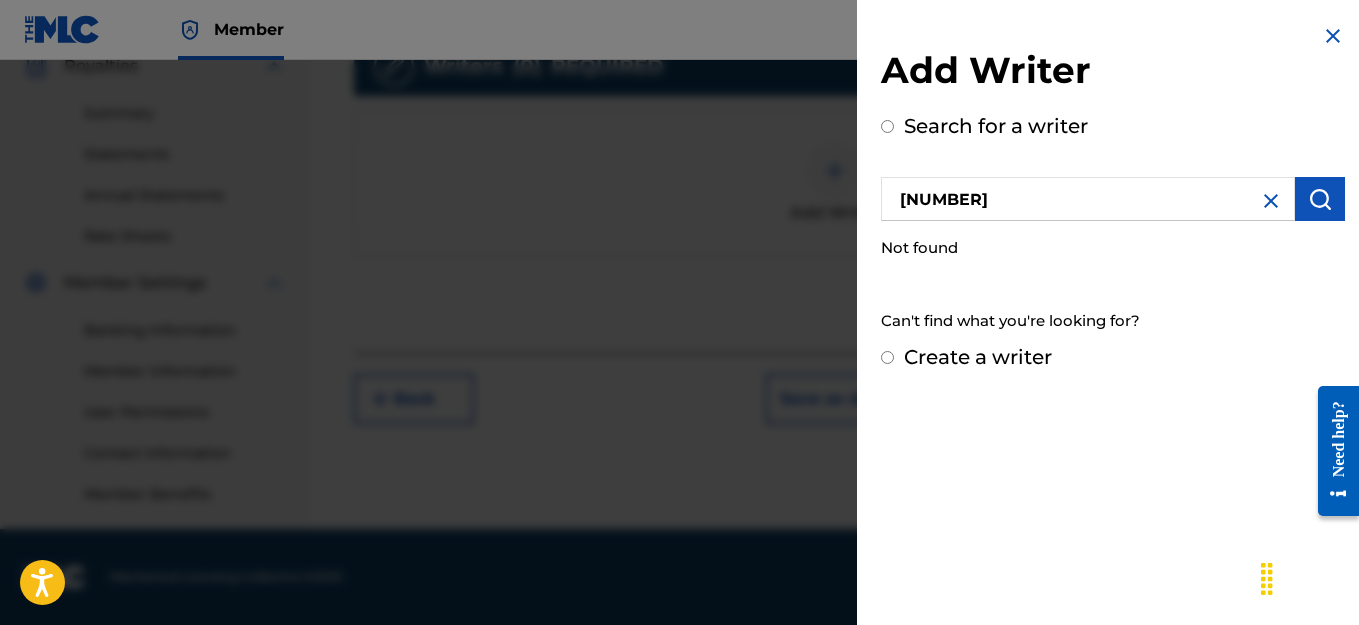 radio on "true" 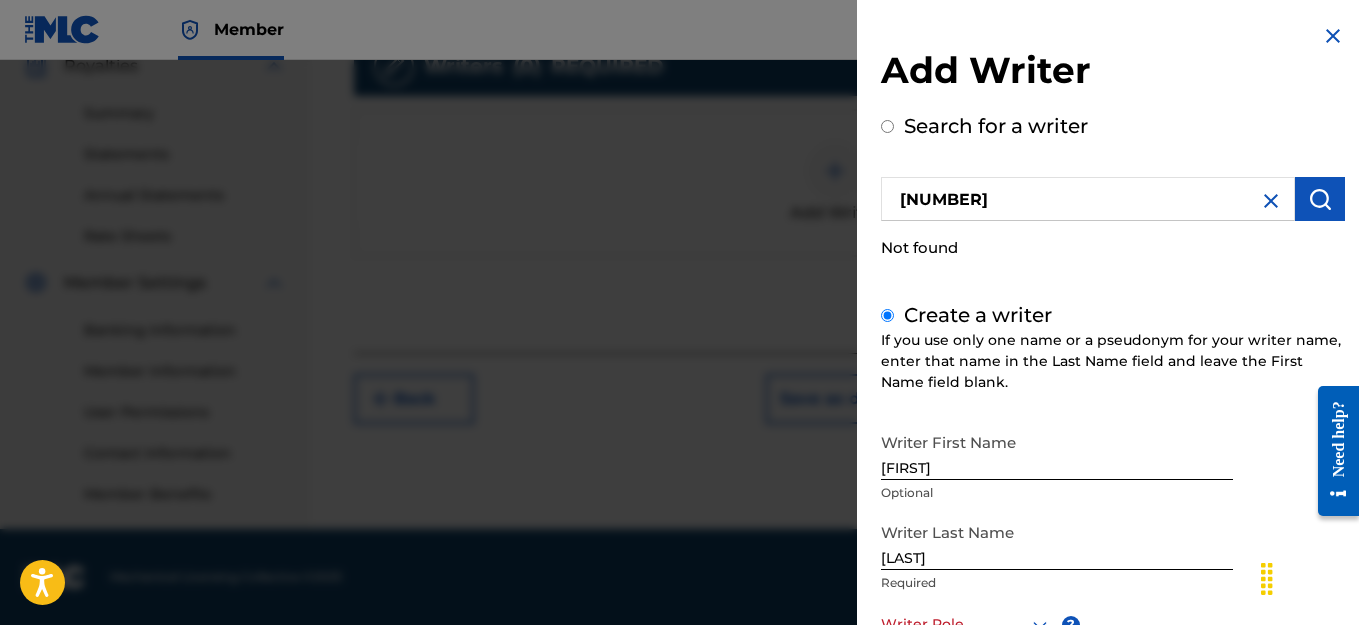 click at bounding box center [1309, 577] 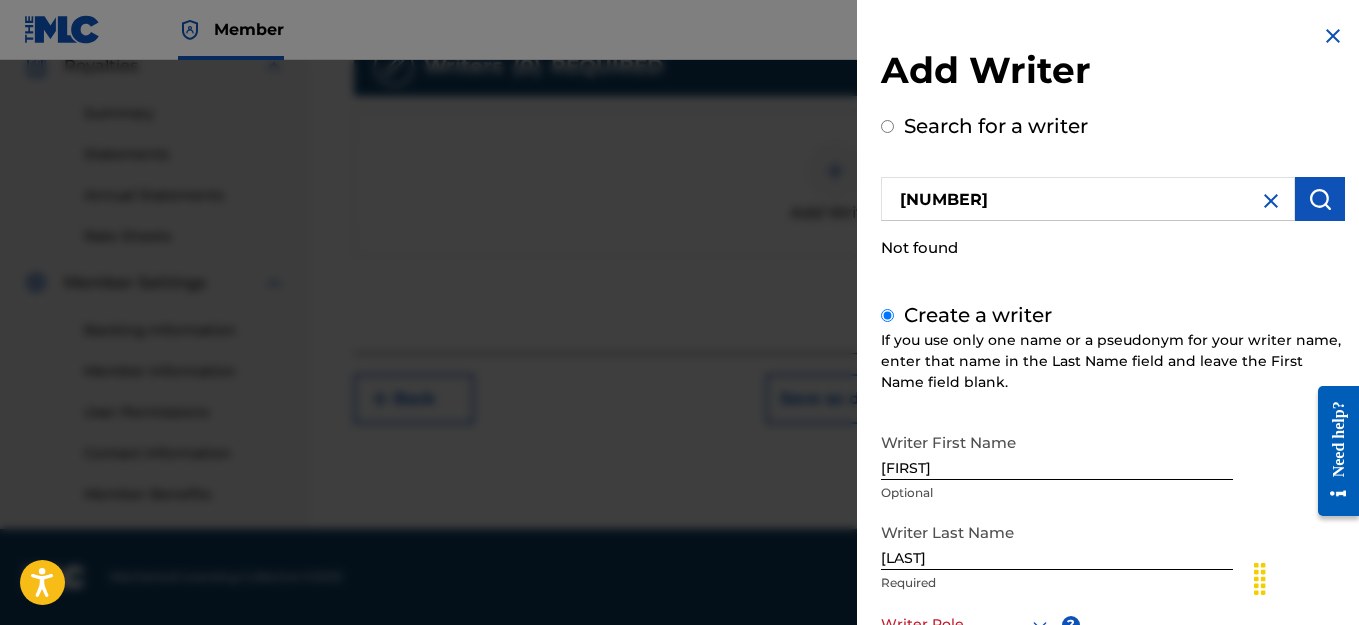 click at bounding box center (1302, 577) 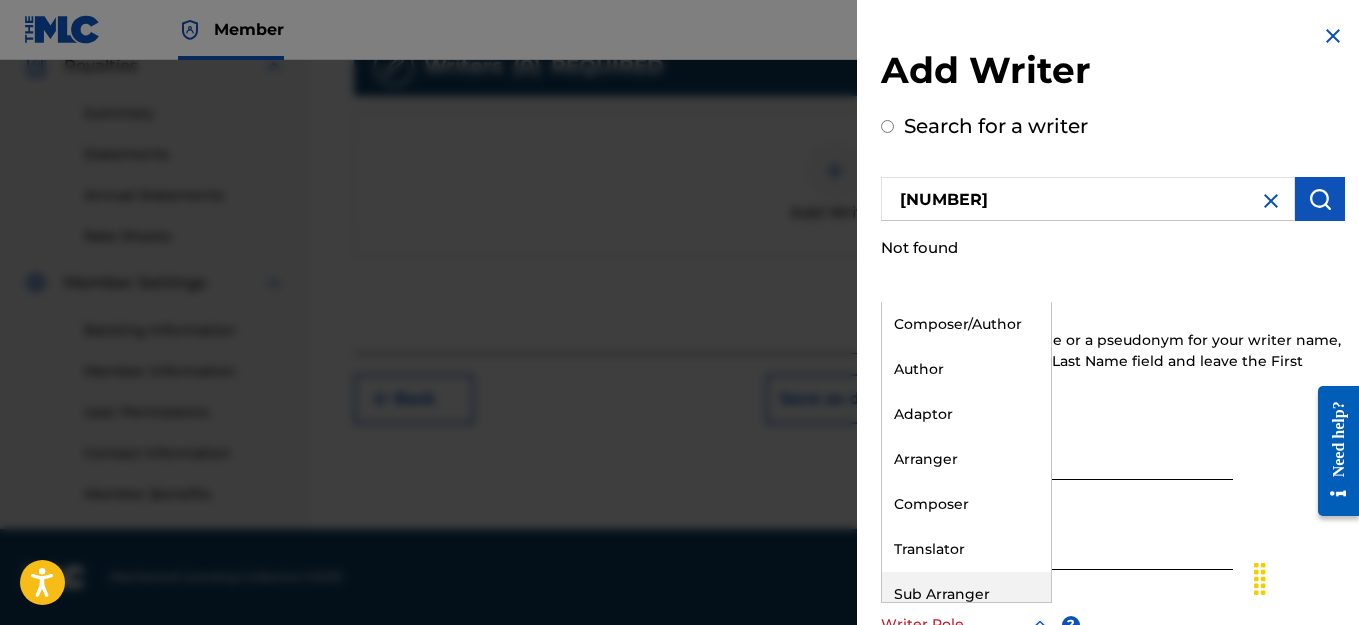 scroll, scrollTop: 10, scrollLeft: 0, axis: vertical 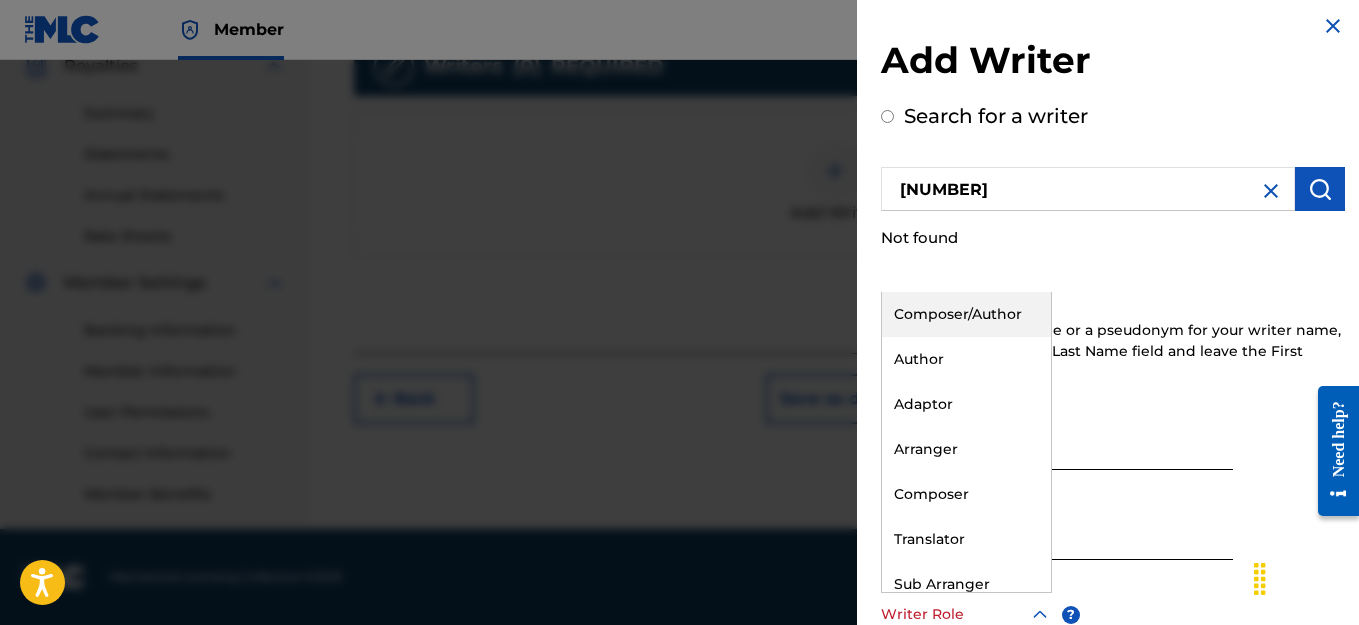 drag, startPoint x: 996, startPoint y: 603, endPoint x: 986, endPoint y: 314, distance: 289.17297 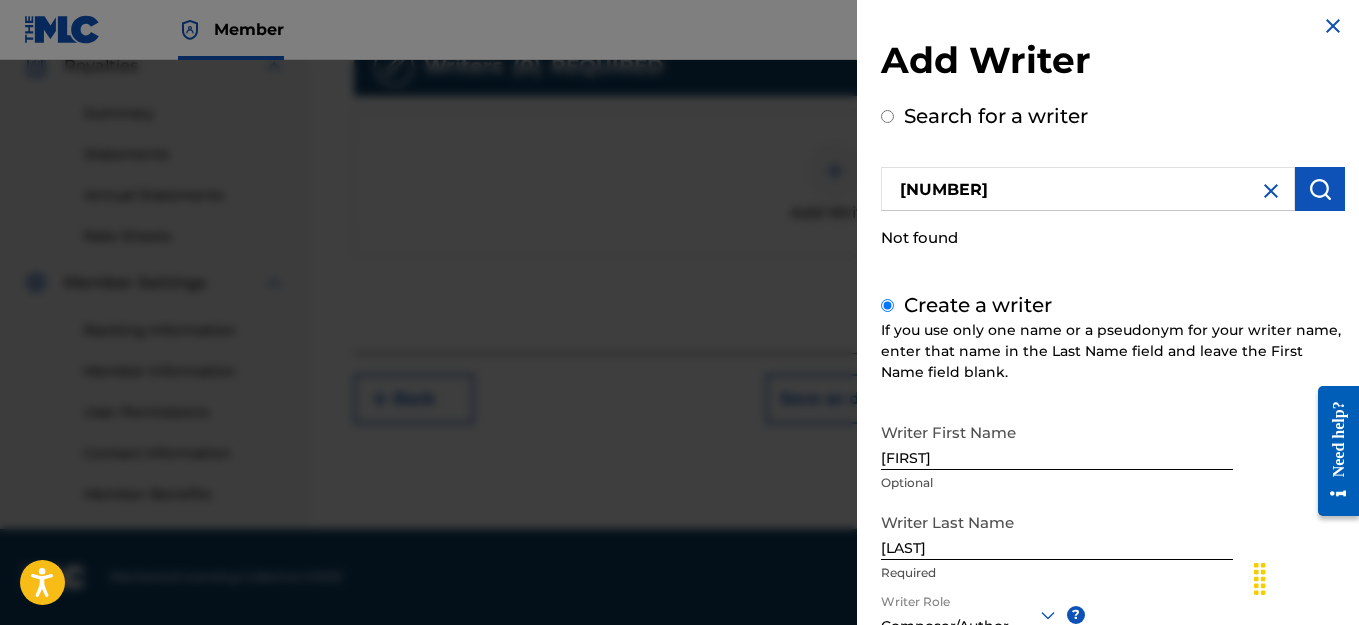 click 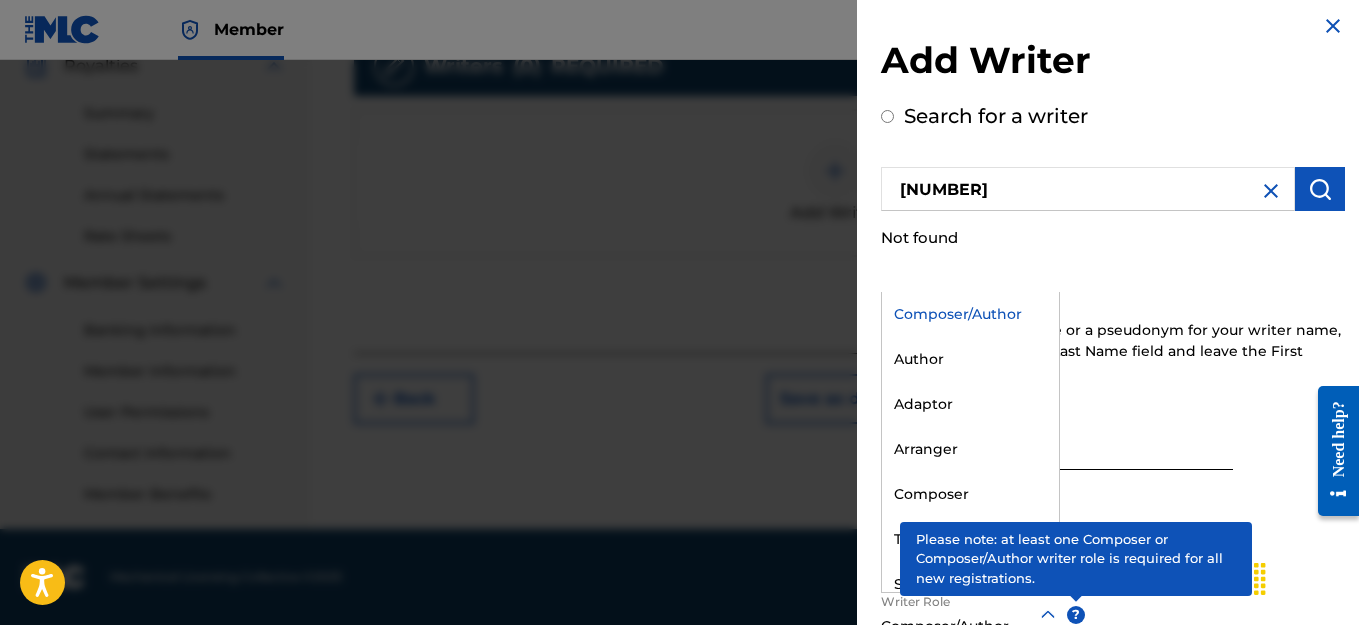 click on "[FIRST]" at bounding box center [1057, 441] 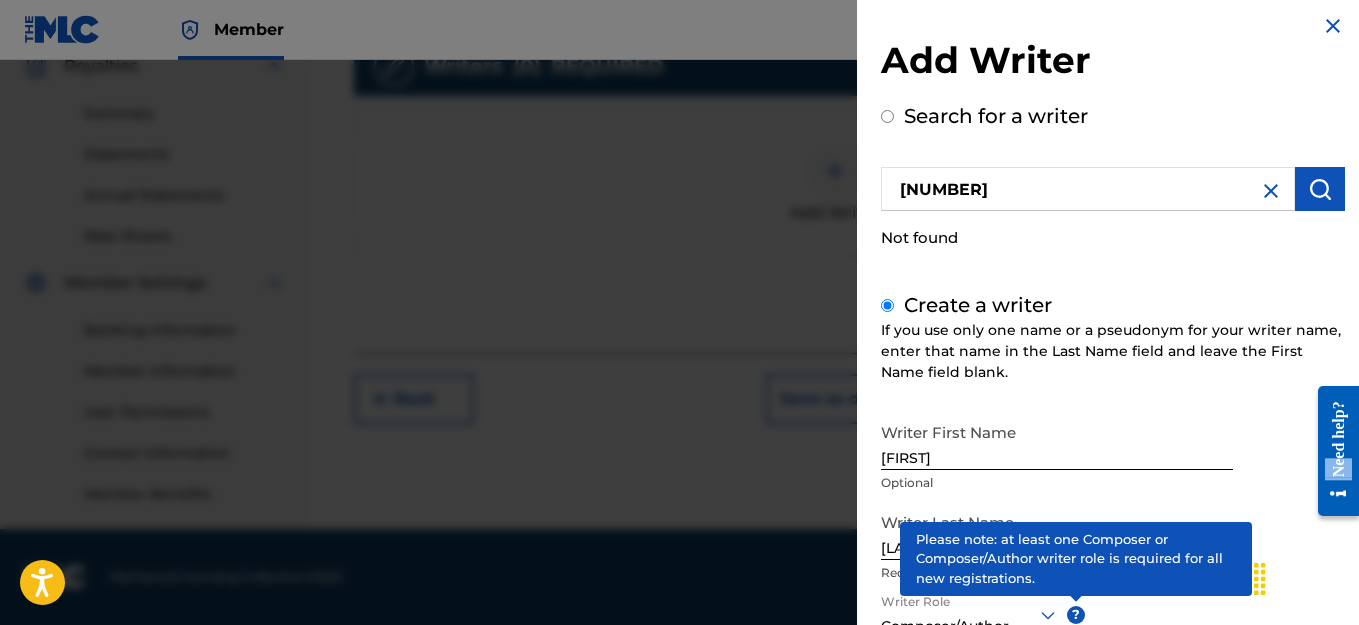 drag, startPoint x: 1350, startPoint y: 462, endPoint x: 1348, endPoint y: 302, distance: 160.0125 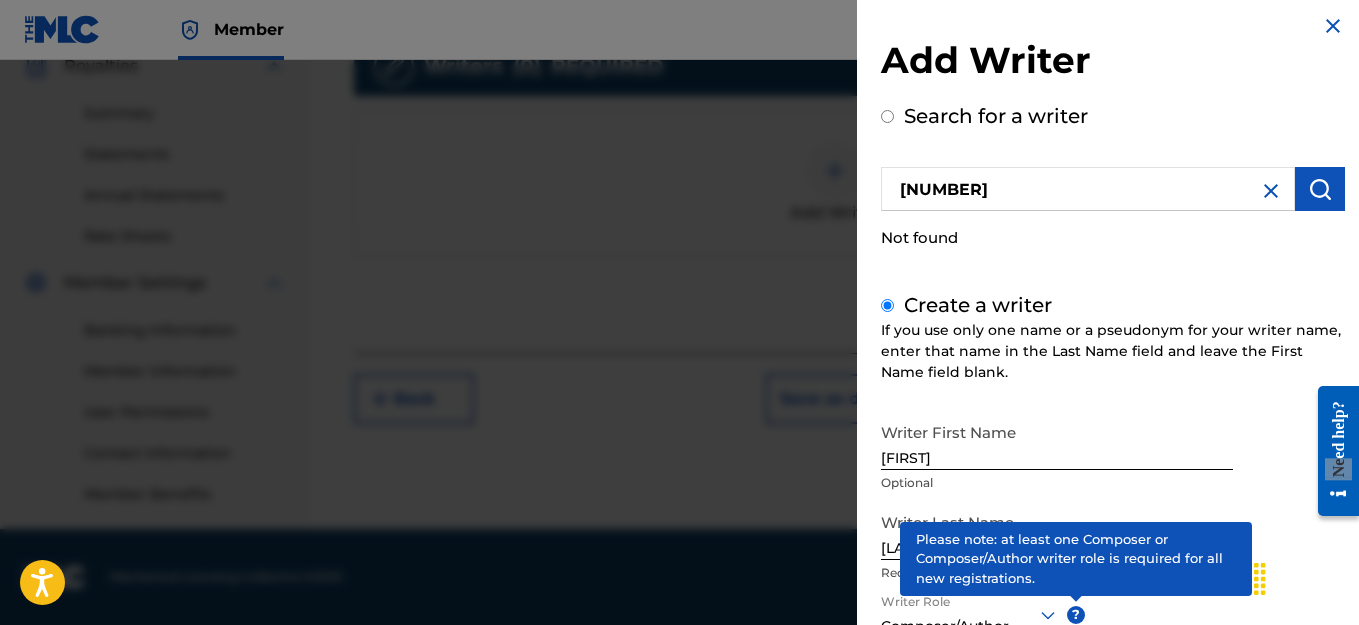 click on "Add Writer Search for a writer #[NUMBER] Not found Create a writer If you use only one name or a pseudonym for your writer name, enter that name in the Last Name field and leave the First Name field blank. Writer First Name   [FIRST] Optional Writer Last Name   [LAST] Required Writer Role Composer/Author ? Required IPI   Optional Save & Add Another Writer Continue" at bounding box center (1113, 448) 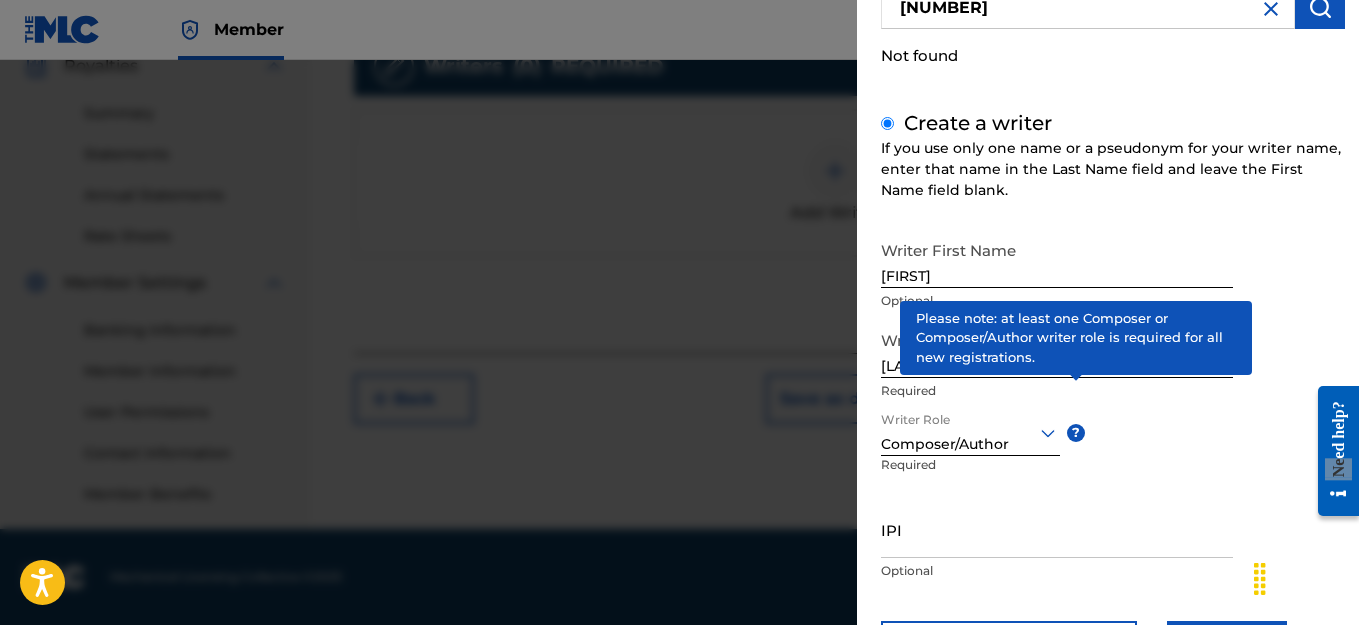 scroll, scrollTop: 292, scrollLeft: 0, axis: vertical 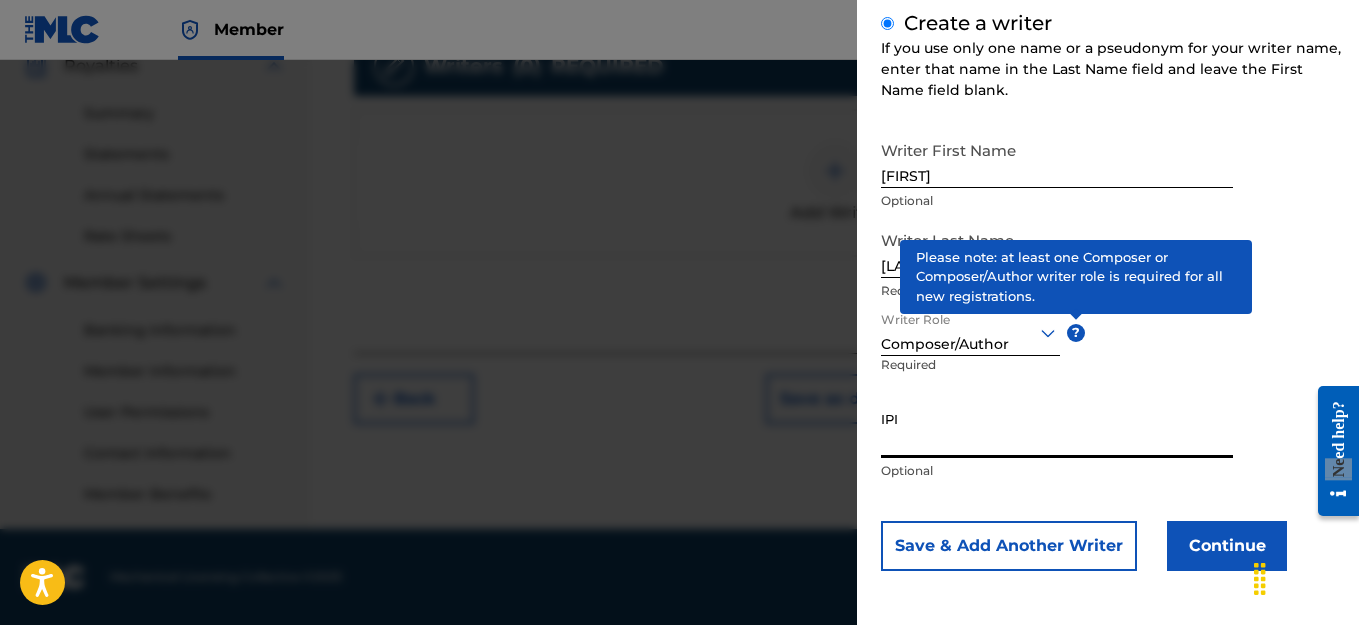 paste on "[NUMBER]" 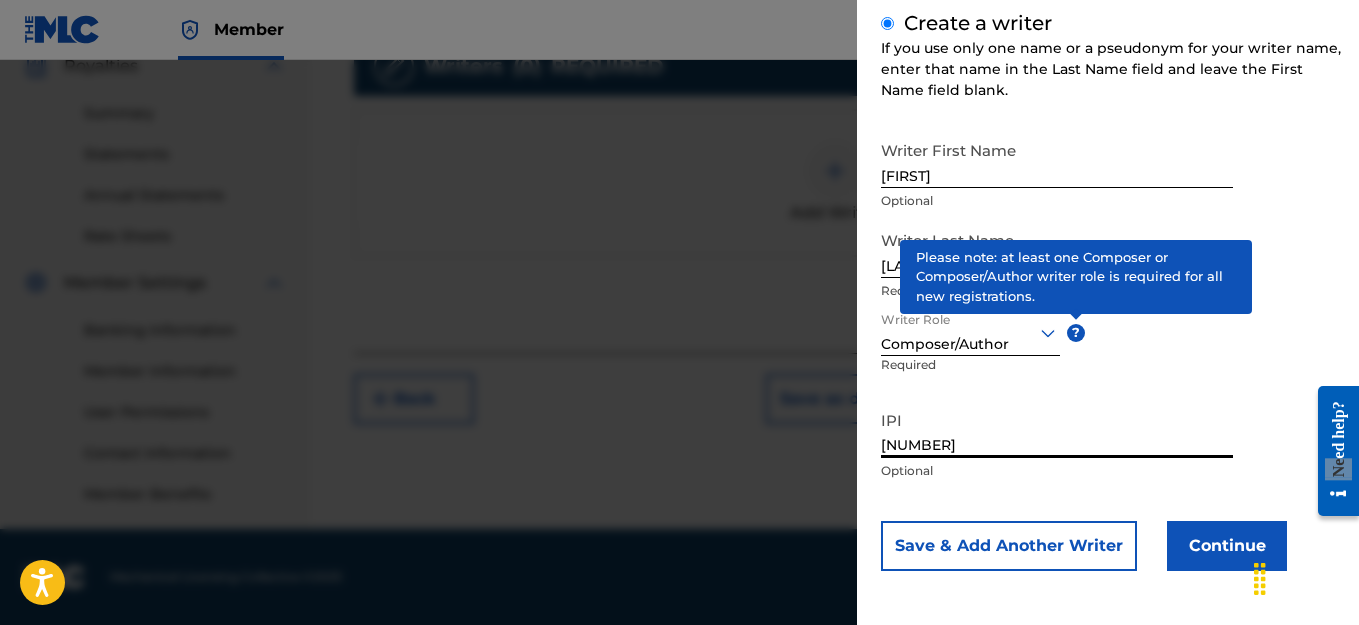 type on "[NUMBER]" 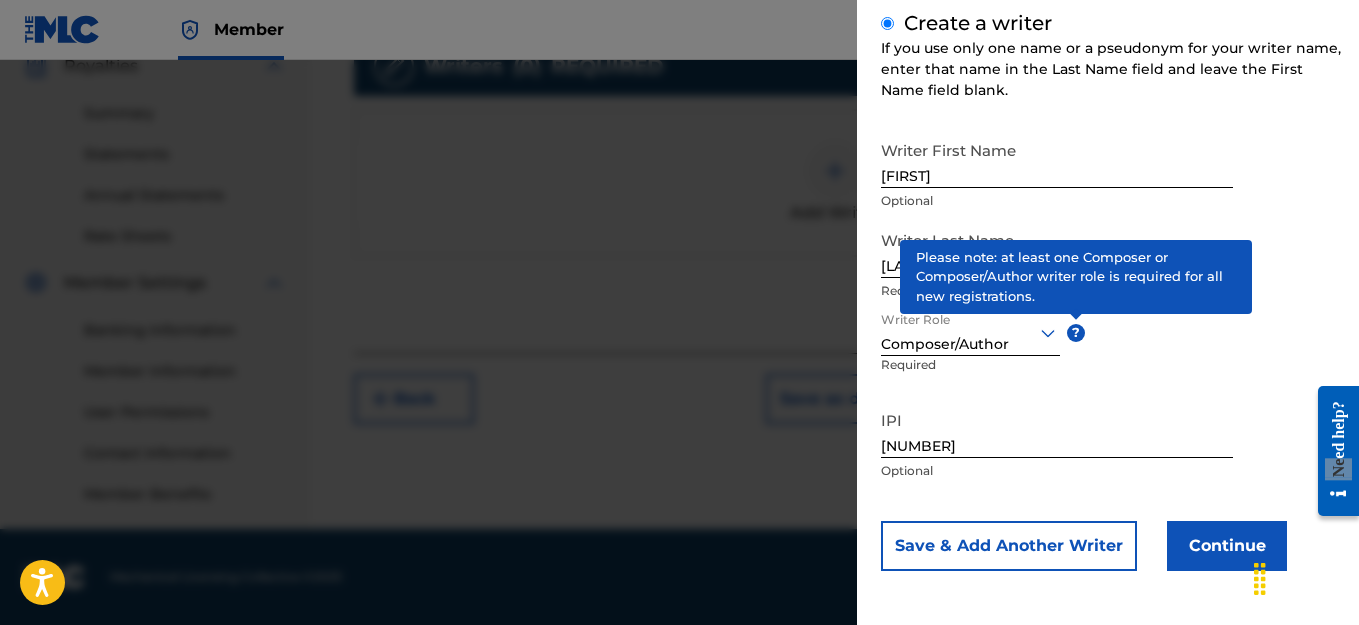 click on "Continue" at bounding box center [1227, 546] 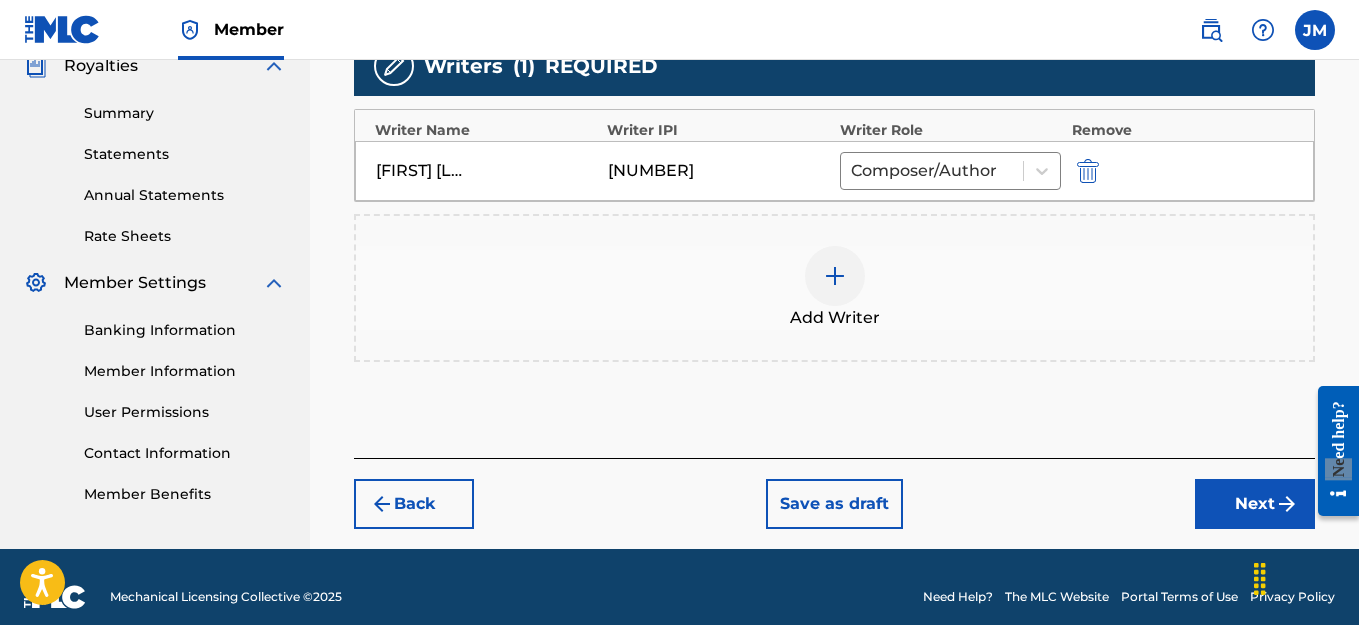 scroll, scrollTop: 635, scrollLeft: 0, axis: vertical 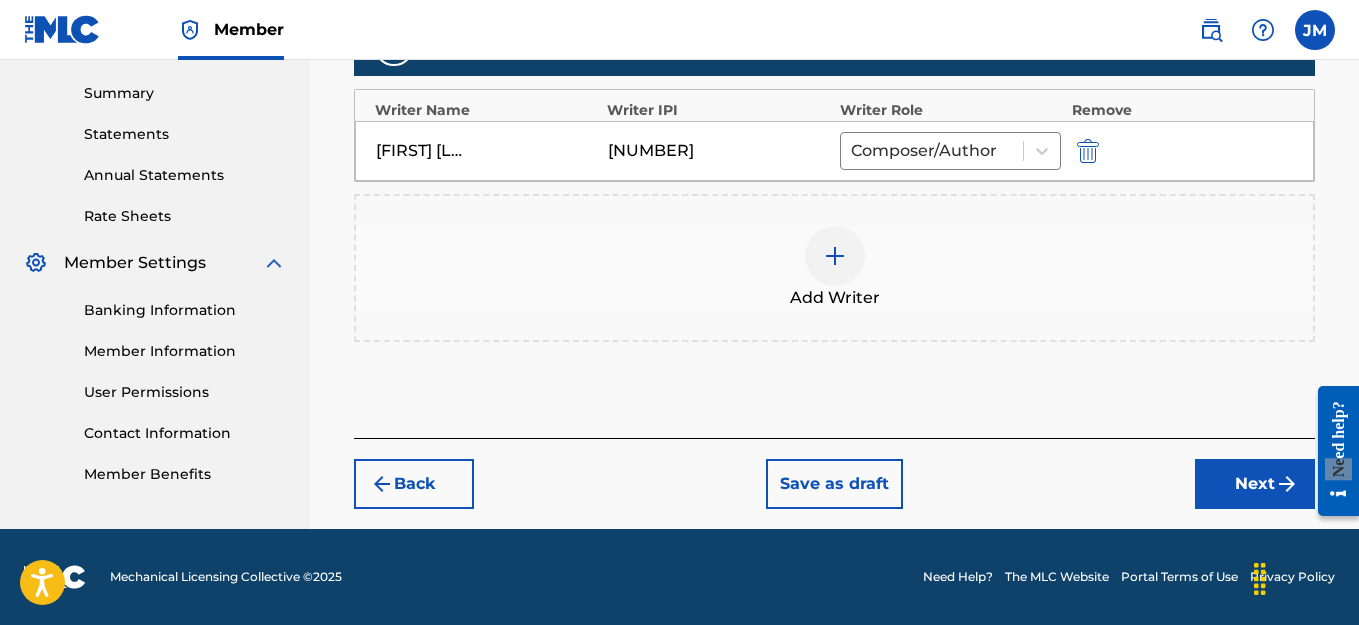click on "Next" at bounding box center (1255, 484) 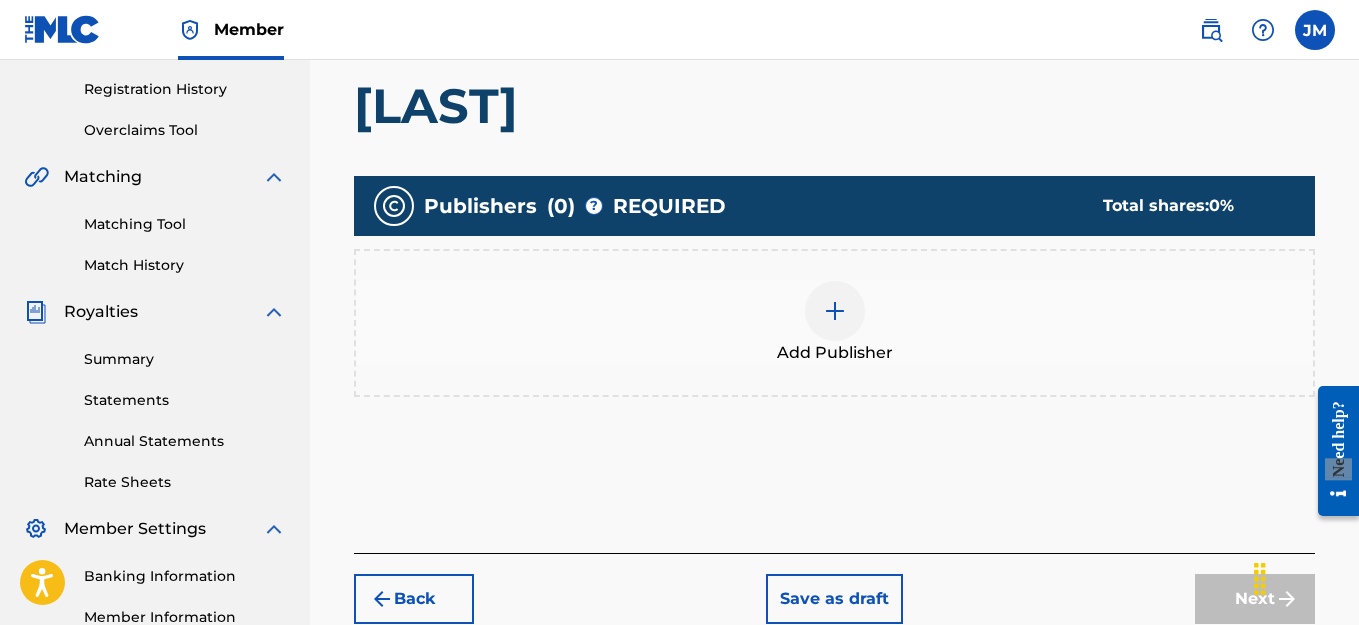 scroll, scrollTop: 390, scrollLeft: 0, axis: vertical 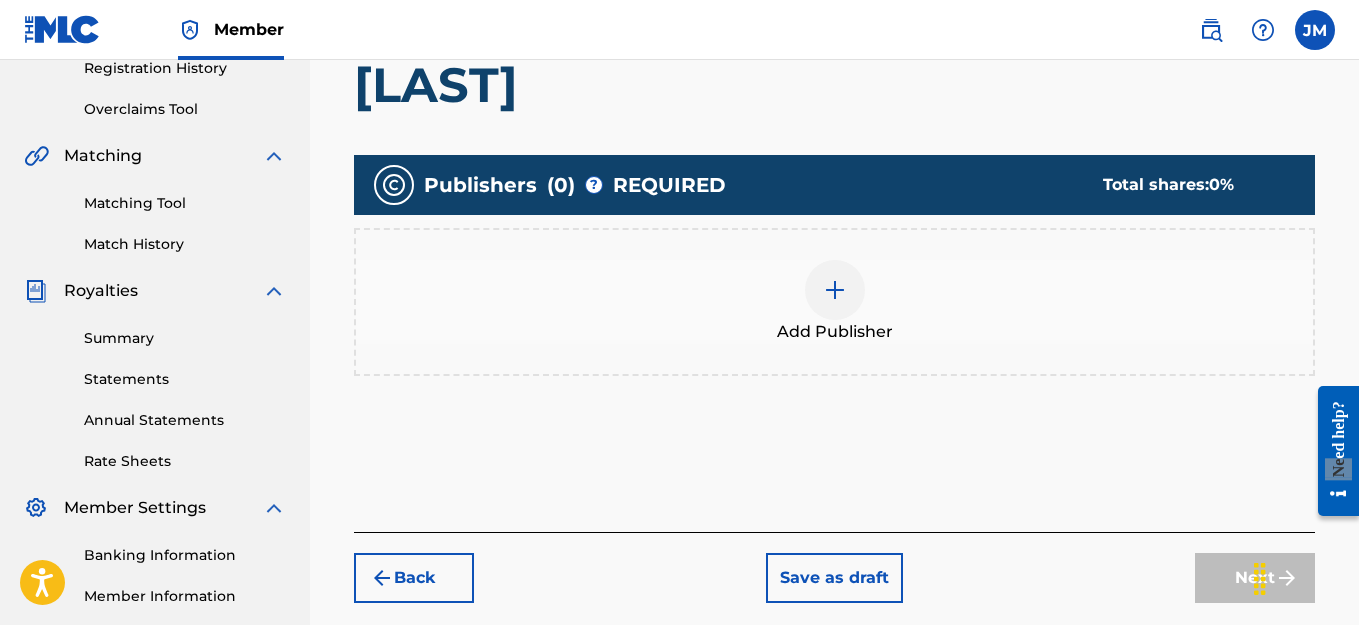 click at bounding box center (835, 290) 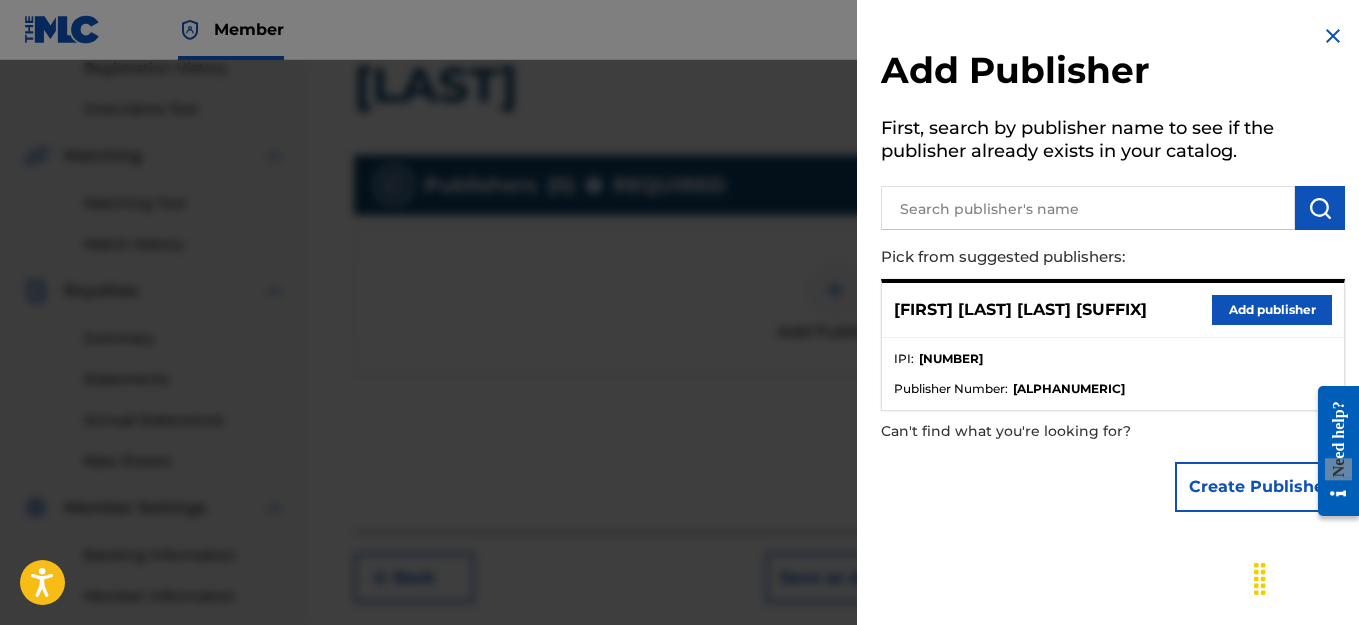 click at bounding box center (1088, 208) 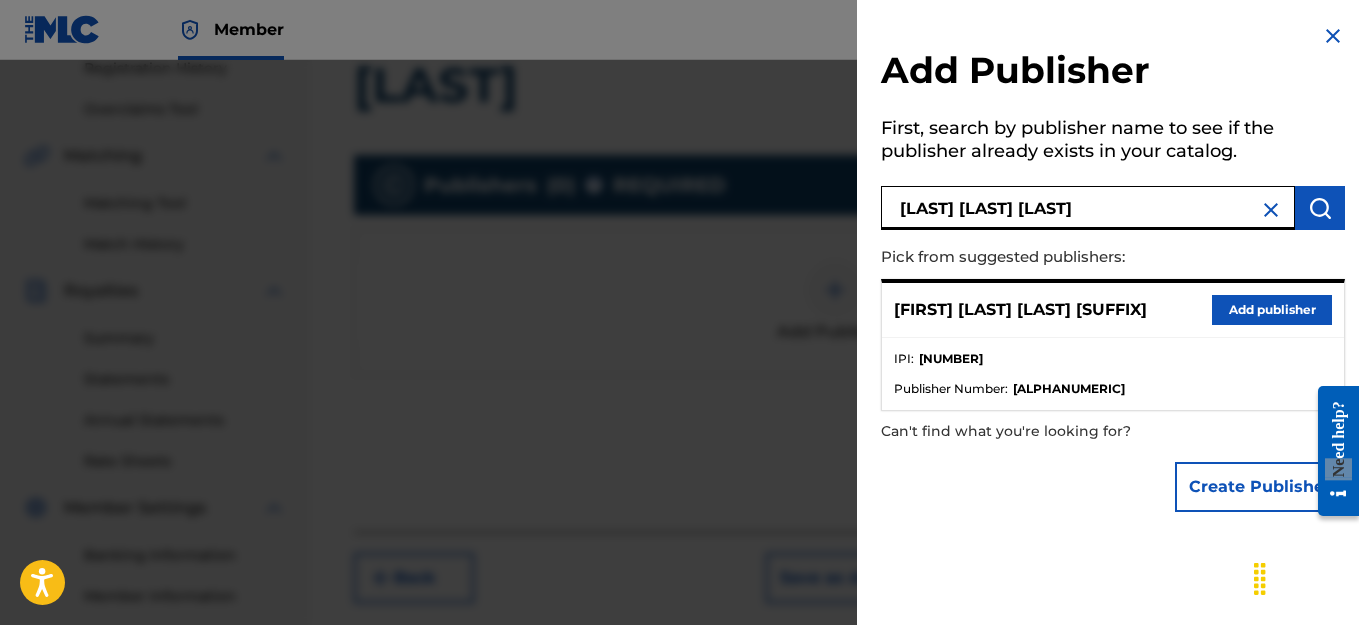scroll, scrollTop: 0, scrollLeft: 144, axis: horizontal 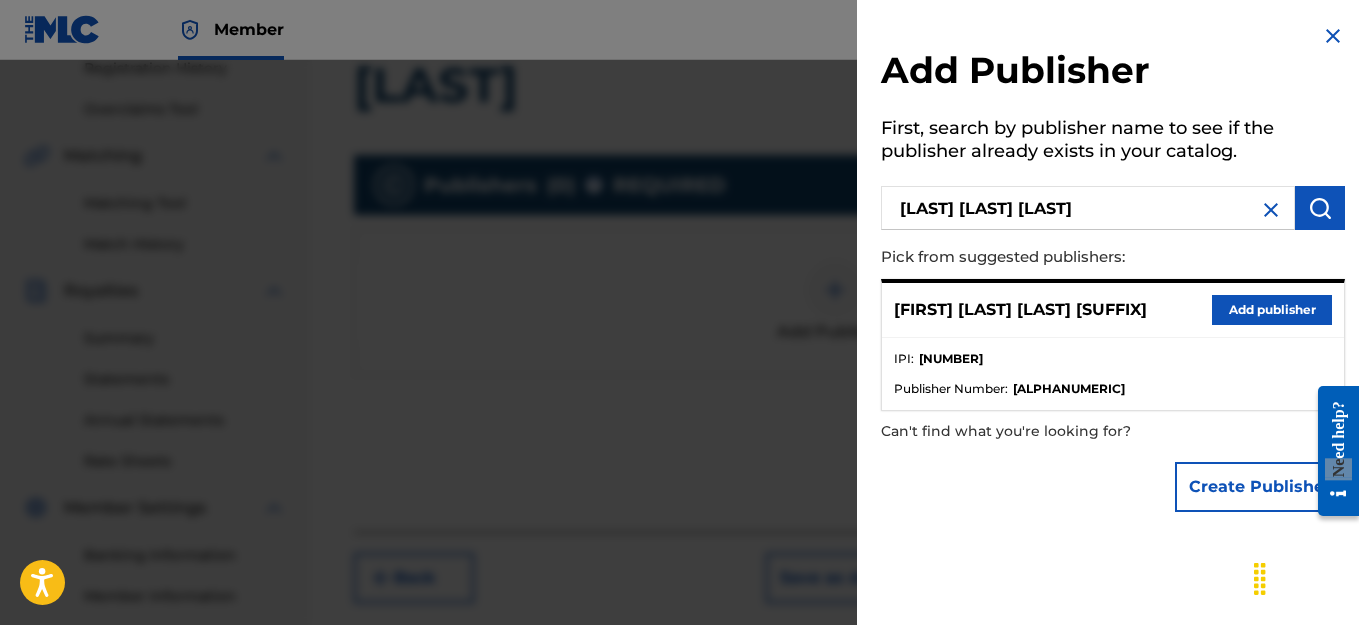 click at bounding box center (1320, 208) 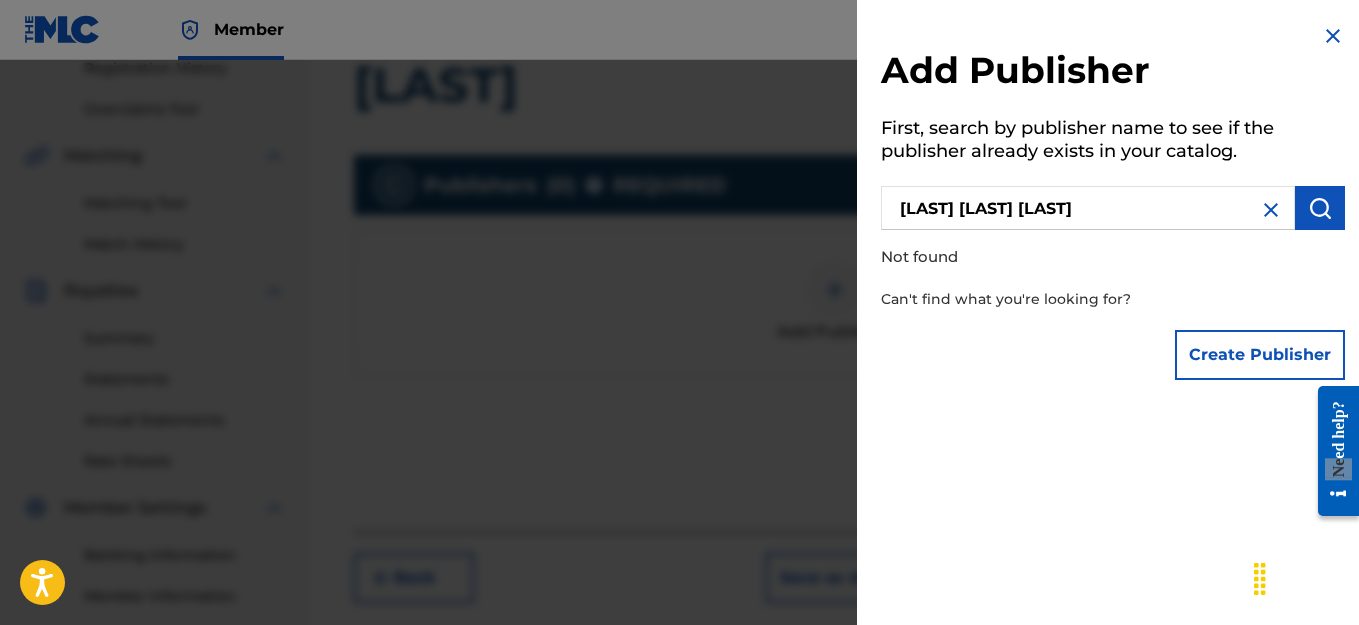 click on "Create Publisher" at bounding box center [1260, 355] 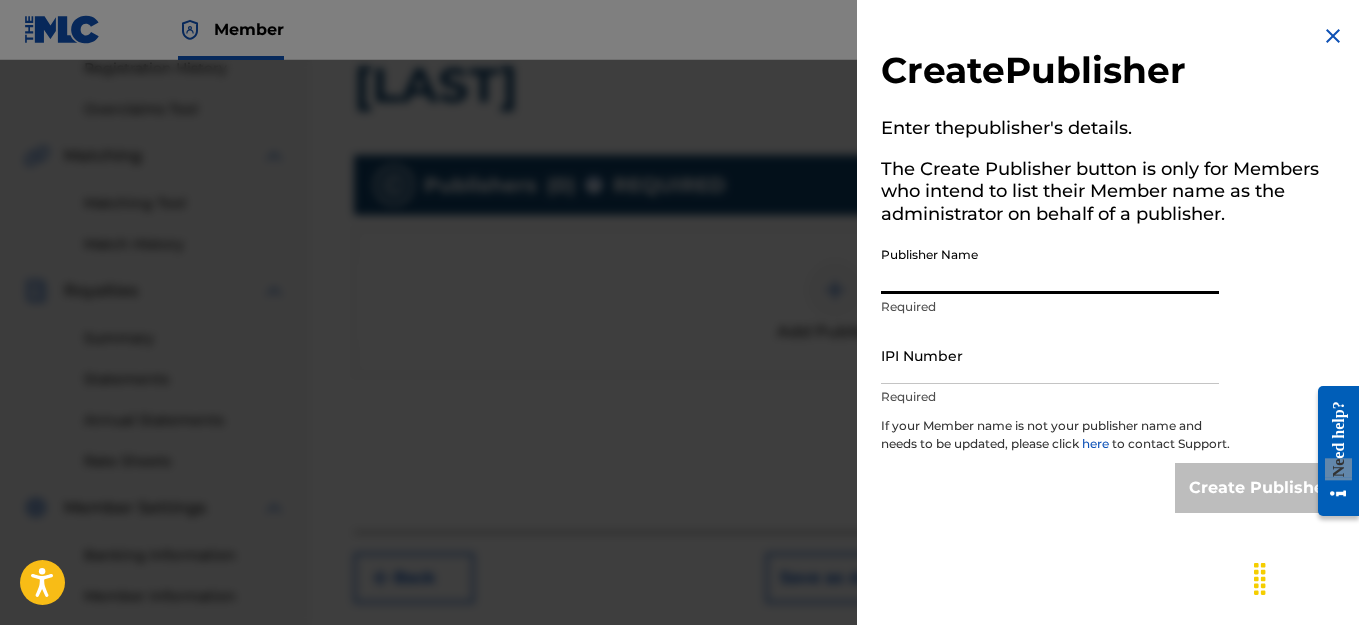 click on "Publisher Name" at bounding box center [1050, 265] 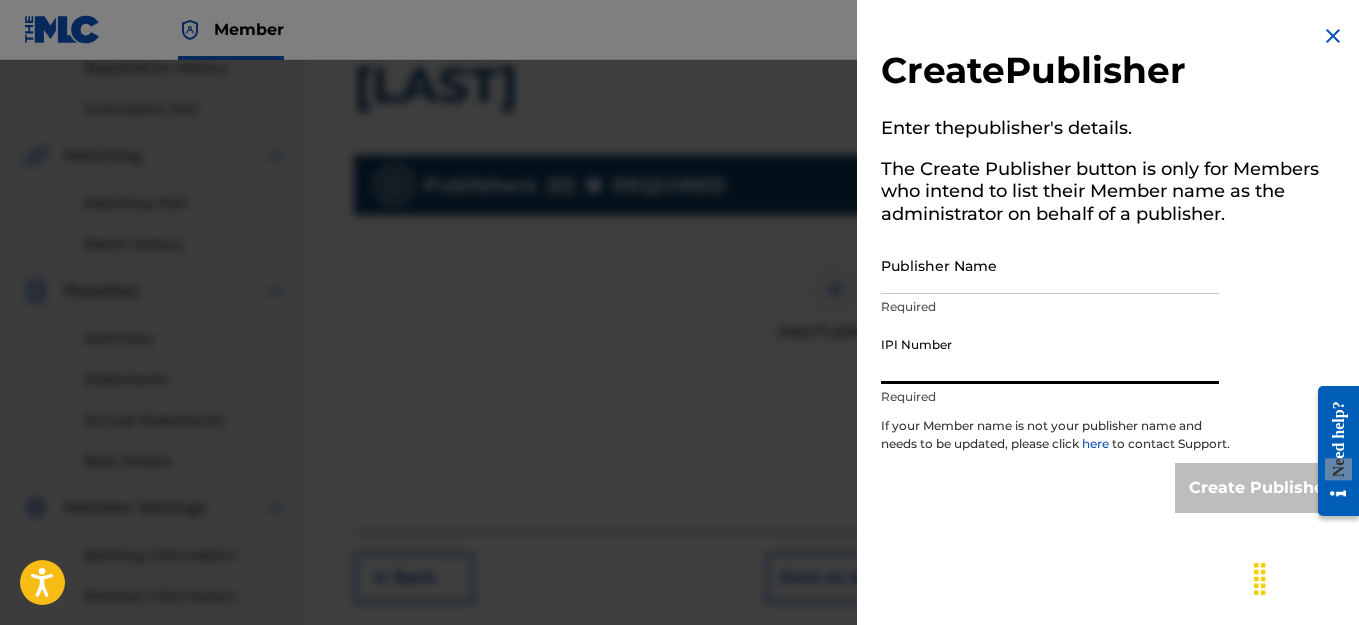 paste on "[NUMBER]" 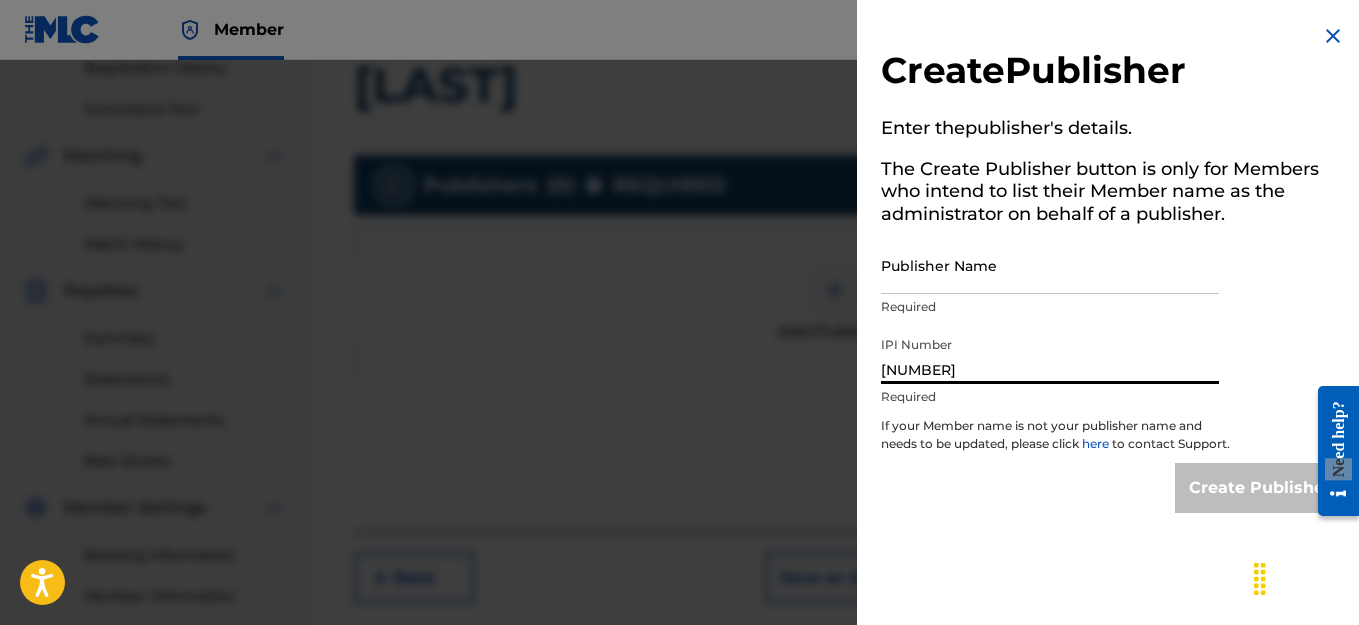 type on "[NUMBER]" 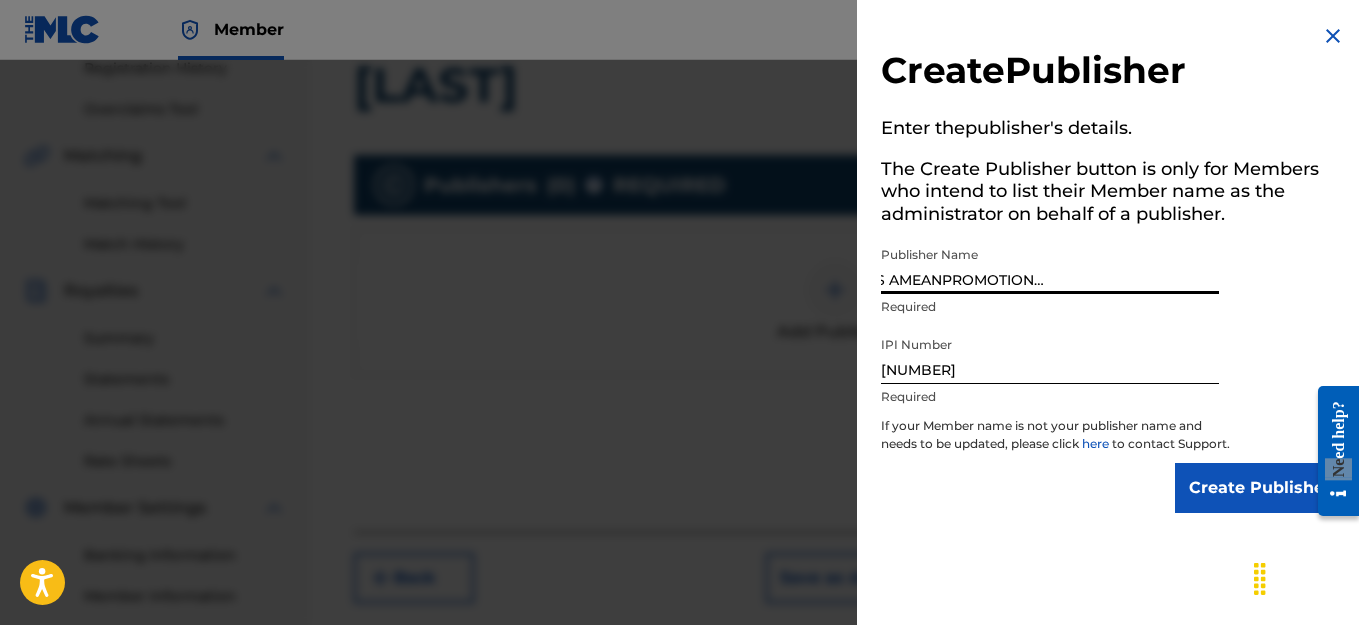 scroll, scrollTop: 0, scrollLeft: 176, axis: horizontal 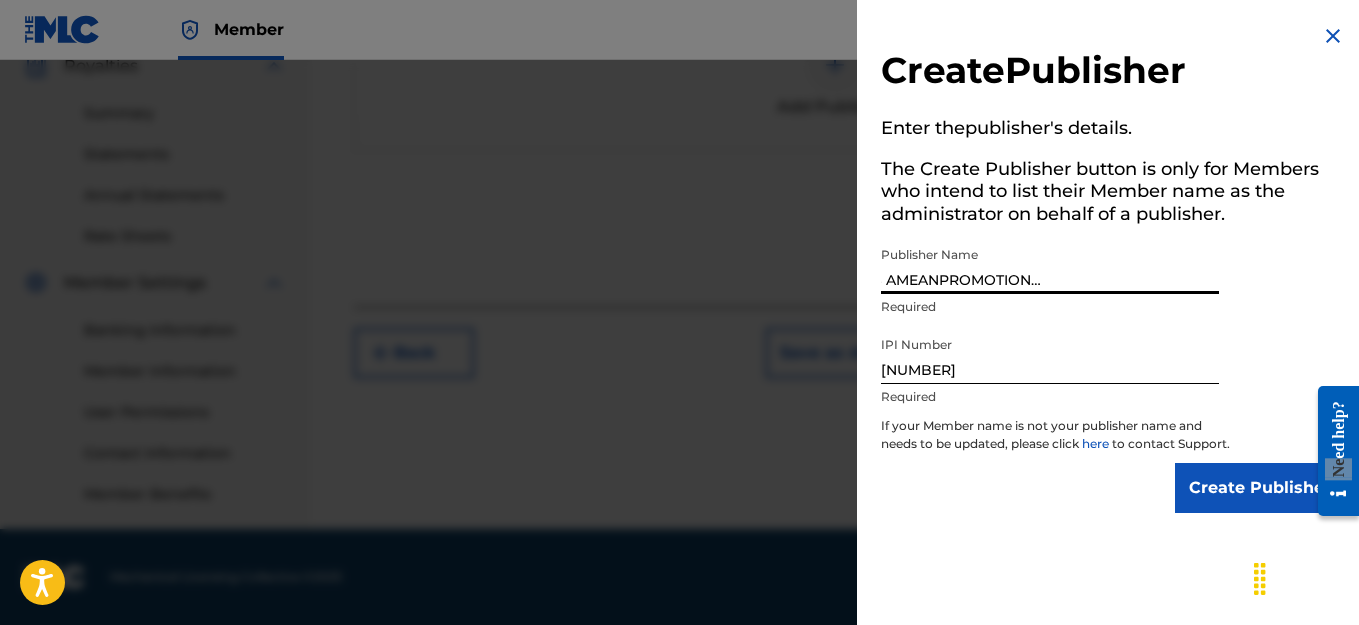 type on "WHAT'S REAL?RECORDS AMEANPROMOTIONTEAM LEAV A LEGACY ENT." 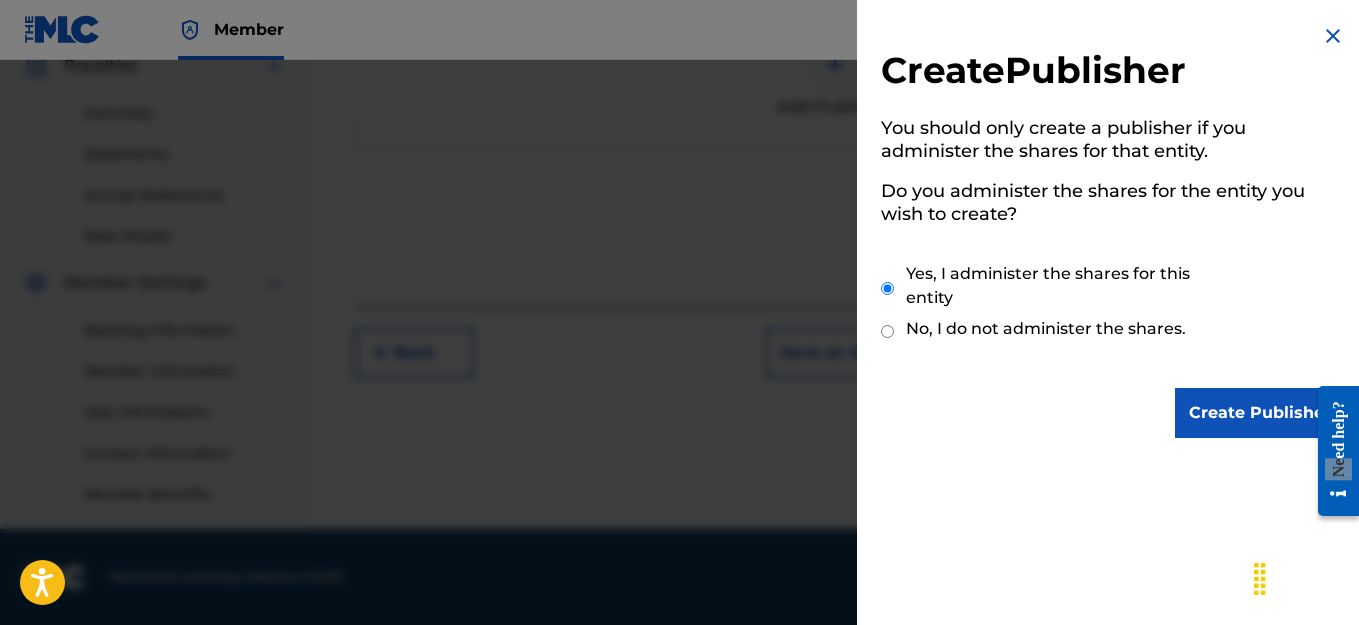 click on "Create Publisher" at bounding box center [1260, 413] 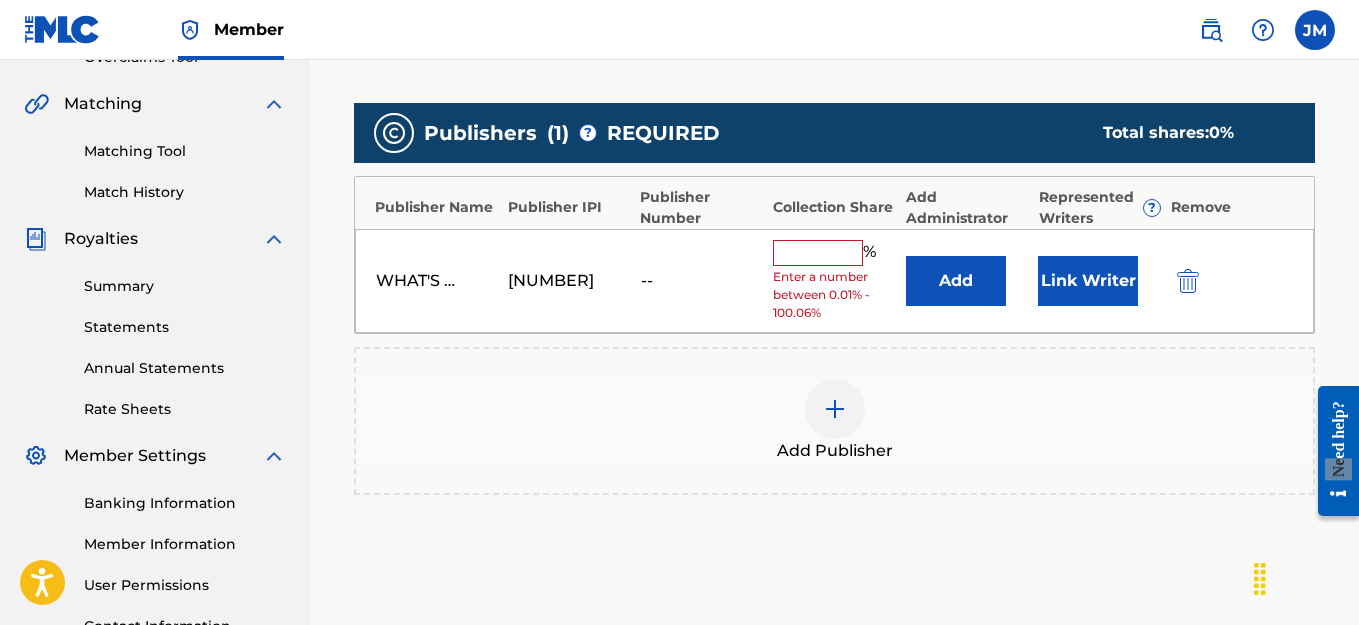 scroll, scrollTop: 315, scrollLeft: 0, axis: vertical 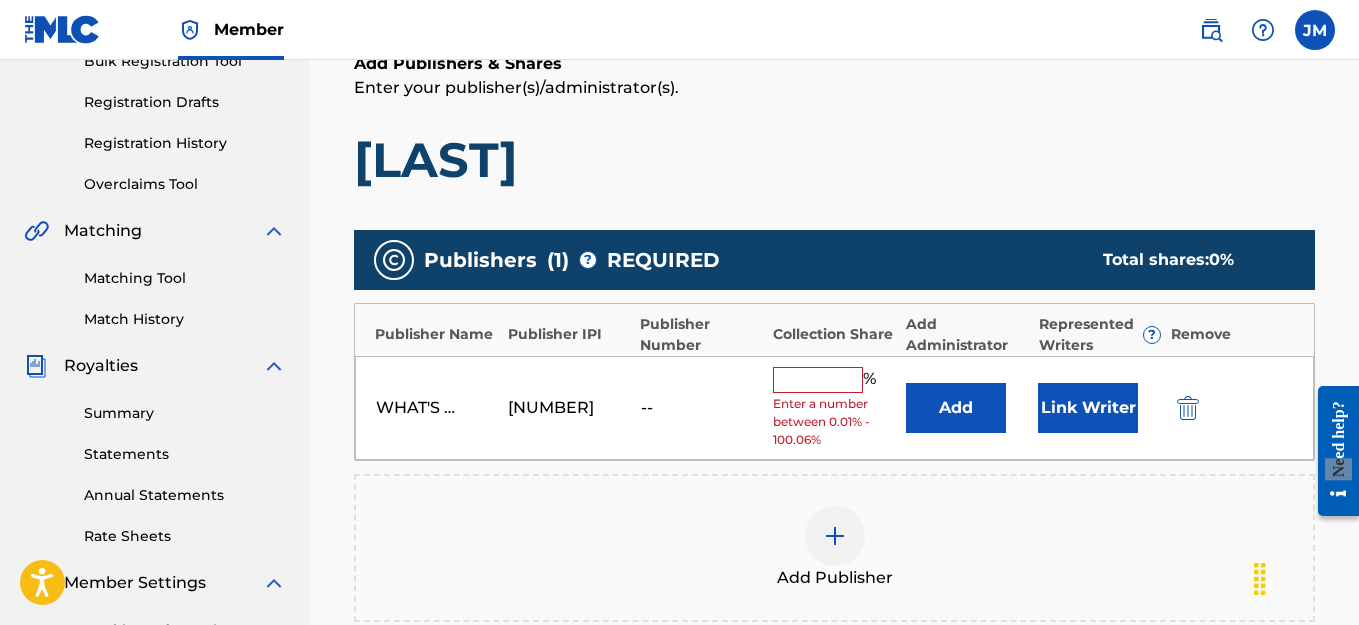 click at bounding box center (818, 380) 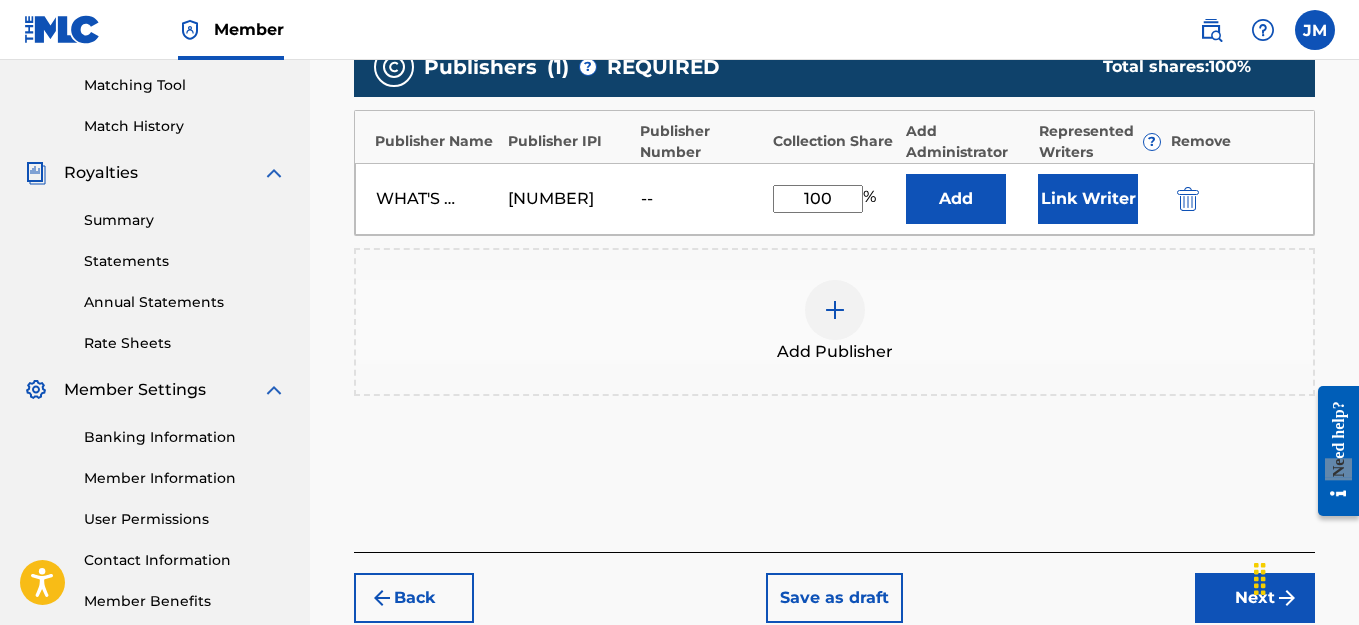 scroll, scrollTop: 515, scrollLeft: 0, axis: vertical 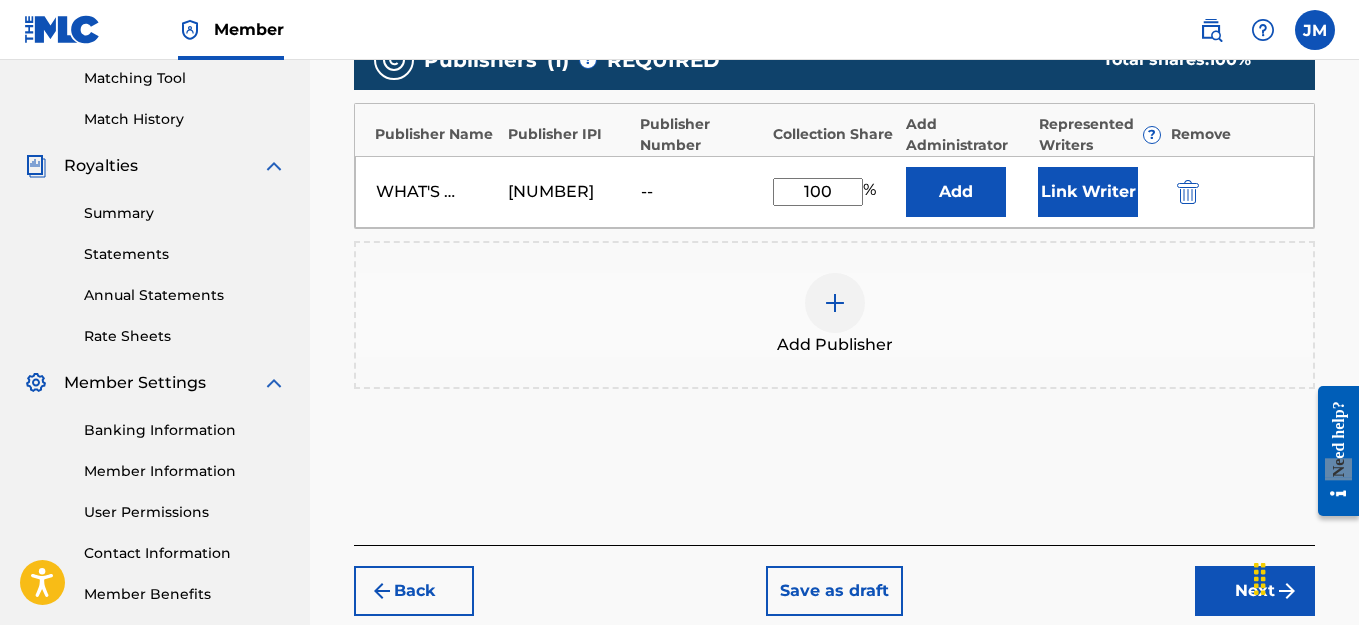 type on "100" 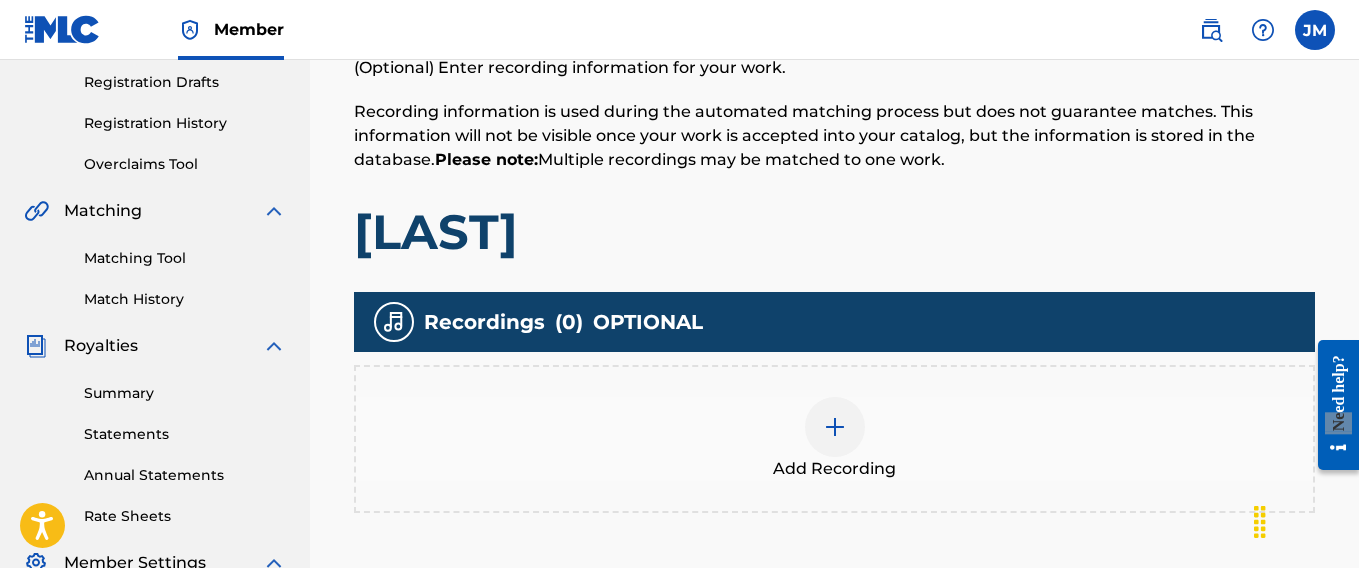 scroll, scrollTop: 390, scrollLeft: 0, axis: vertical 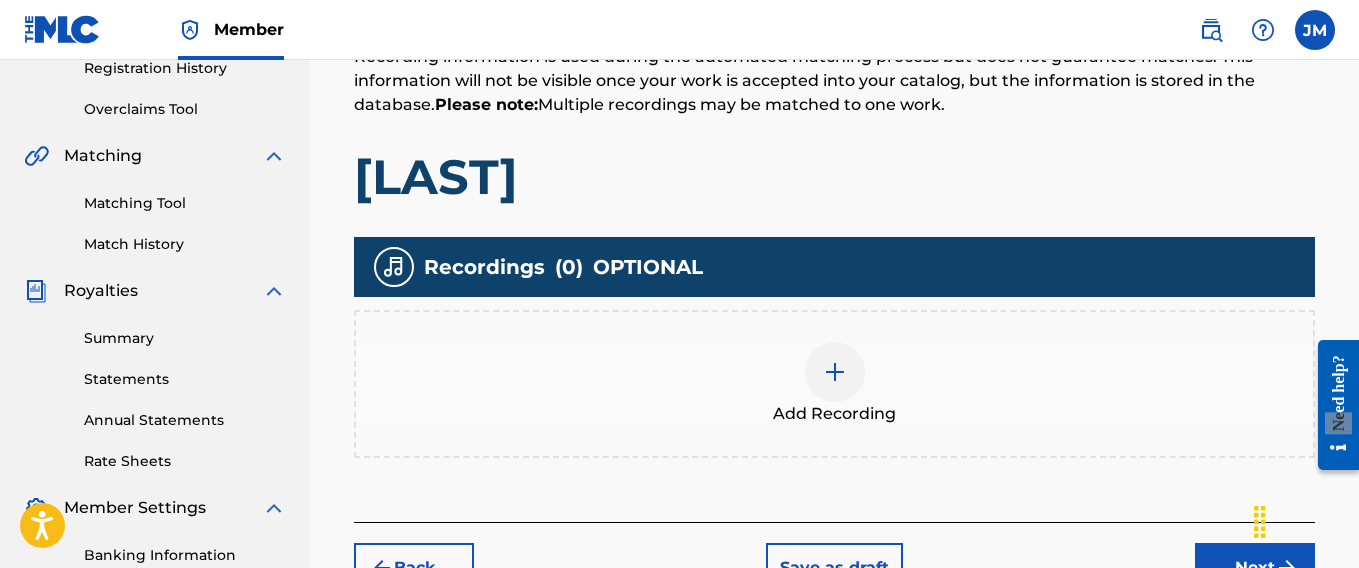 click at bounding box center [835, 372] 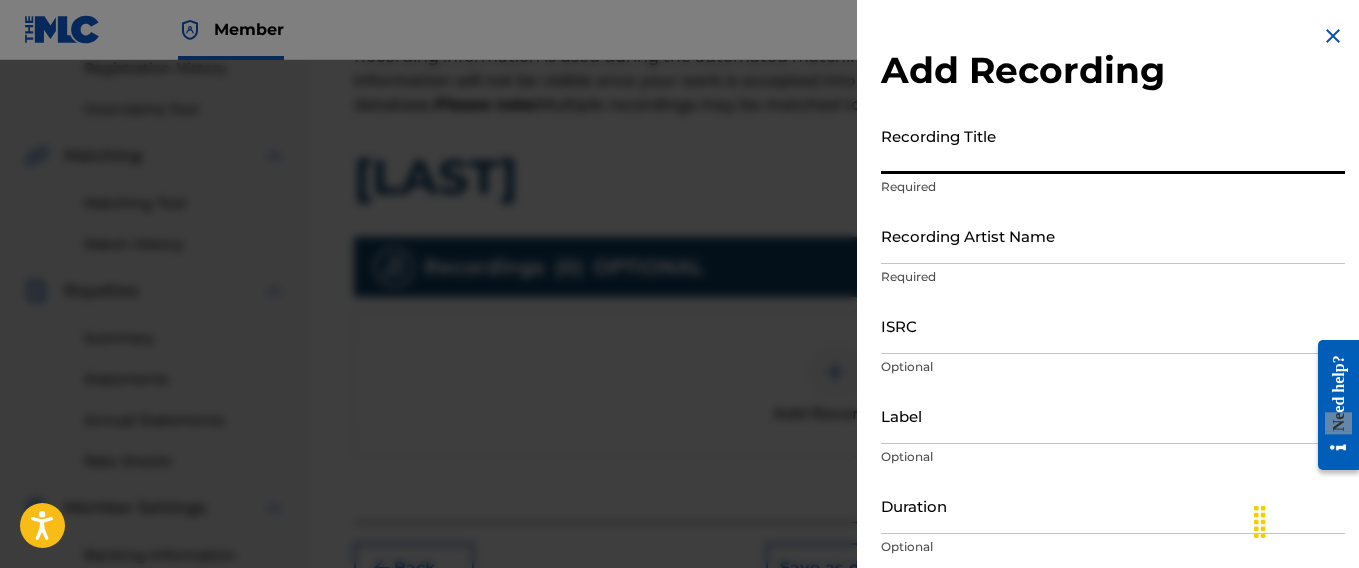 click on "Recording Title" at bounding box center [1113, 145] 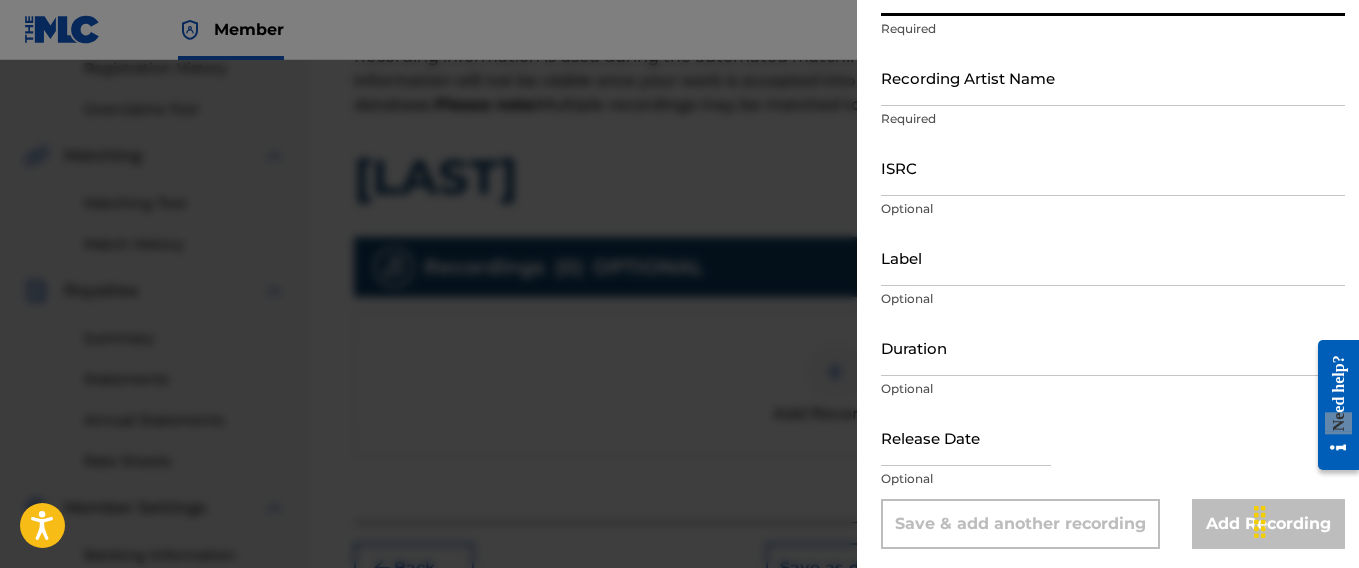 scroll, scrollTop: 163, scrollLeft: 0, axis: vertical 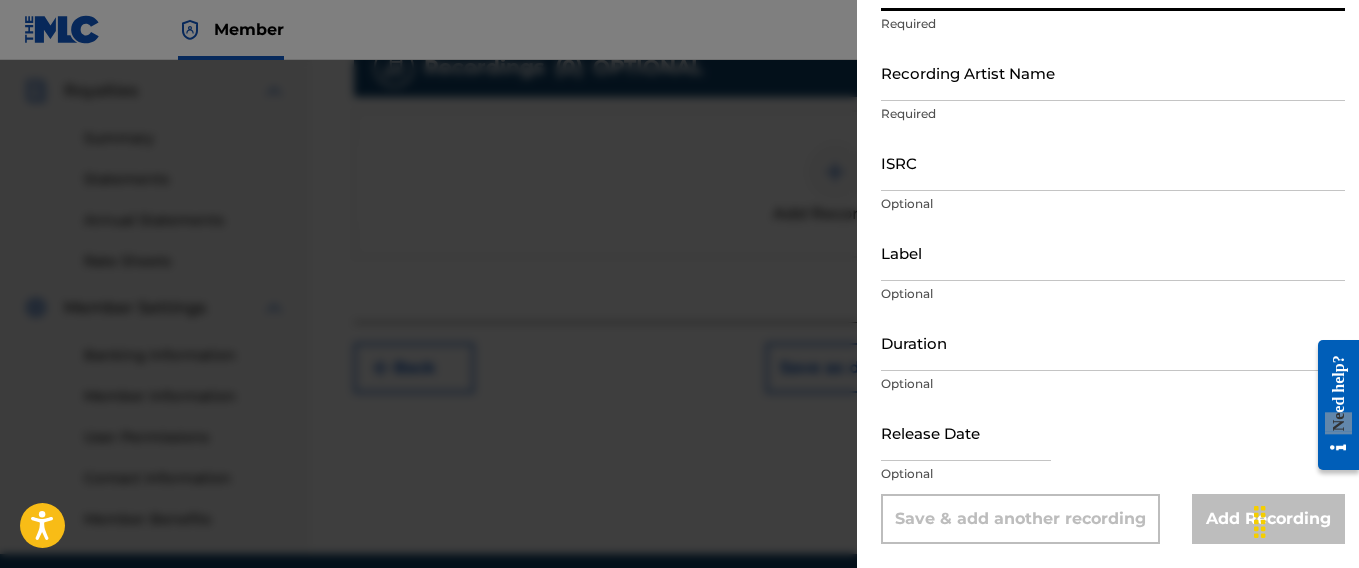 click at bounding box center [966, 432] 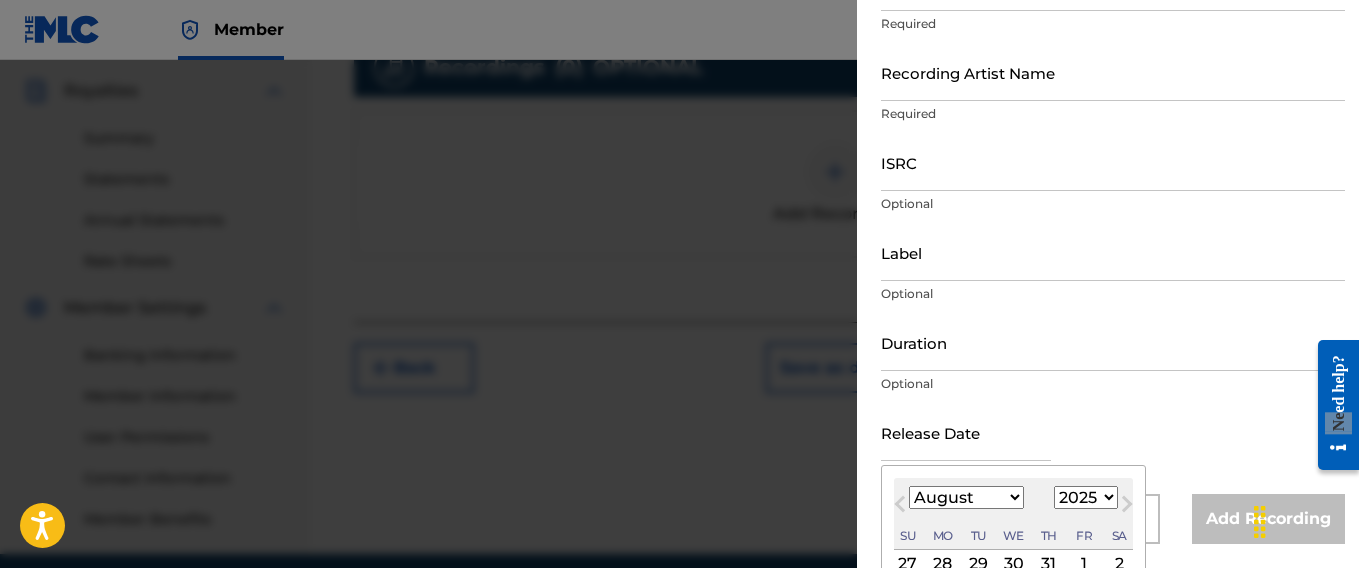 scroll, scrollTop: 350, scrollLeft: 0, axis: vertical 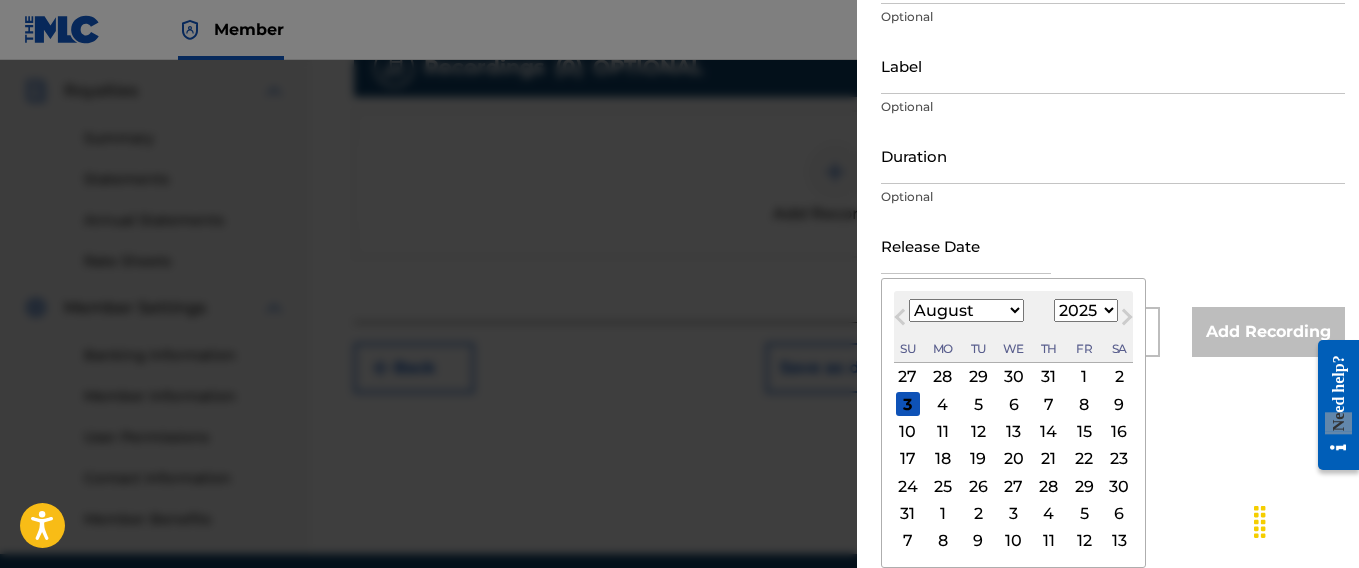 click on "Recording Title Required Recording Artist Name Required ISRC Optional Label Optional Duration Optional Release Date Previous Month Next Month August 2025 January February March April May June July August September October November December 1899 1900 1901 1902 1903 1904 1905 1906 1907 1908 1909 1910 1911 1912 1913 1914 1915 1916 1917 1918 1919 1920 1921 1922 1923 1924 1925 1926 1927 1928 1929 1930 1931 1932 1933 1934 1935 1936 1937 1938 1939 1940 1941 1942 1943 1944 1945 1946 1947 1948 1949 1950 1951 1952 1953 1954 1955 1956 1957 1958 1959 1960 1961 1962 1963 1964 1965 1966 1967 1968 1969 1970 1971 1972 1973 1974 1975 1976 1977 1978 1979 1980 1981 1982 1983 1984 1985 1986 1987 1988 1989 1990 1991 1992 1993 1994 1995 1996 1997 1998 1999 2000 2001 2002 2003 2004 2005 2006 2007 2008 2009 2010 2011 2012 2013 2014 2015 2016 2017 2018 2019 2020 2021 2022 2023 2024 2025 2026 2027 2028 2029 2030 2031 2032 2033 2034 2035 2036 2037 2038 2039 2040 2041 2042 2043 2044 2045 2046 2047 2048 2049 2050 2051 2052 2053 2054 2055" at bounding box center [1113, 62] 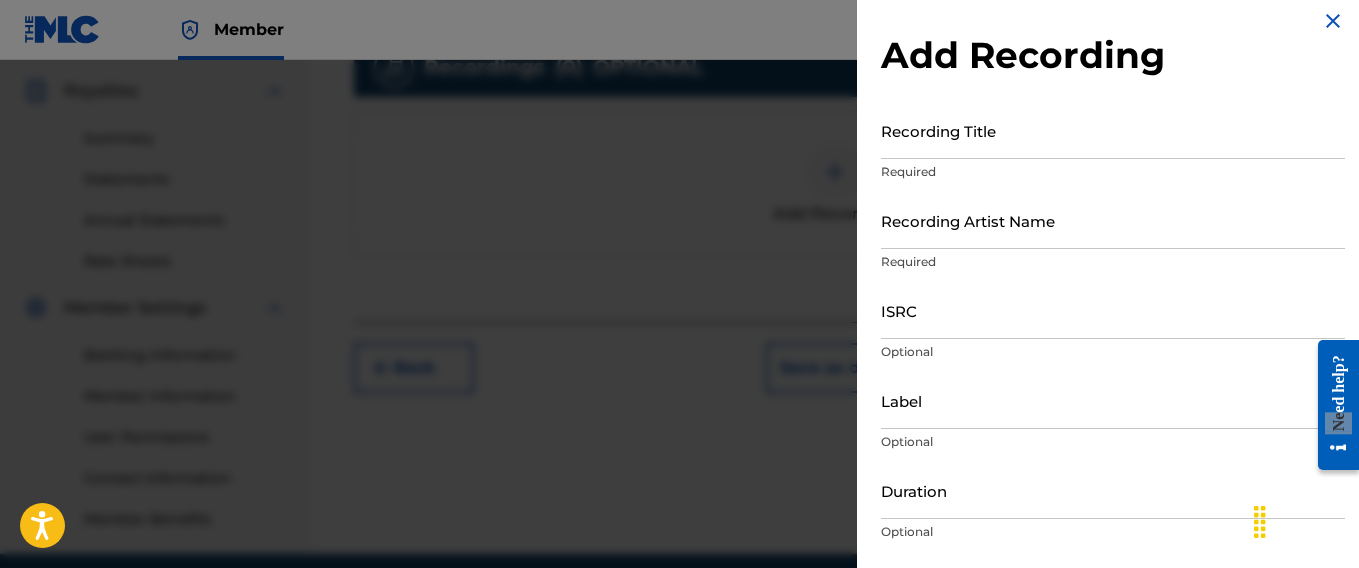 scroll, scrollTop: 0, scrollLeft: 0, axis: both 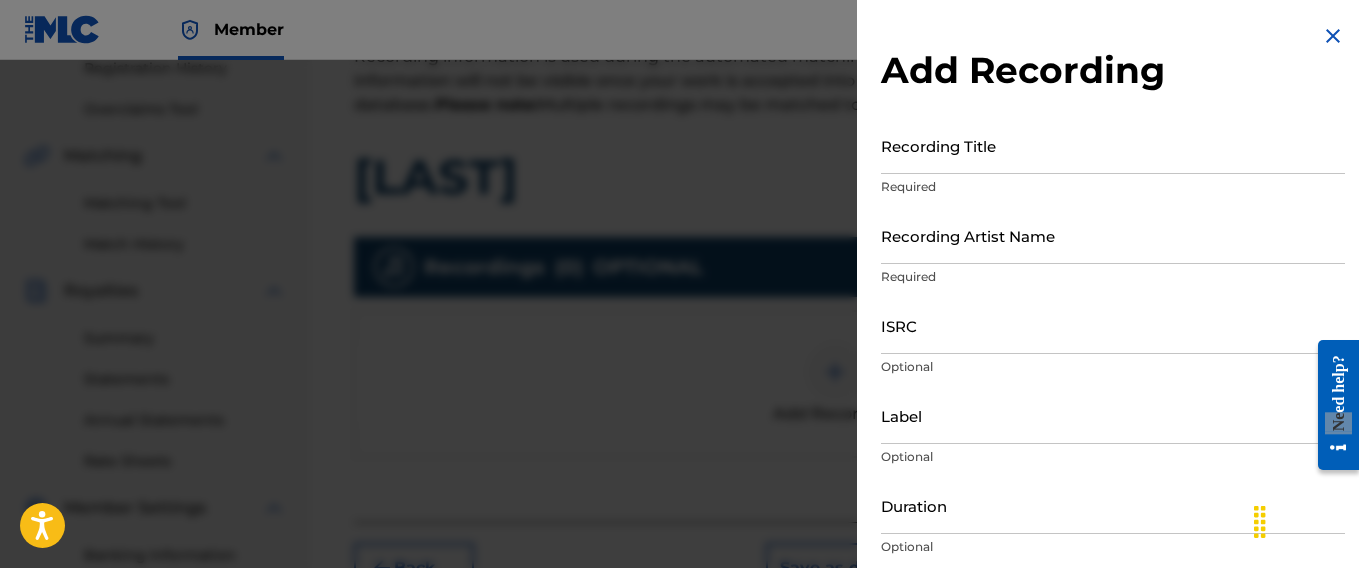 click at bounding box center [1333, 36] 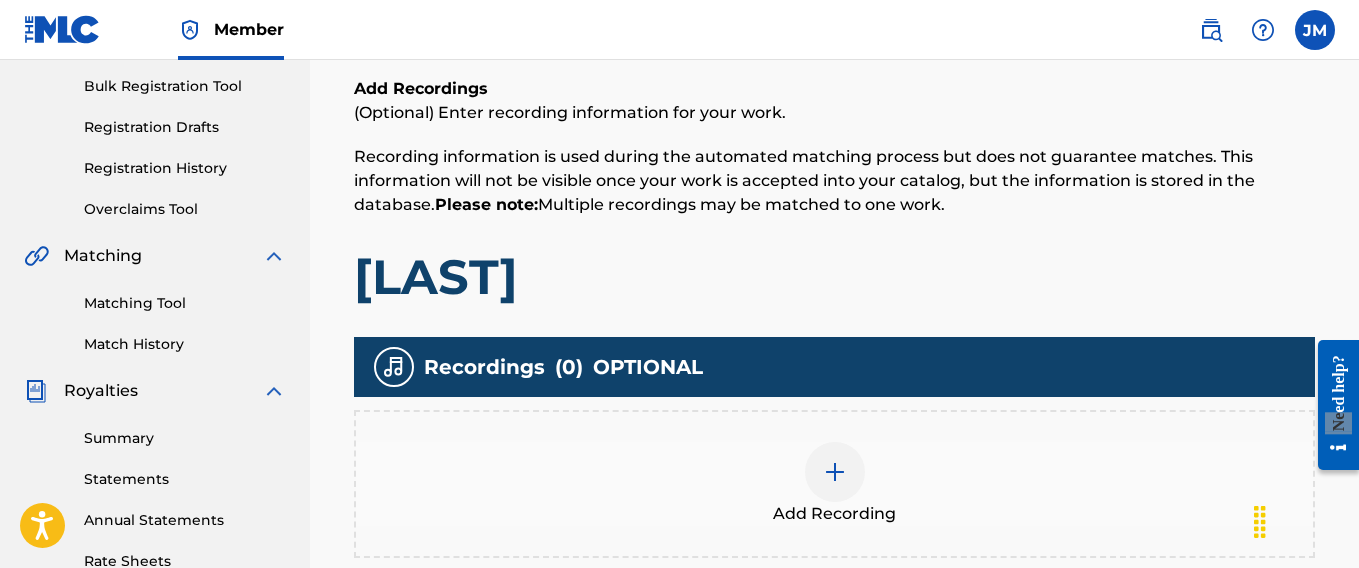 scroll, scrollTop: 390, scrollLeft: 0, axis: vertical 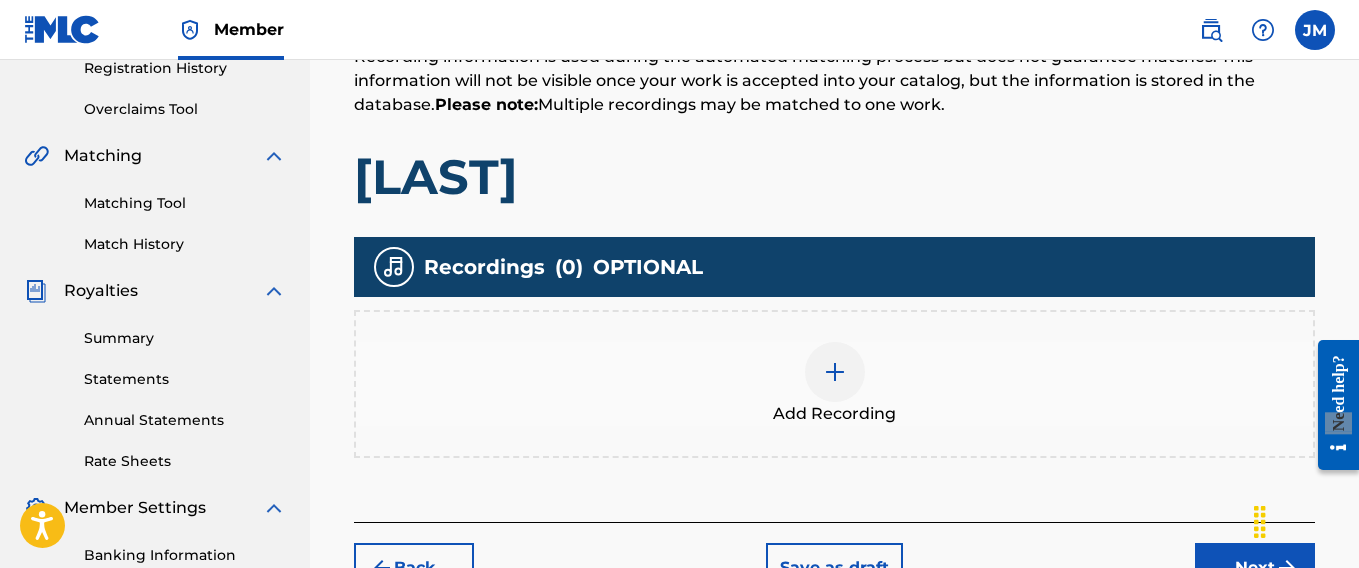 click at bounding box center [835, 372] 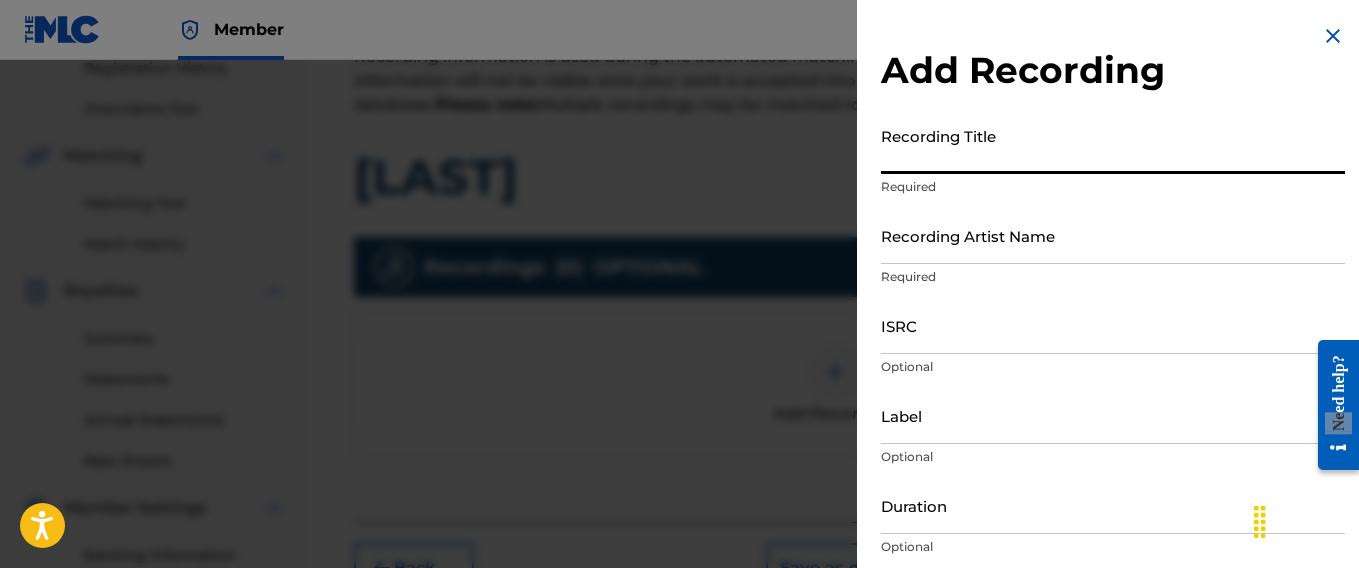 click on "Recording Title" at bounding box center (1113, 145) 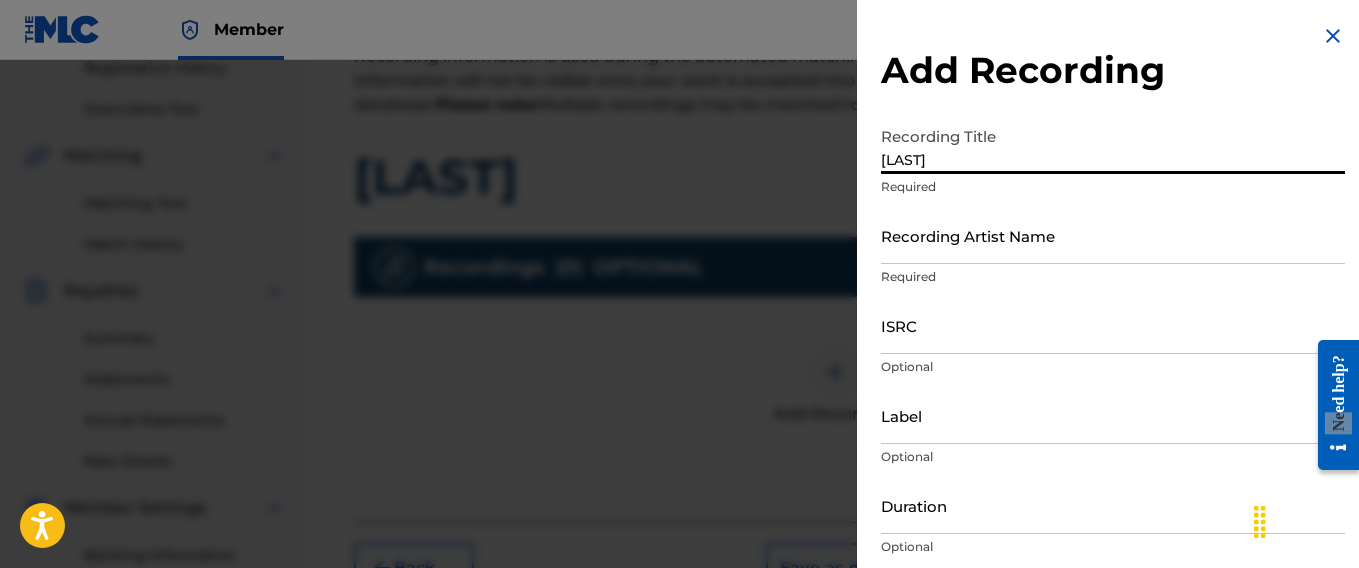 type on "[LAST]" 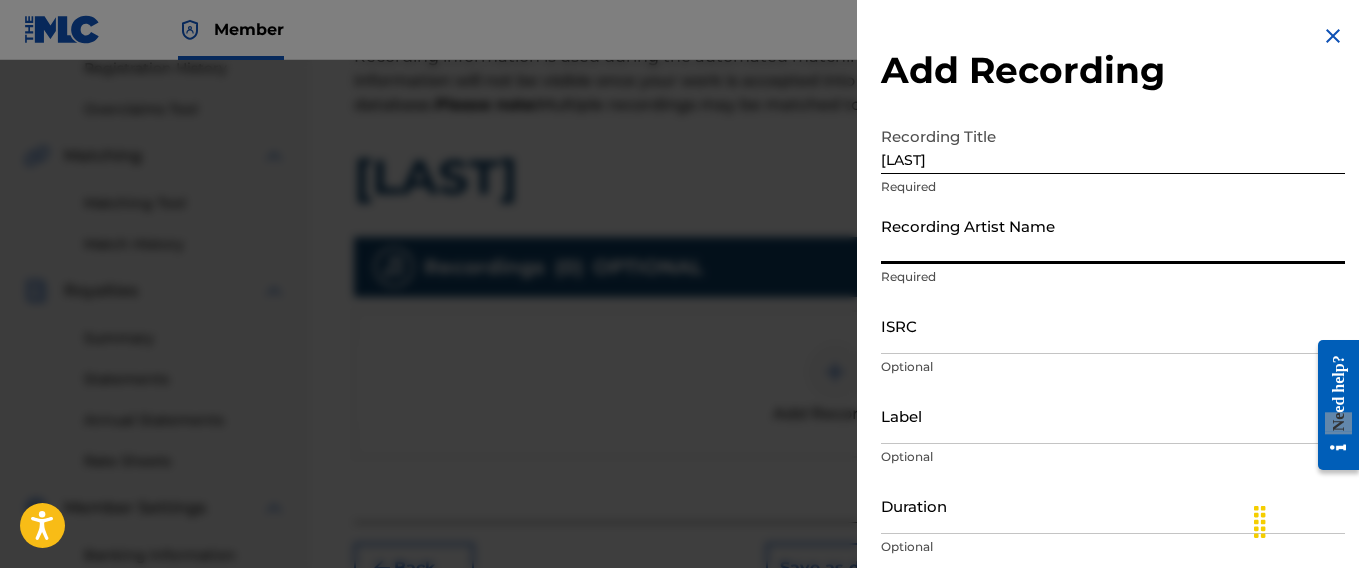 click on "Recording Artist Name" at bounding box center (1113, 235) 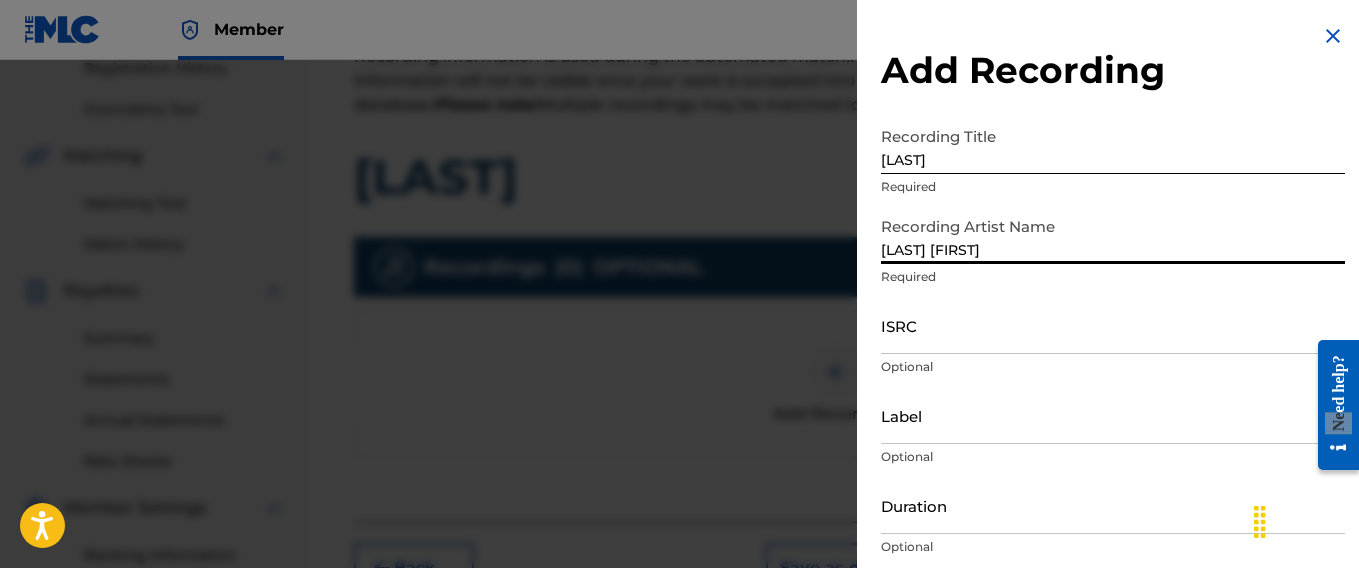 type on "[LAST] [FIRST]" 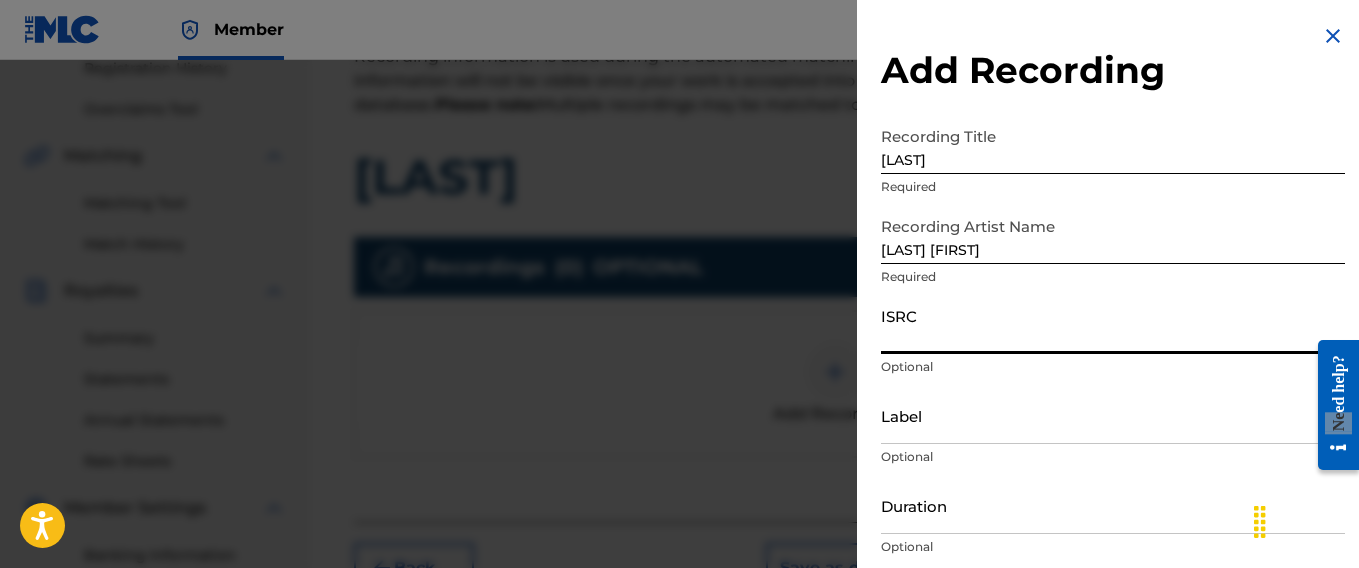 paste on "QZWFS[NUMBER]" 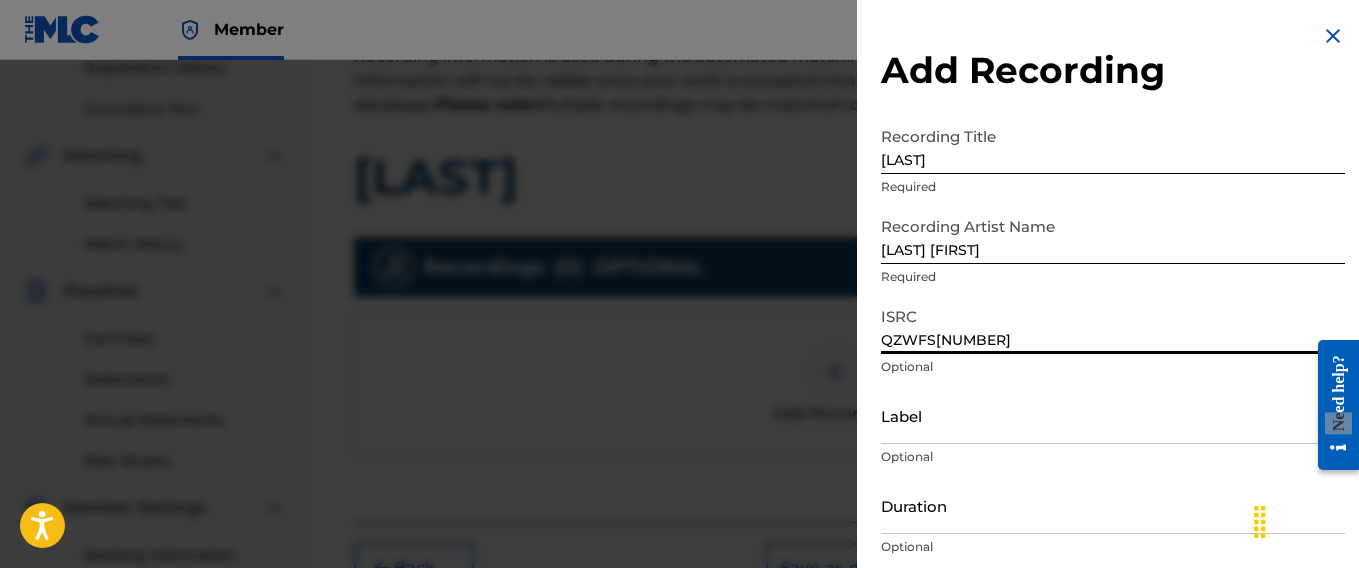 type on "QZWFS[NUMBER]" 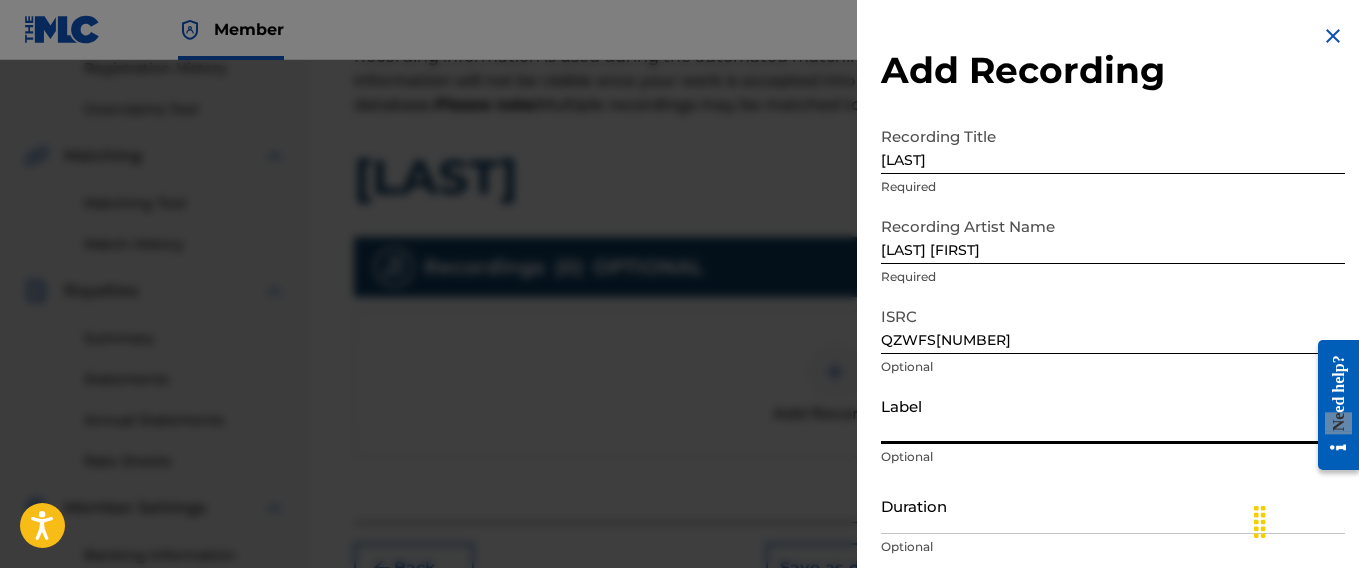 click on "Label" at bounding box center [1113, 415] 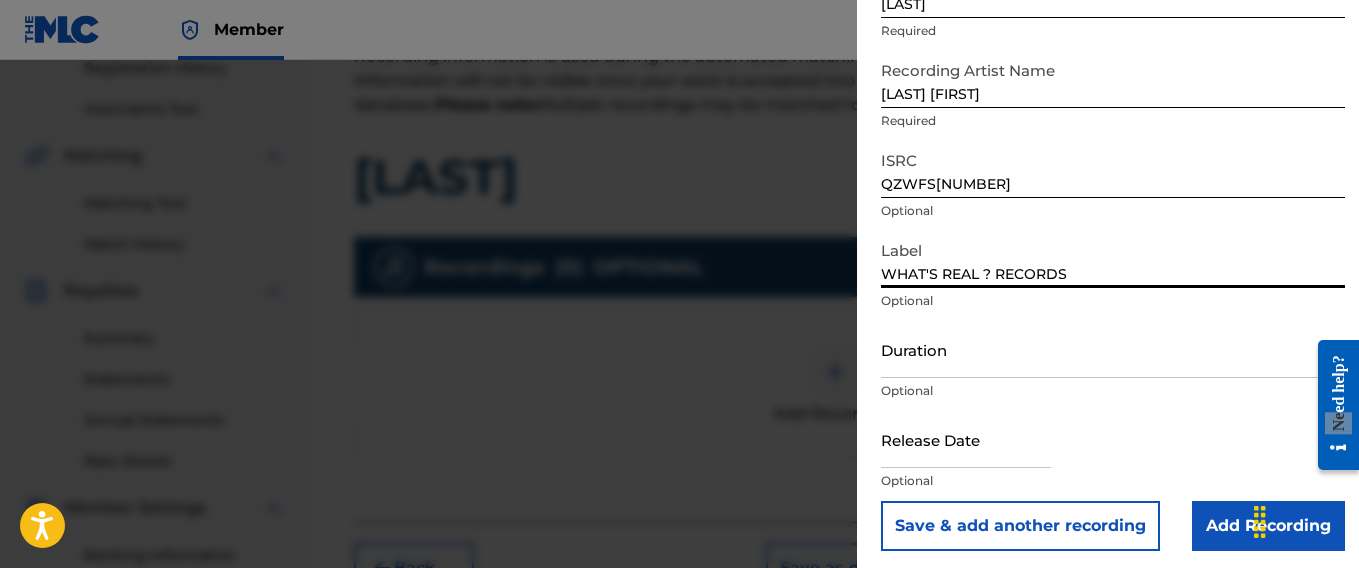 scroll, scrollTop: 163, scrollLeft: 0, axis: vertical 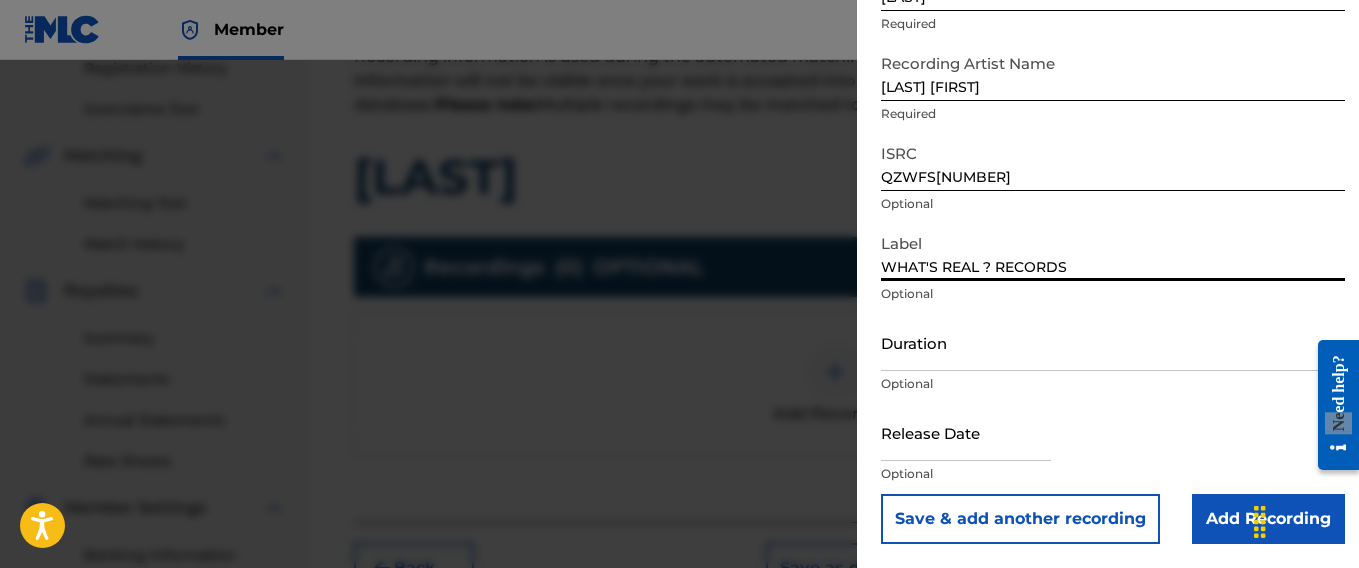 type on "WHAT'S REAL ? RECORDS" 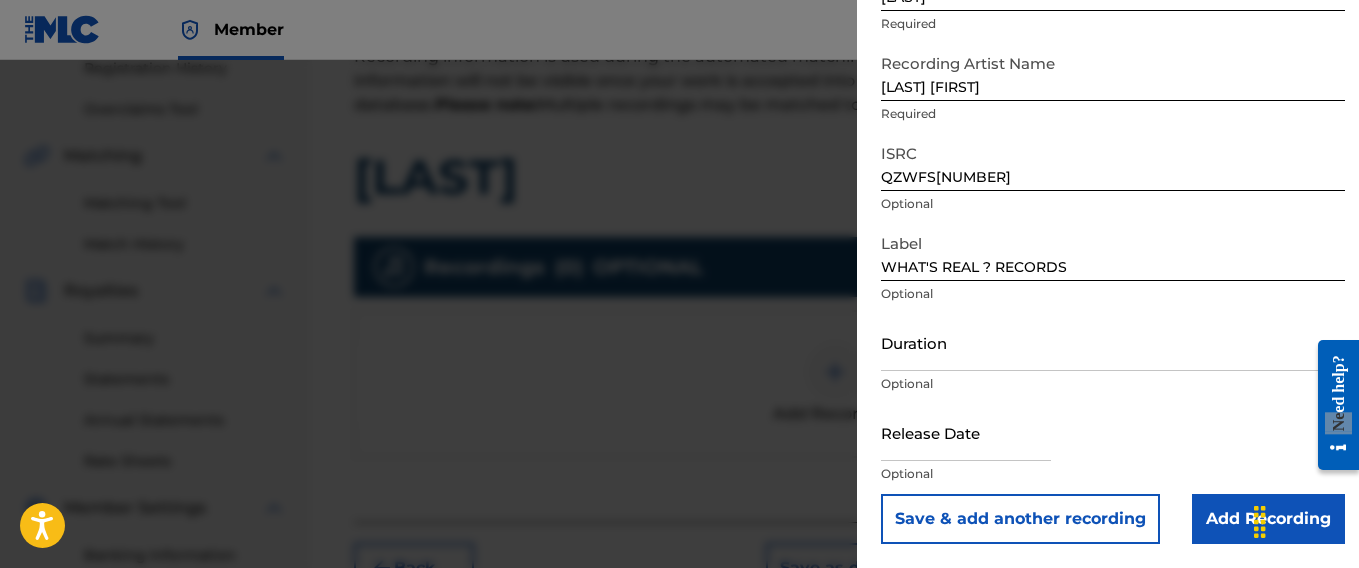 click at bounding box center [966, 432] 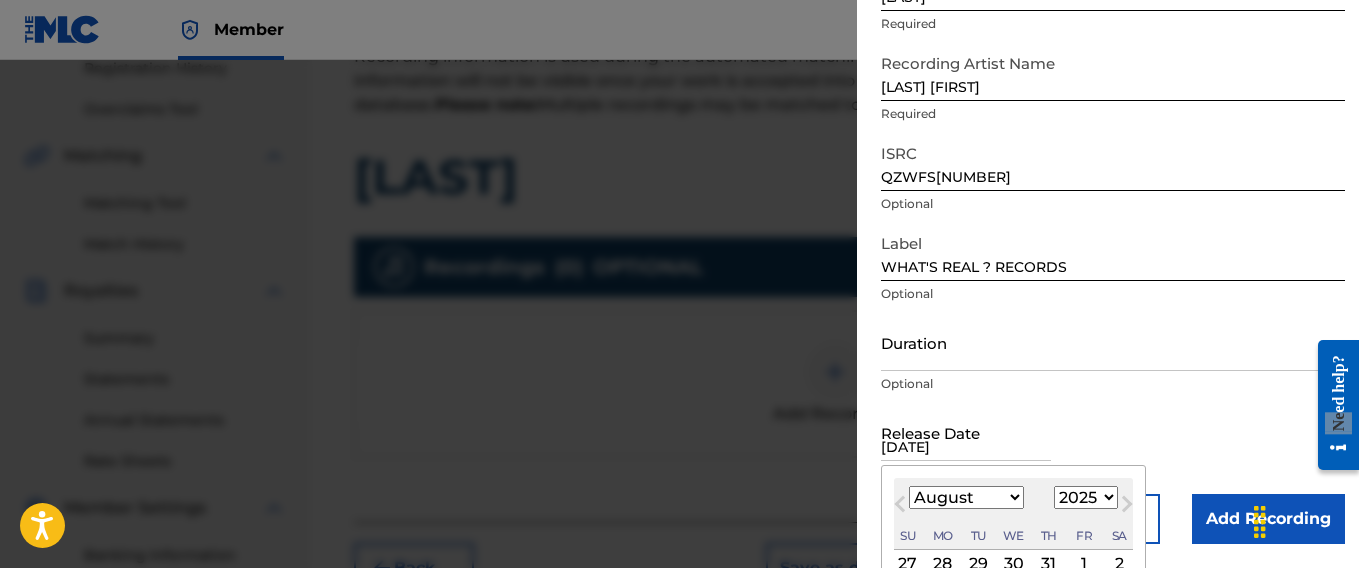 type on "[DATE]" 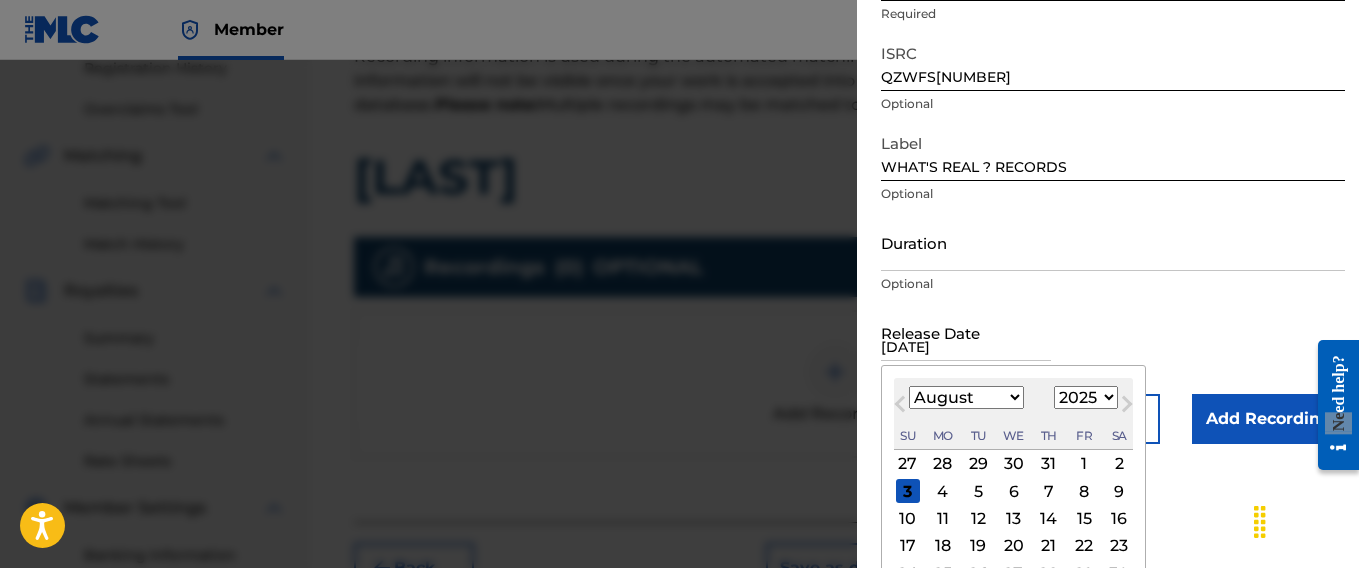 scroll, scrollTop: 350, scrollLeft: 0, axis: vertical 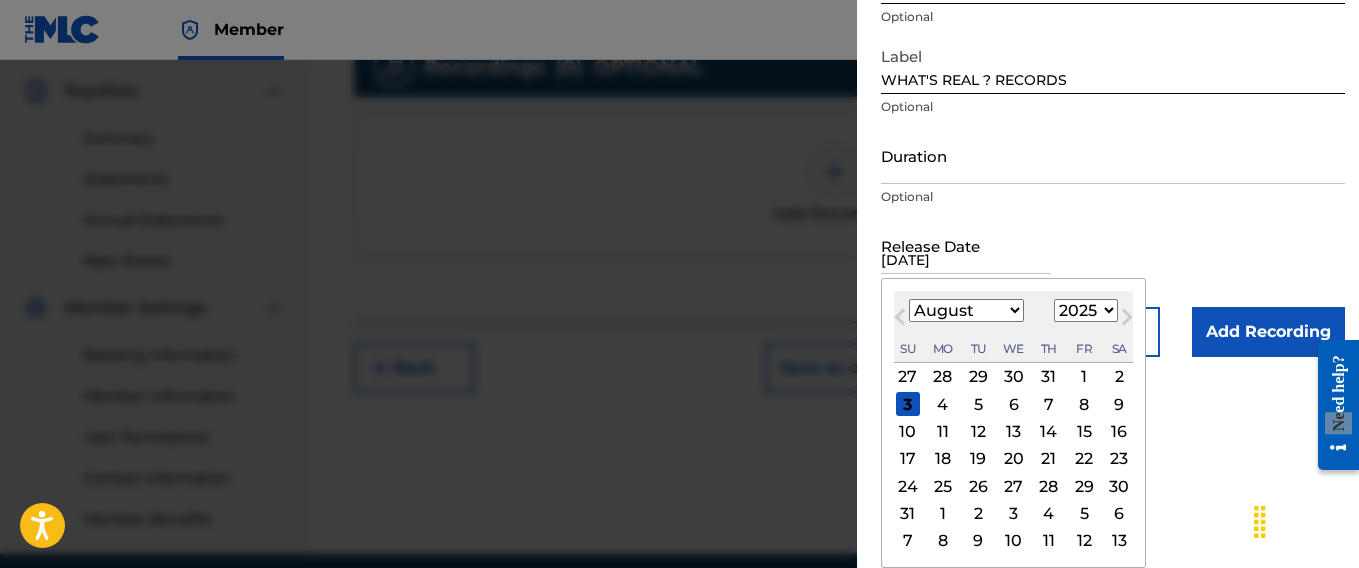 type 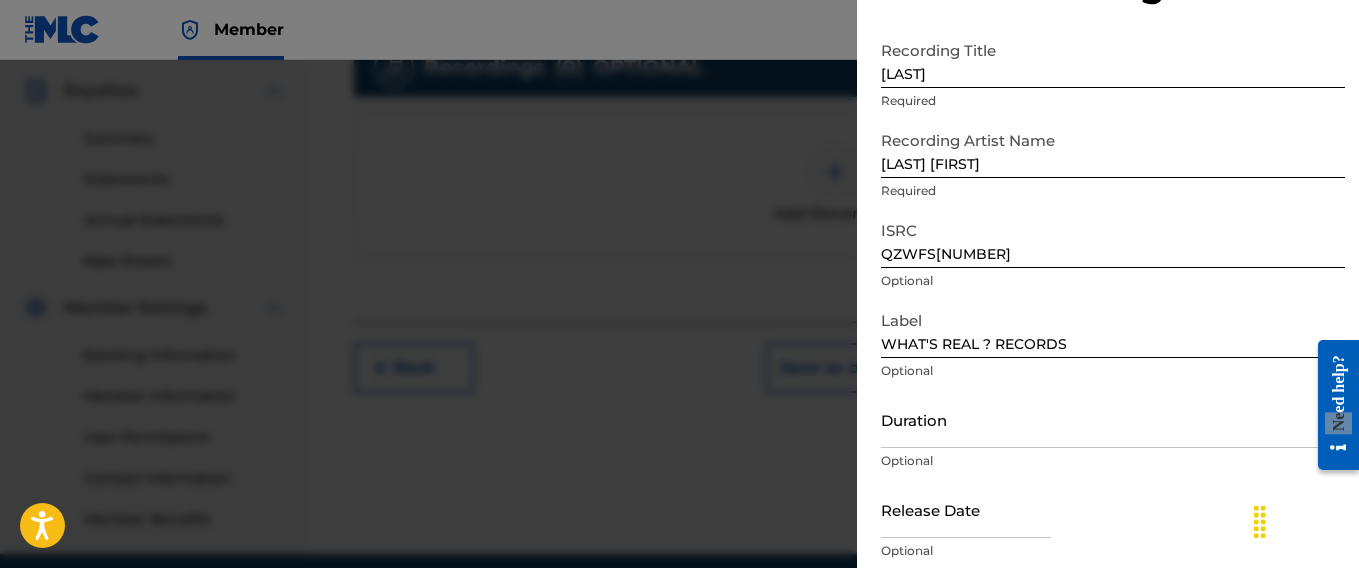 scroll, scrollTop: 163, scrollLeft: 0, axis: vertical 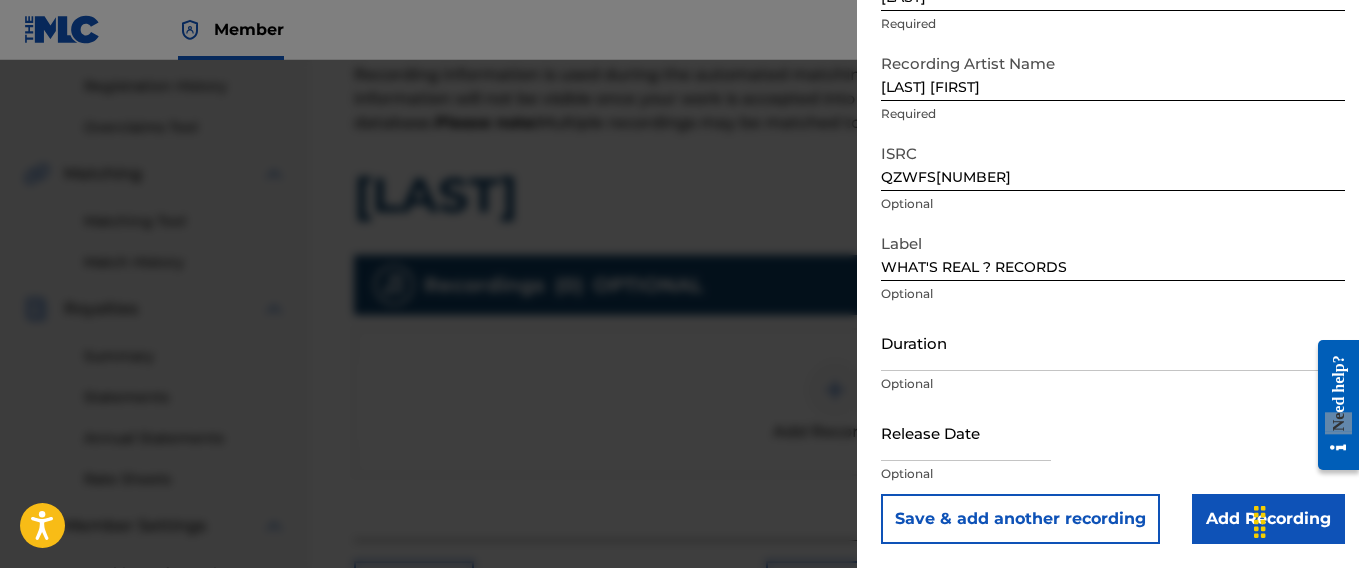 click on "Add Recording" at bounding box center [1268, 519] 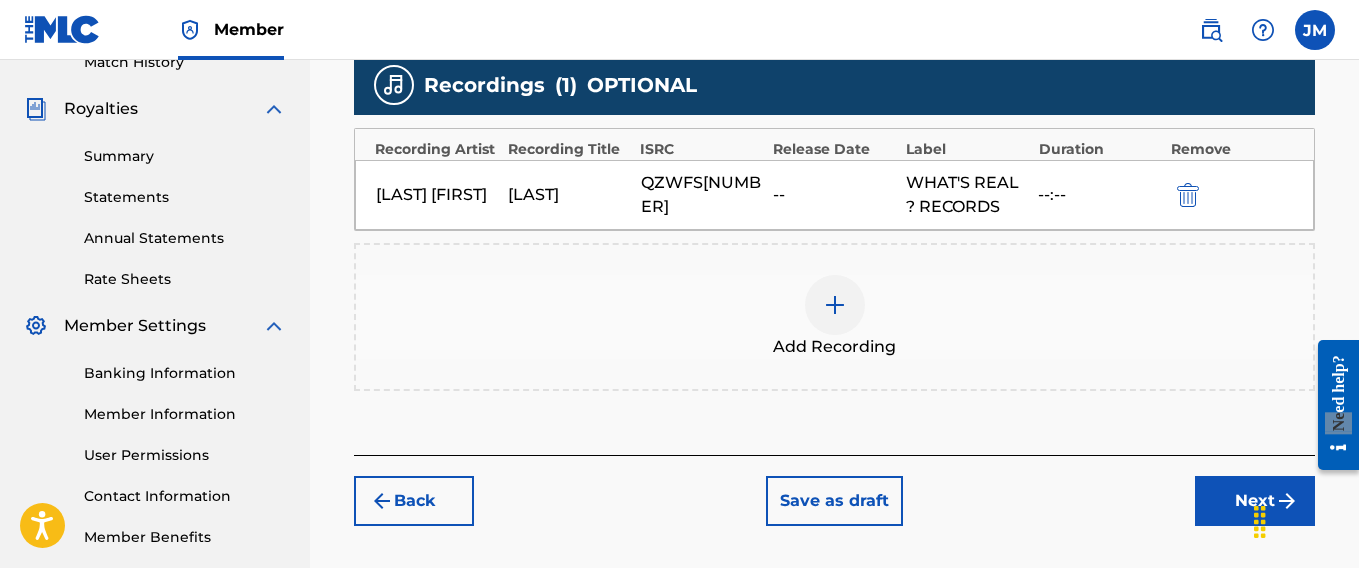 scroll, scrollTop: 672, scrollLeft: 0, axis: vertical 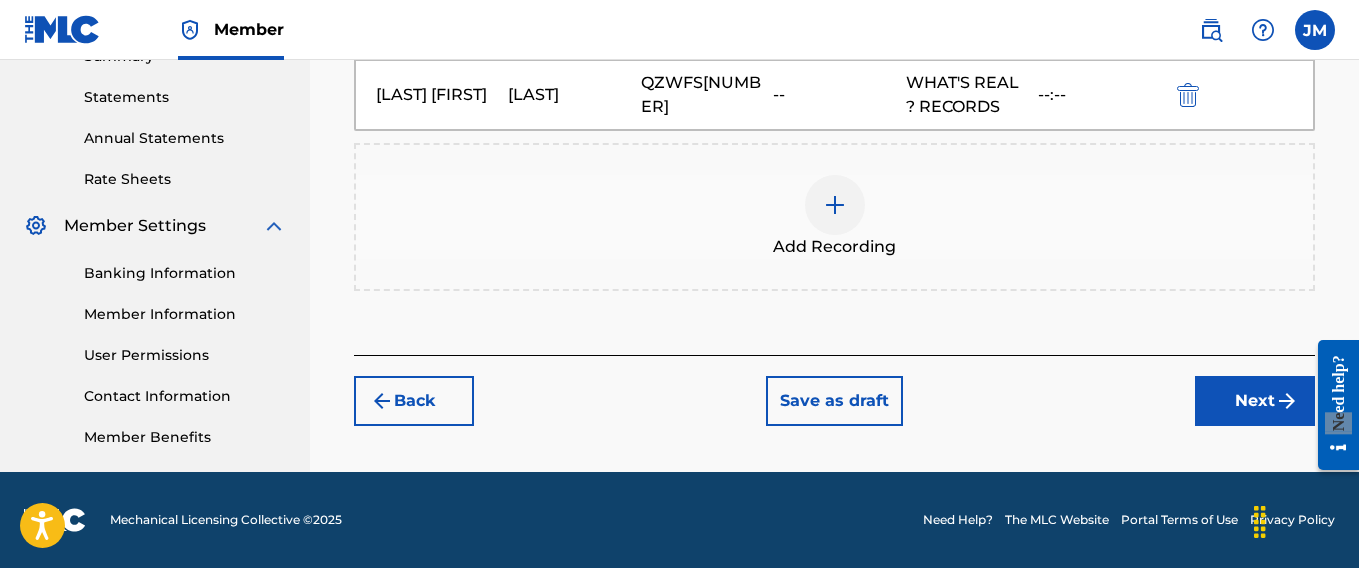 click on "Next" at bounding box center [1255, 401] 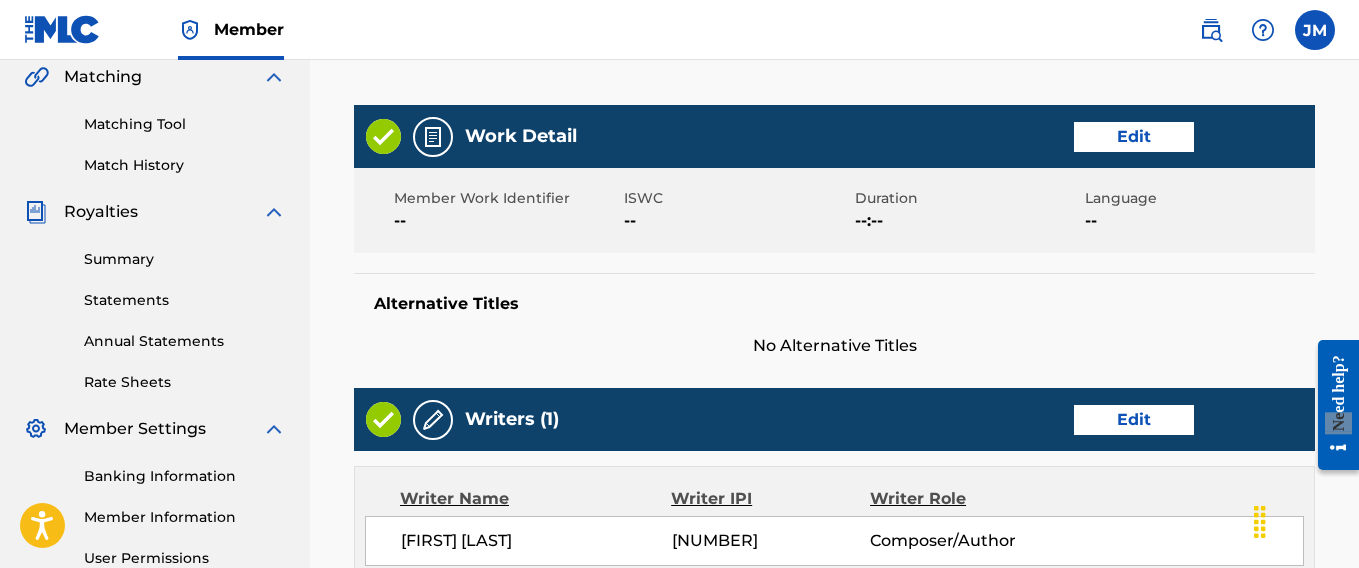 scroll, scrollTop: 490, scrollLeft: 0, axis: vertical 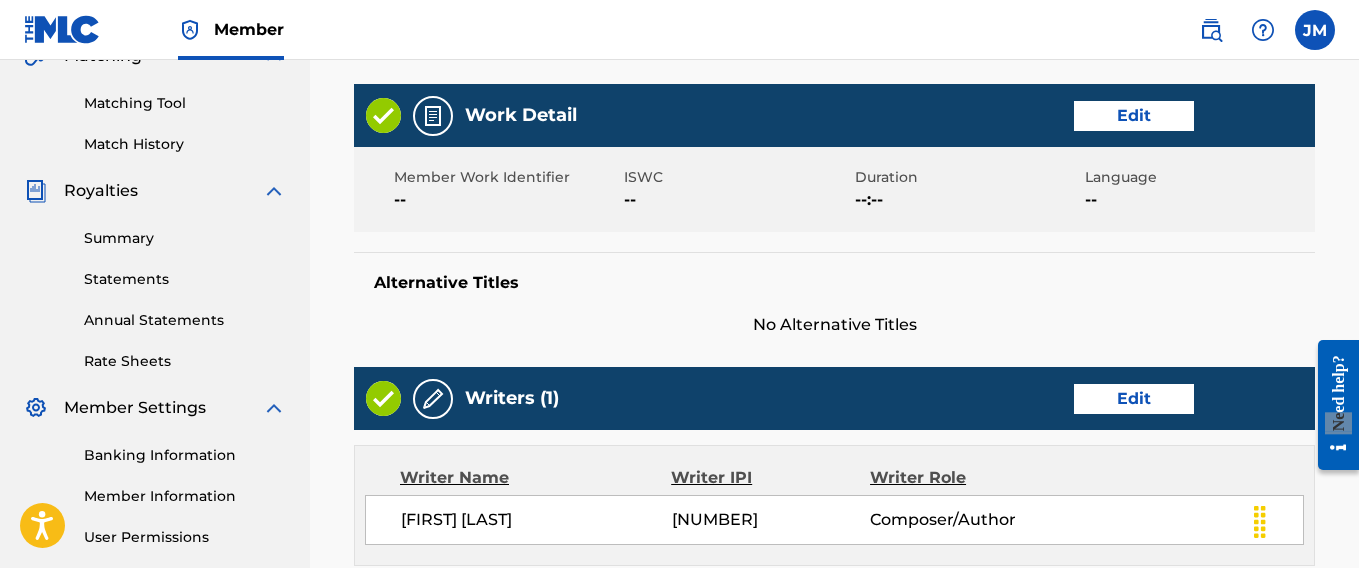 click on "Edit" at bounding box center (1134, 116) 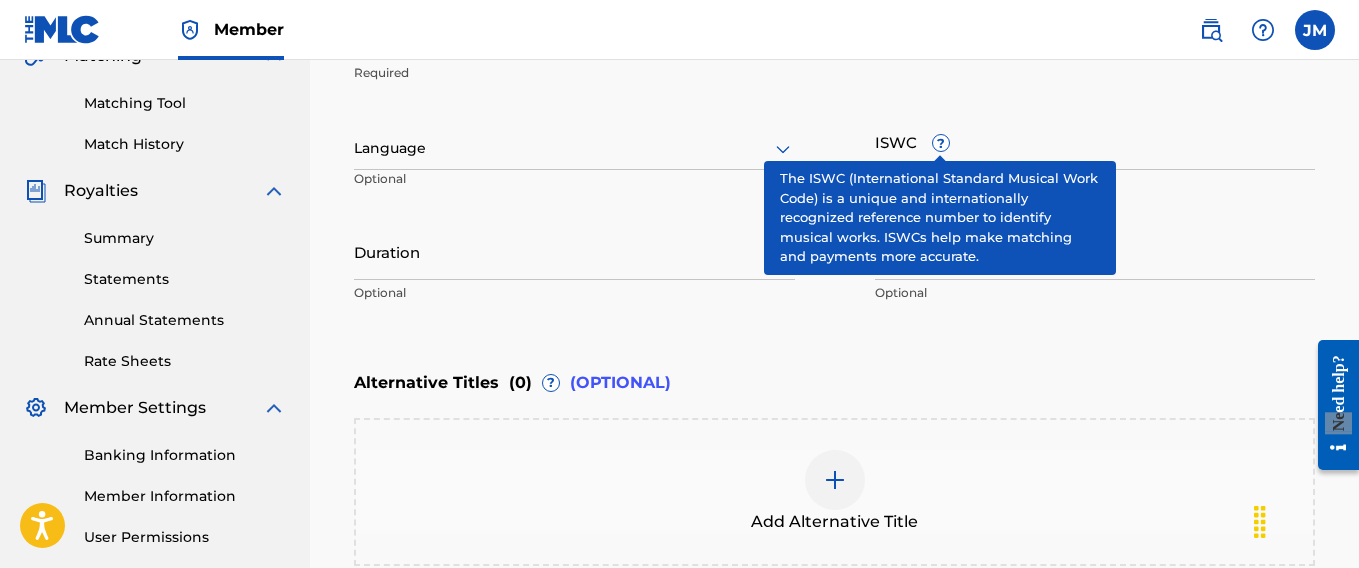 scroll, scrollTop: 725, scrollLeft: 0, axis: vertical 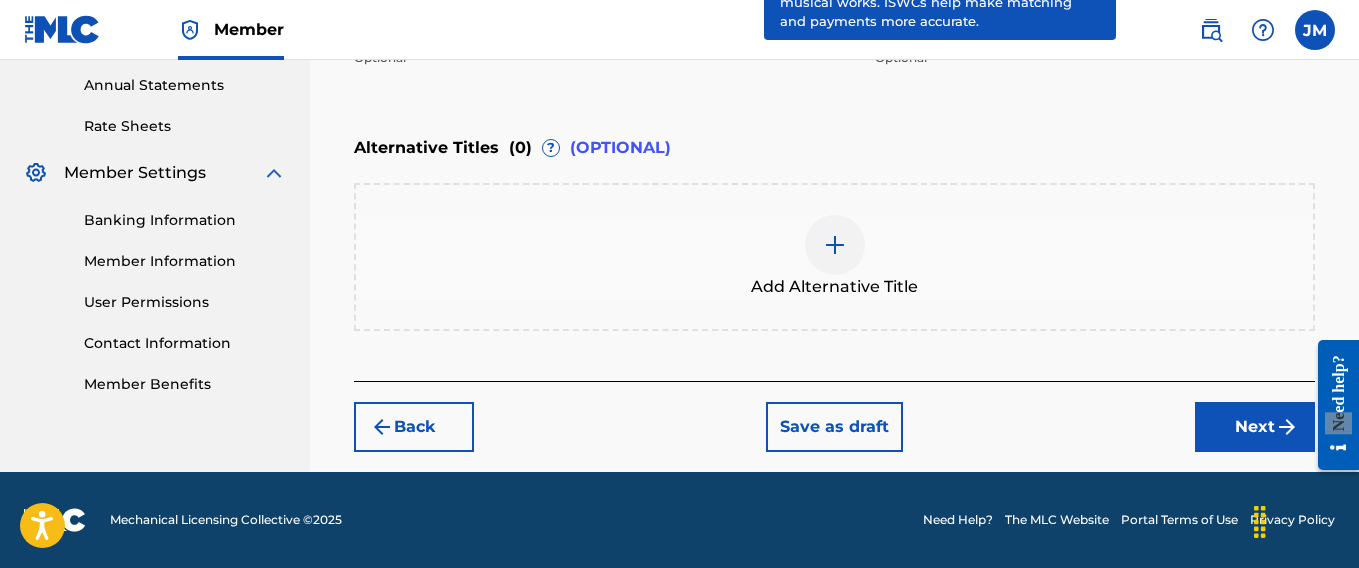 click on "Next" at bounding box center (1255, 427) 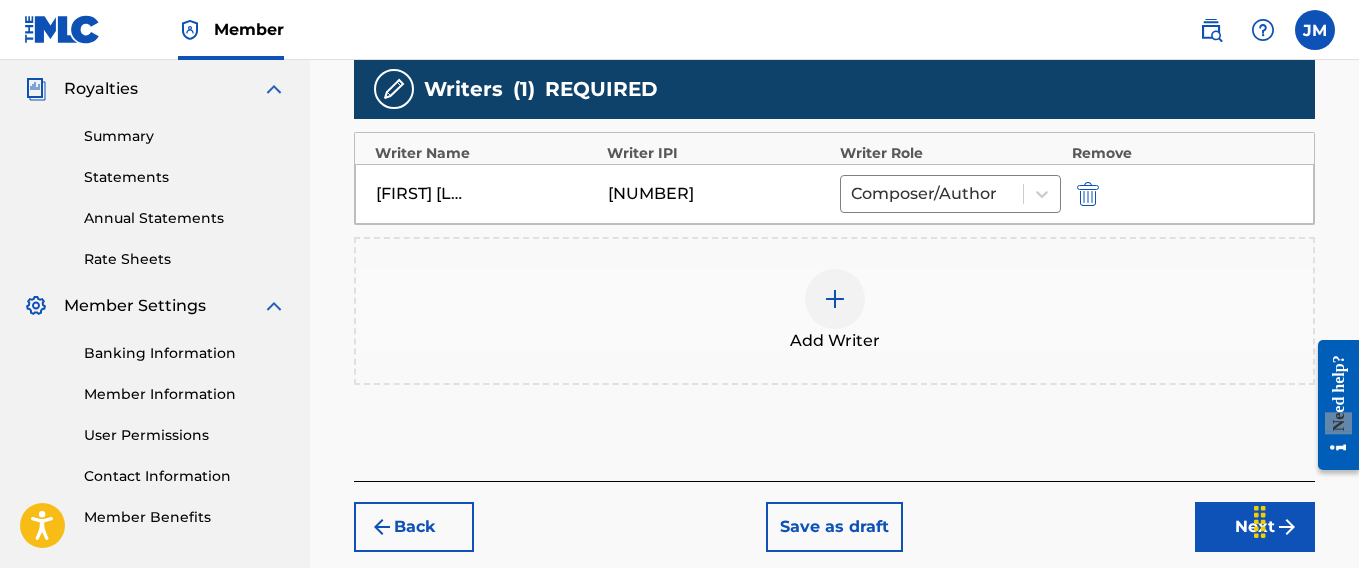 scroll, scrollTop: 692, scrollLeft: 0, axis: vertical 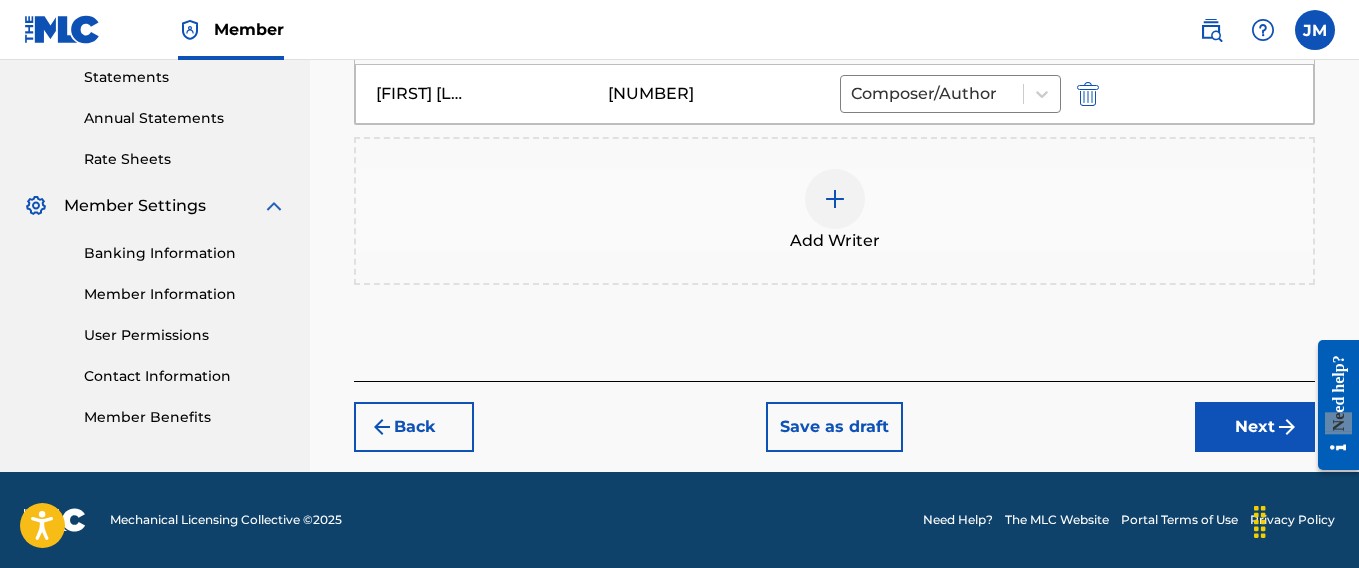 click on "Save as draft" at bounding box center (834, 427) 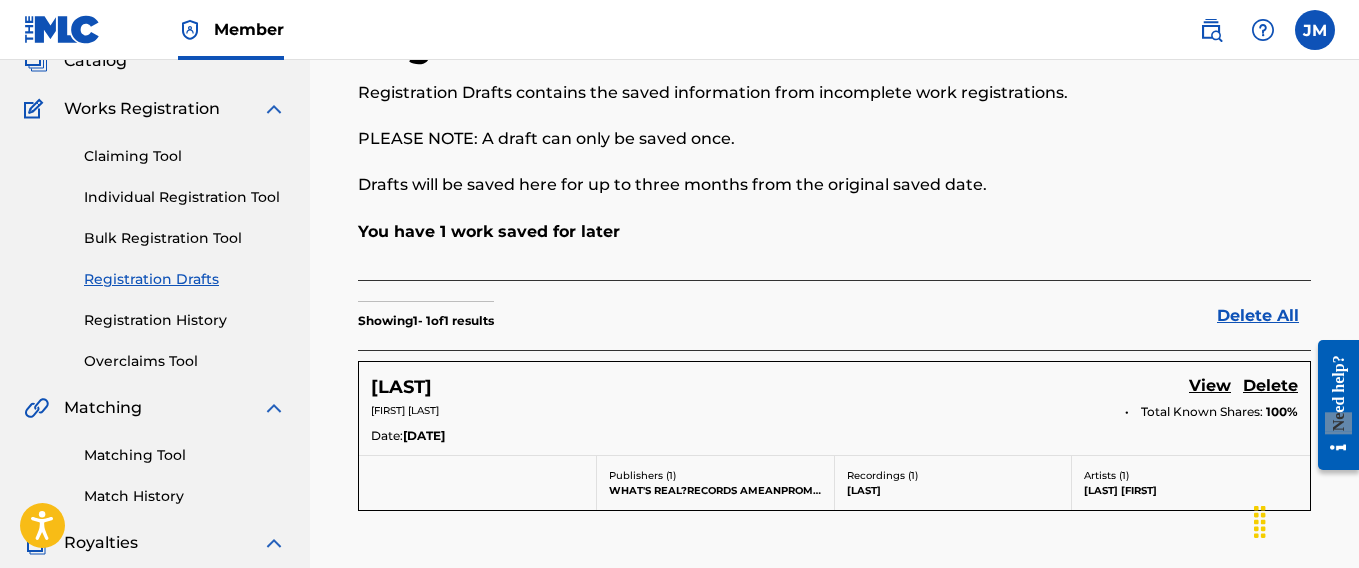 scroll, scrollTop: 0, scrollLeft: 0, axis: both 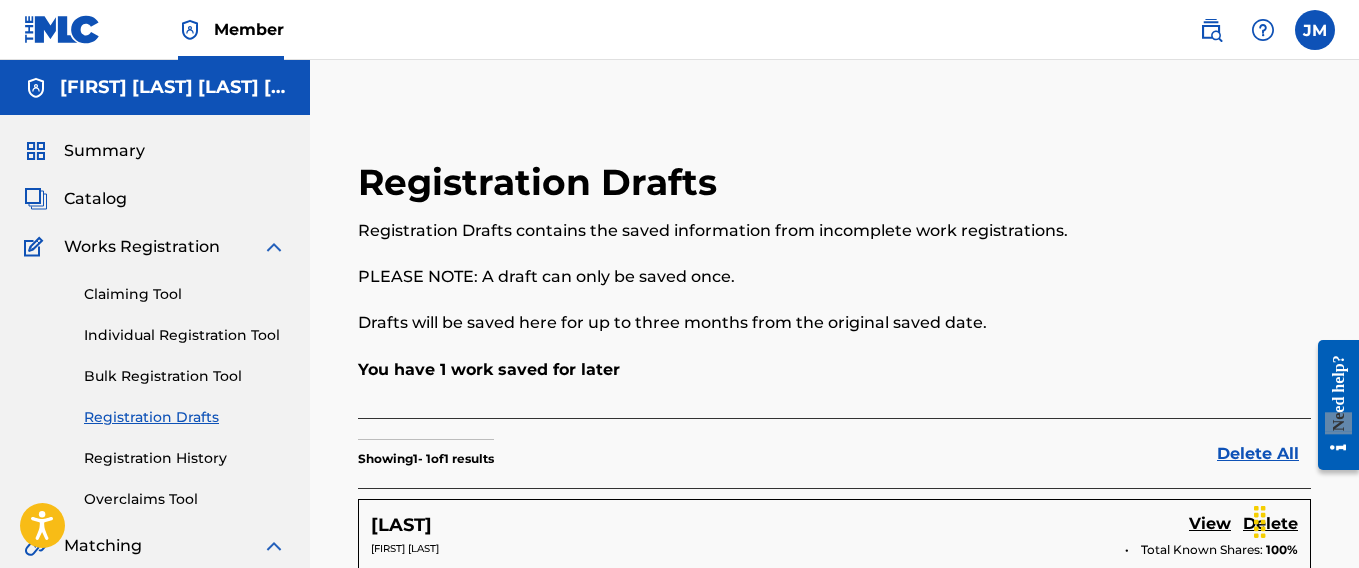 click on "[LAST]" at bounding box center [834, 525] 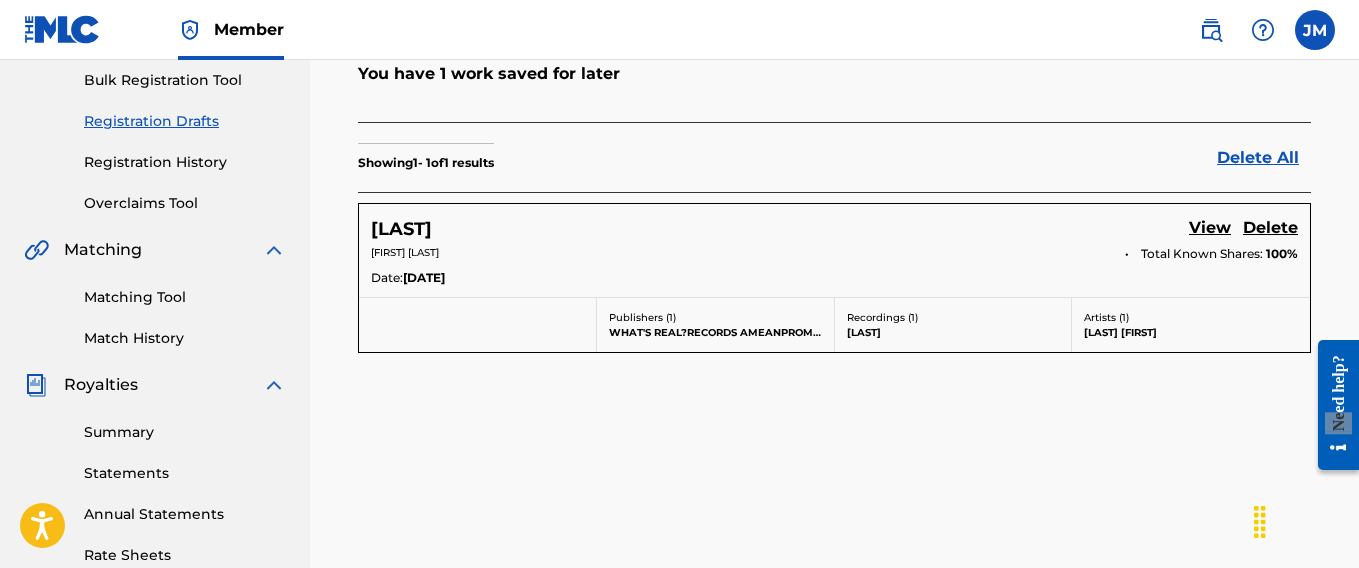 scroll, scrollTop: 300, scrollLeft: 0, axis: vertical 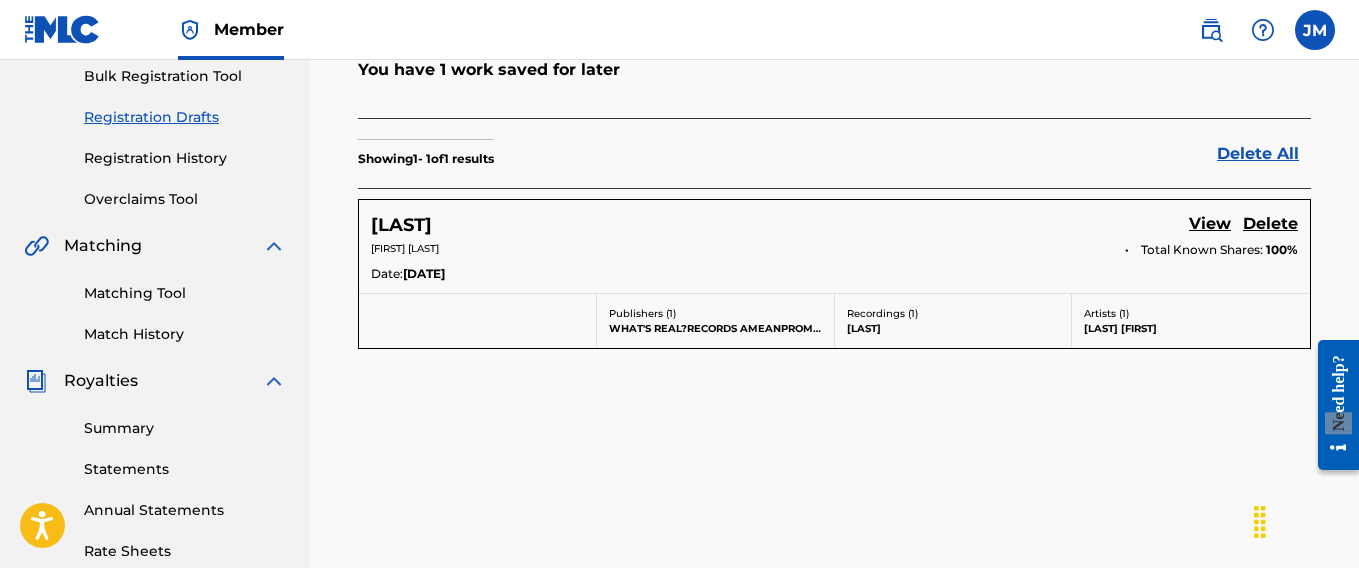 click on "[FIRST] [LAST]" at bounding box center (741, 250) 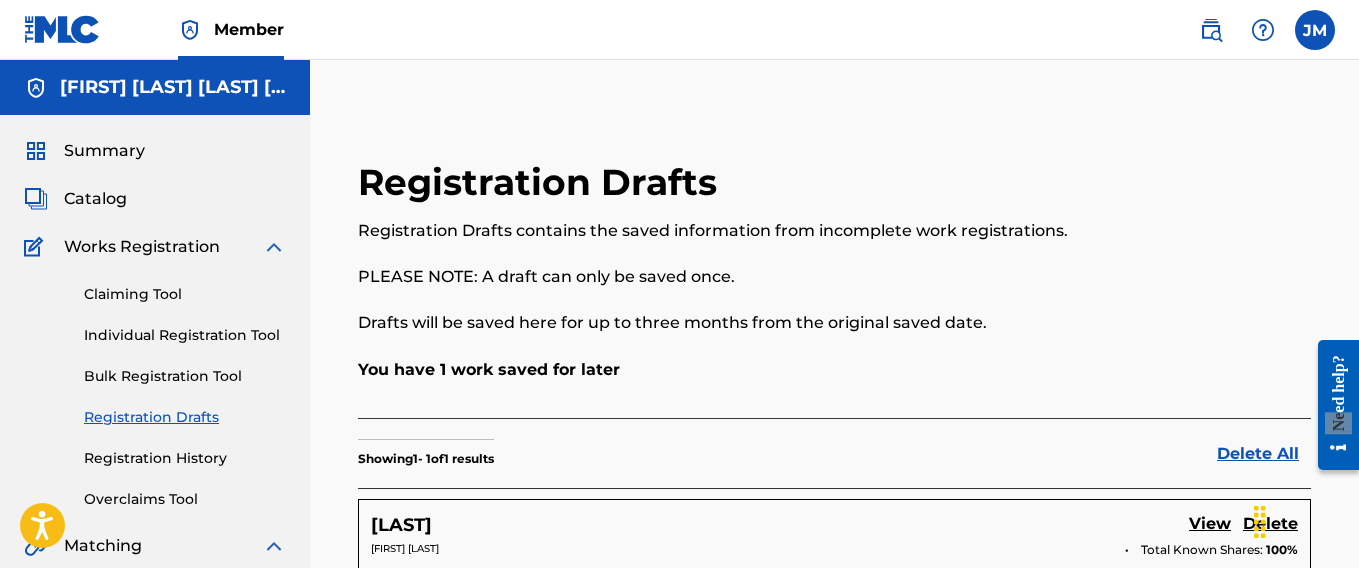scroll, scrollTop: 100, scrollLeft: 0, axis: vertical 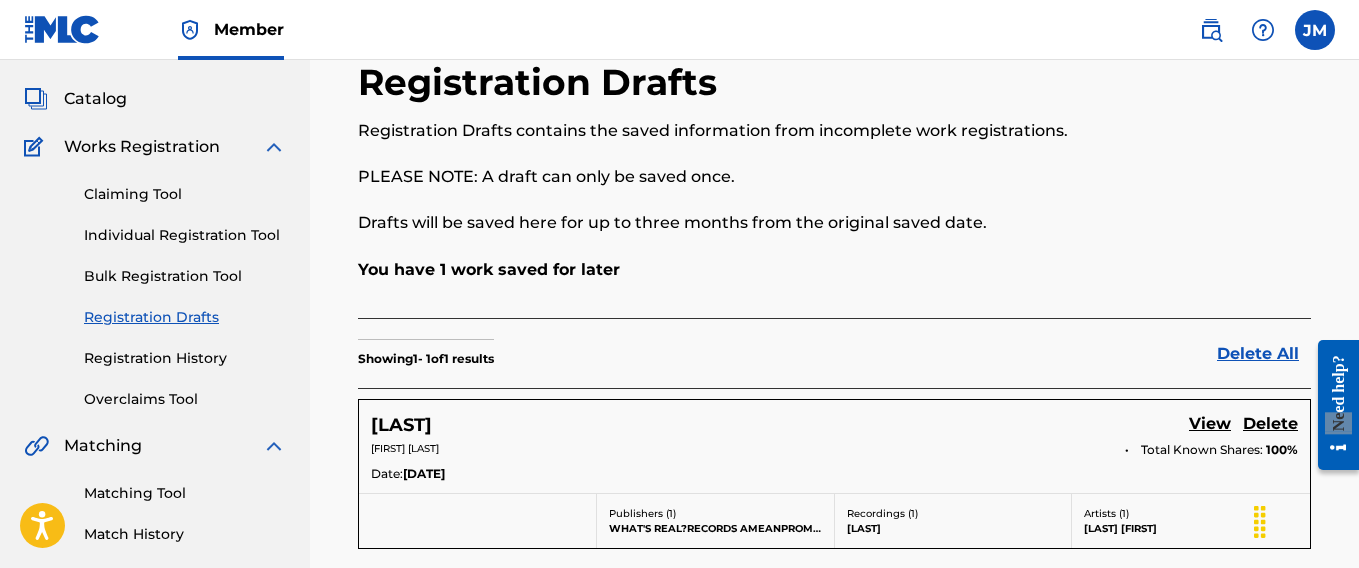 click on "Registration Drafts" at bounding box center [185, 317] 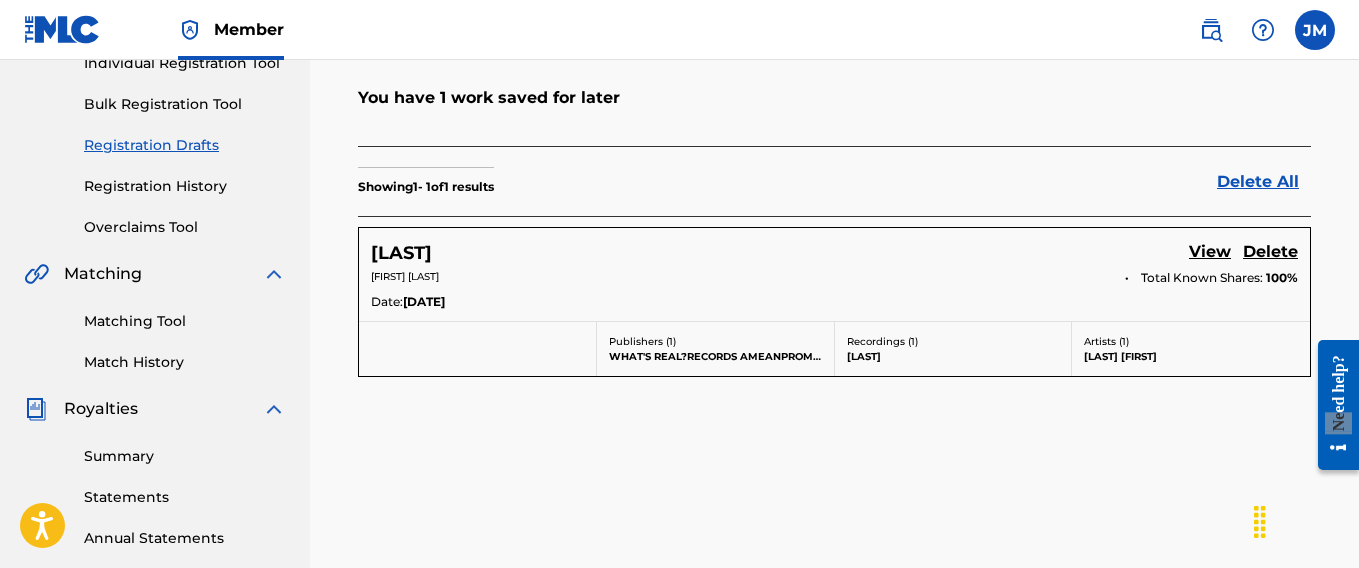 scroll, scrollTop: 0, scrollLeft: 0, axis: both 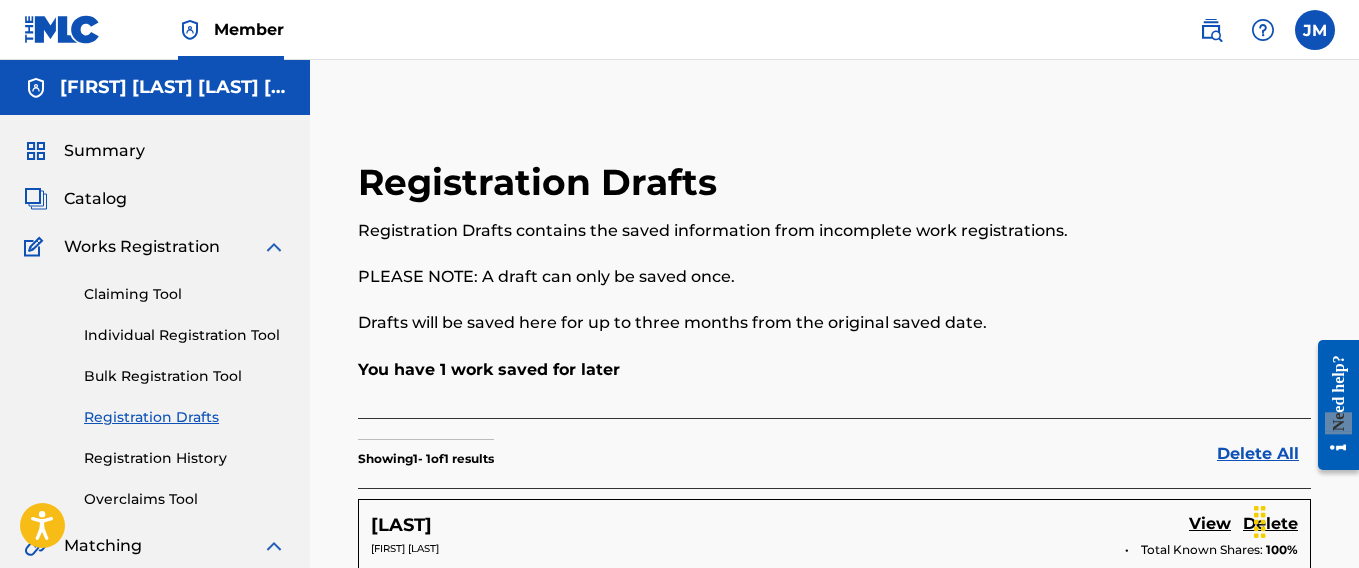 click on "Registration History" at bounding box center (185, 458) 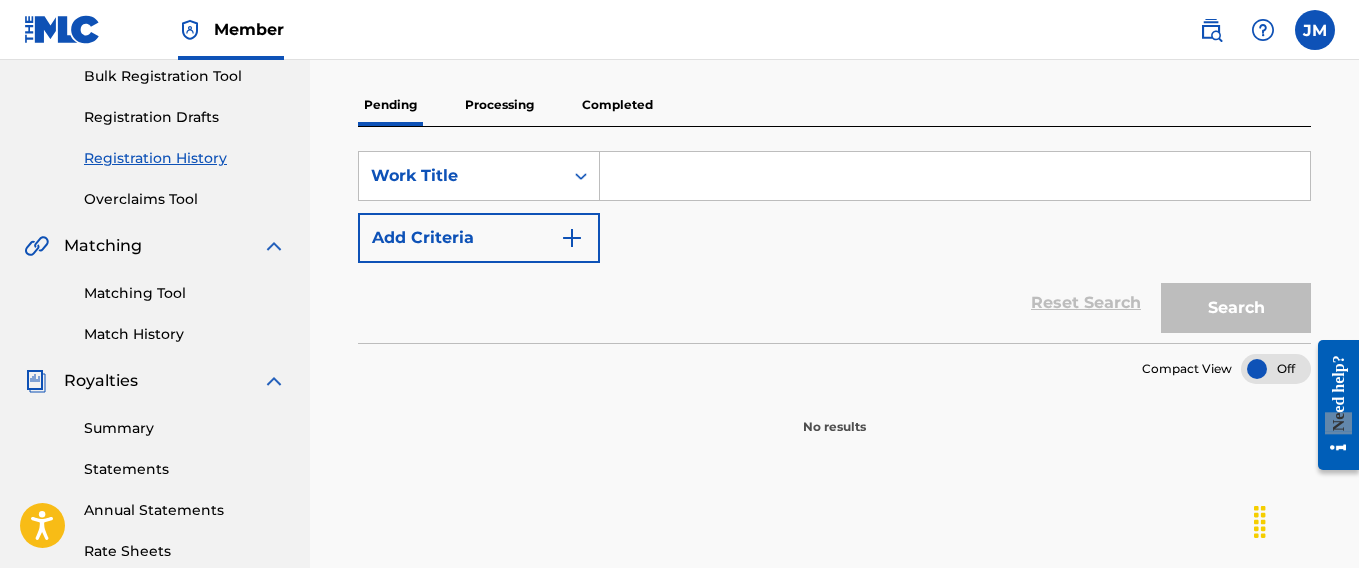 scroll, scrollTop: 100, scrollLeft: 0, axis: vertical 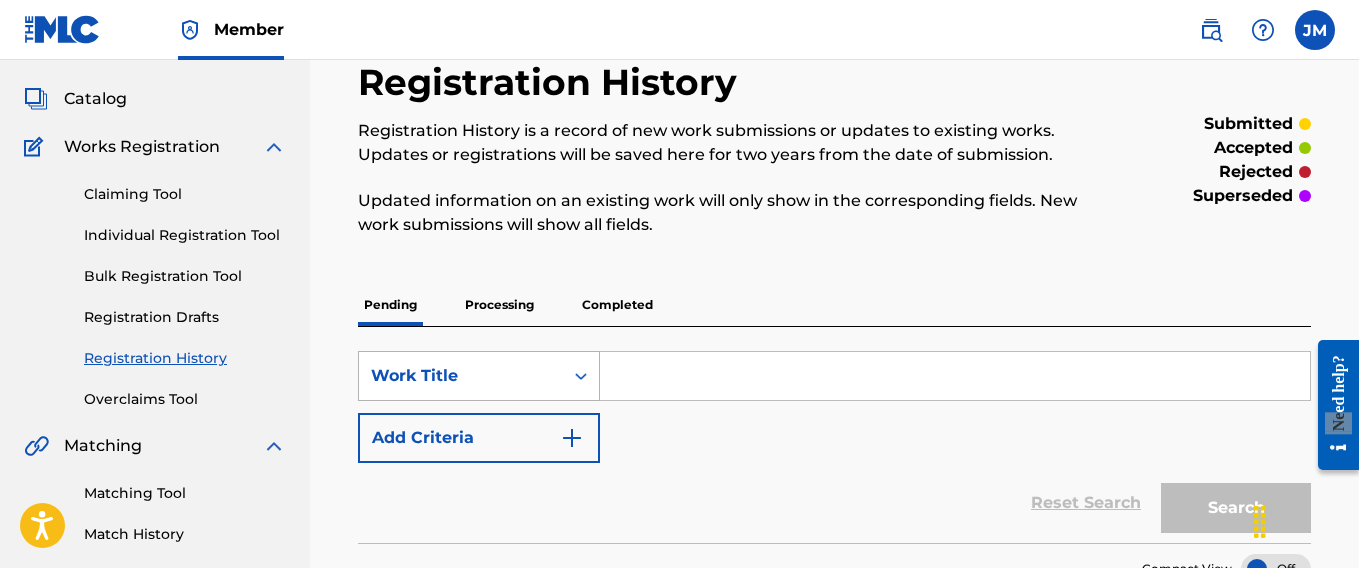 click on "Work Title" at bounding box center [461, 376] 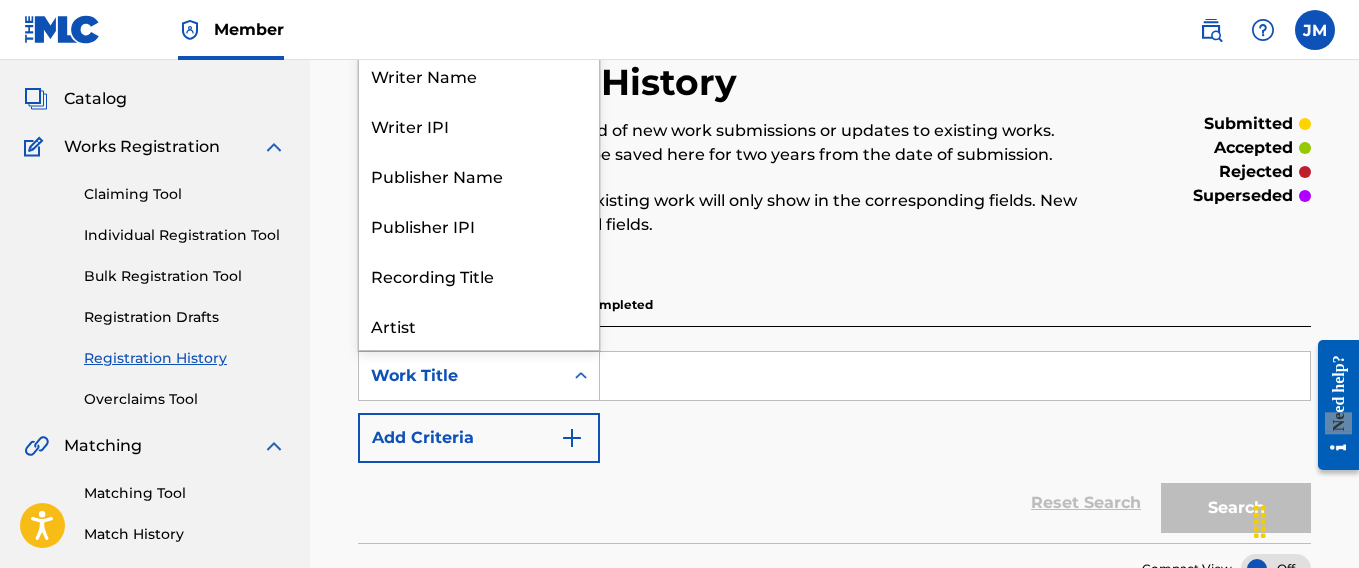 scroll, scrollTop: 100, scrollLeft: 0, axis: vertical 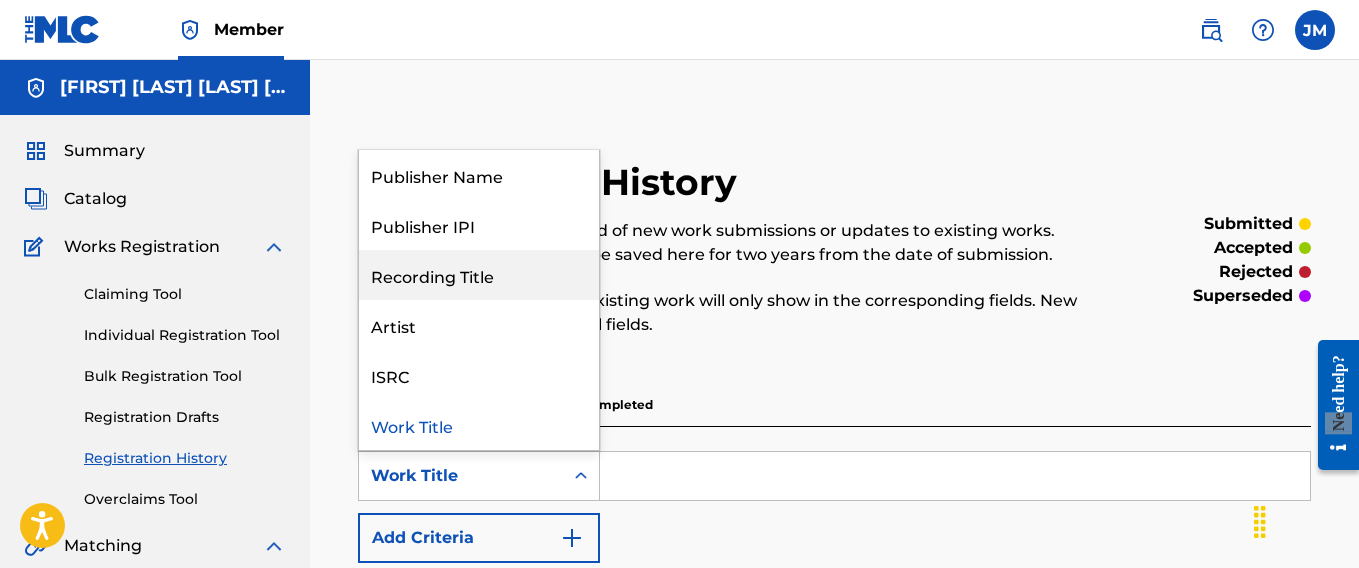 click on "Registration History is a record of new work submissions or updates to existing works. Updates or registrations will be saved here for two years from the date of submission. Updated information on an existing work will only show in the corresponding fields. New work submissions will show all fields." at bounding box center (725, 278) 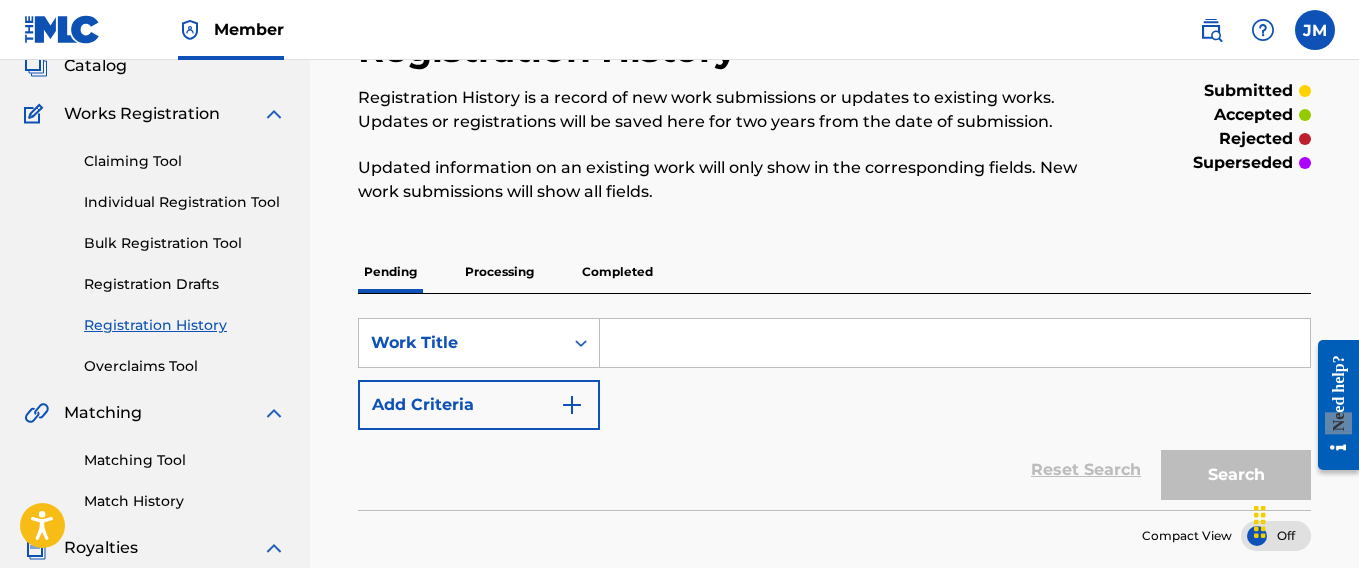 scroll, scrollTop: 72, scrollLeft: 0, axis: vertical 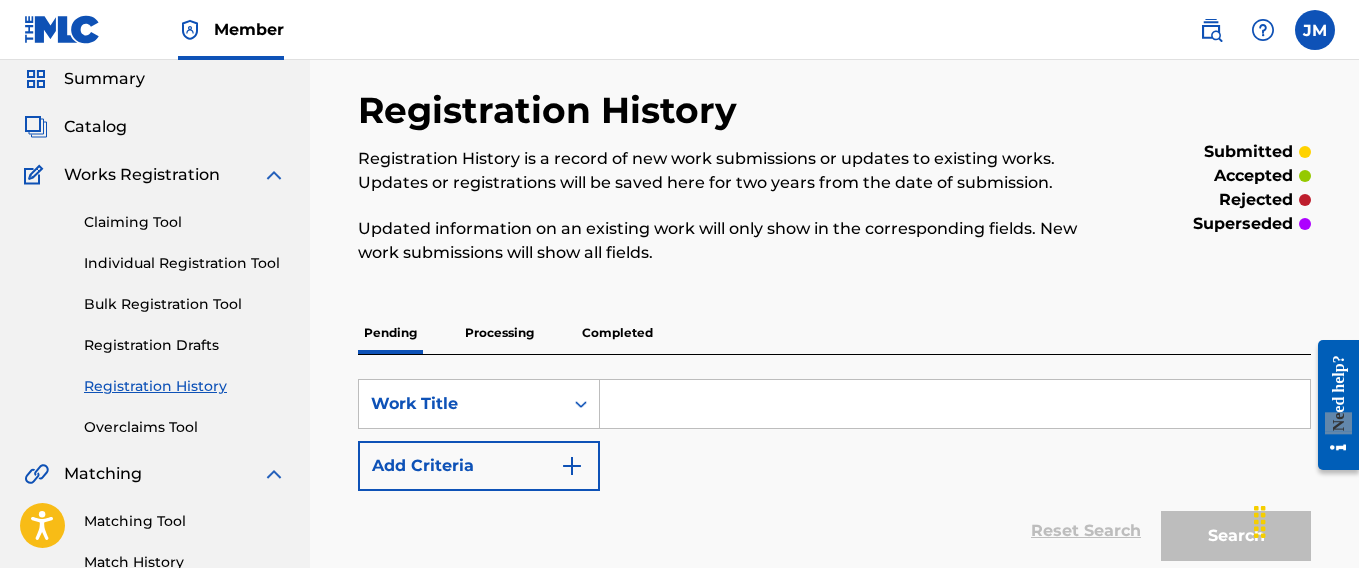 click on "Individual Registration Tool" at bounding box center (185, 263) 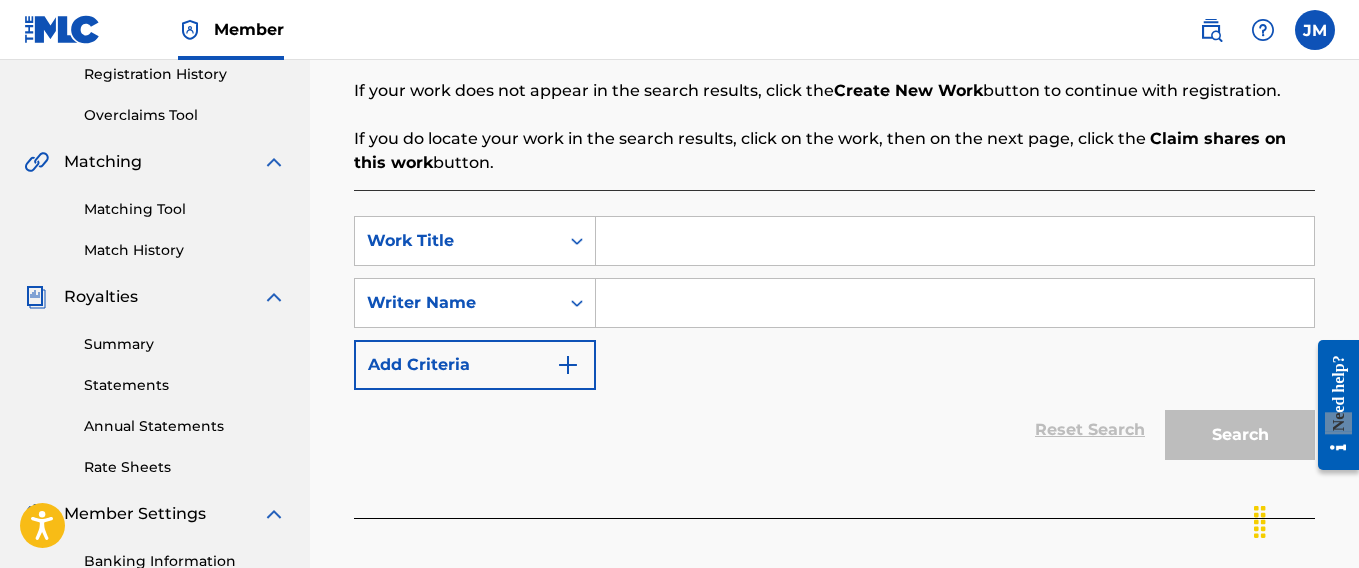 scroll, scrollTop: 400, scrollLeft: 0, axis: vertical 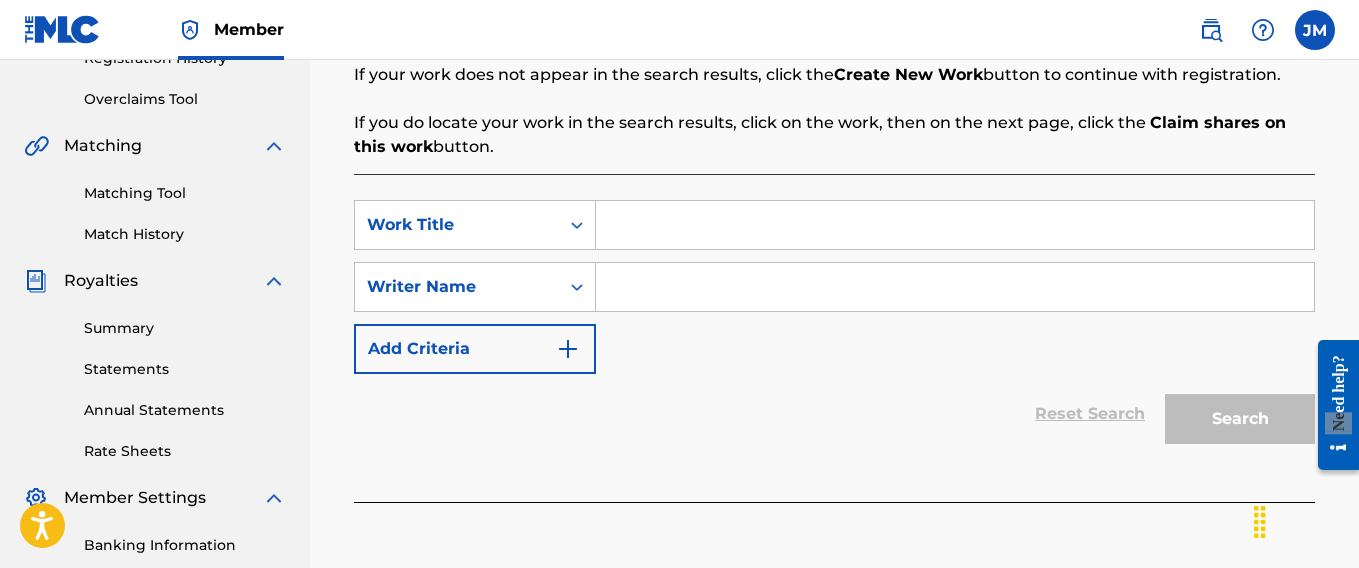 click at bounding box center [955, 287] 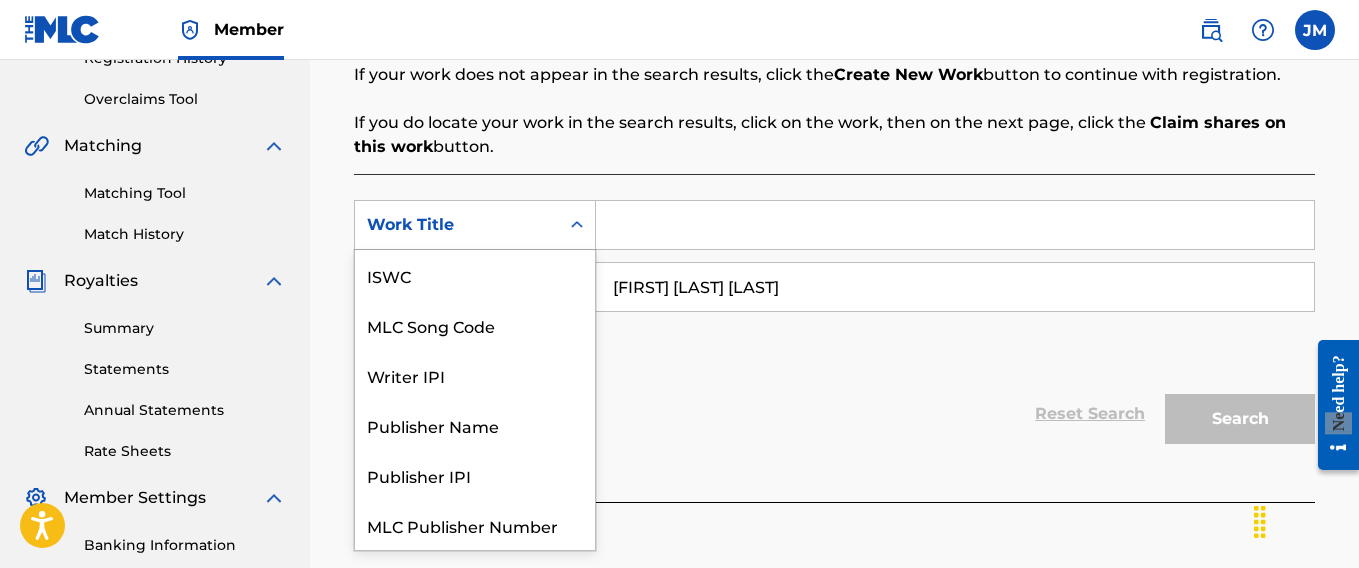 click 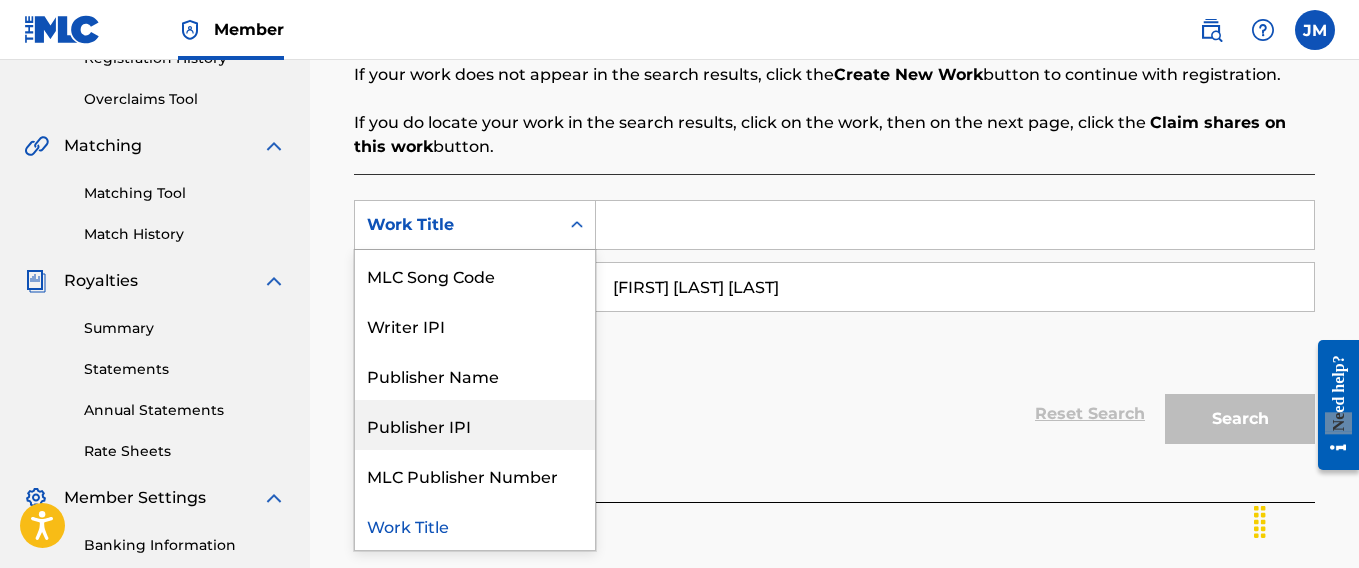 click on "Publisher IPI" at bounding box center [475, 425] 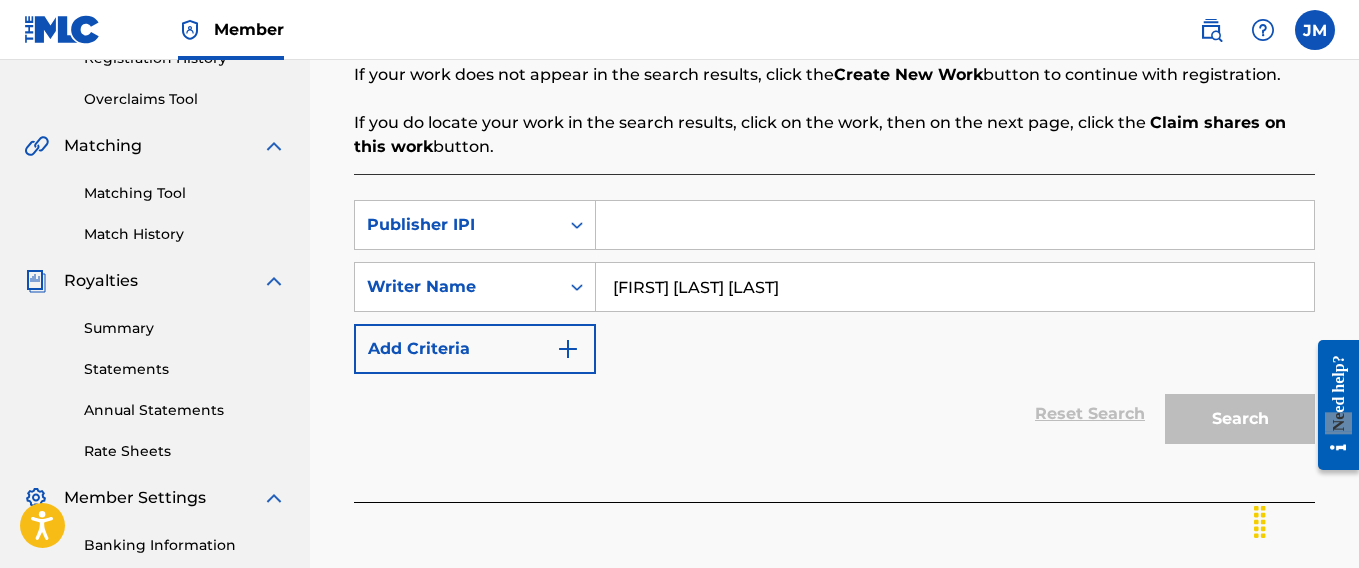paste on "QZWFS[NUMBER]" 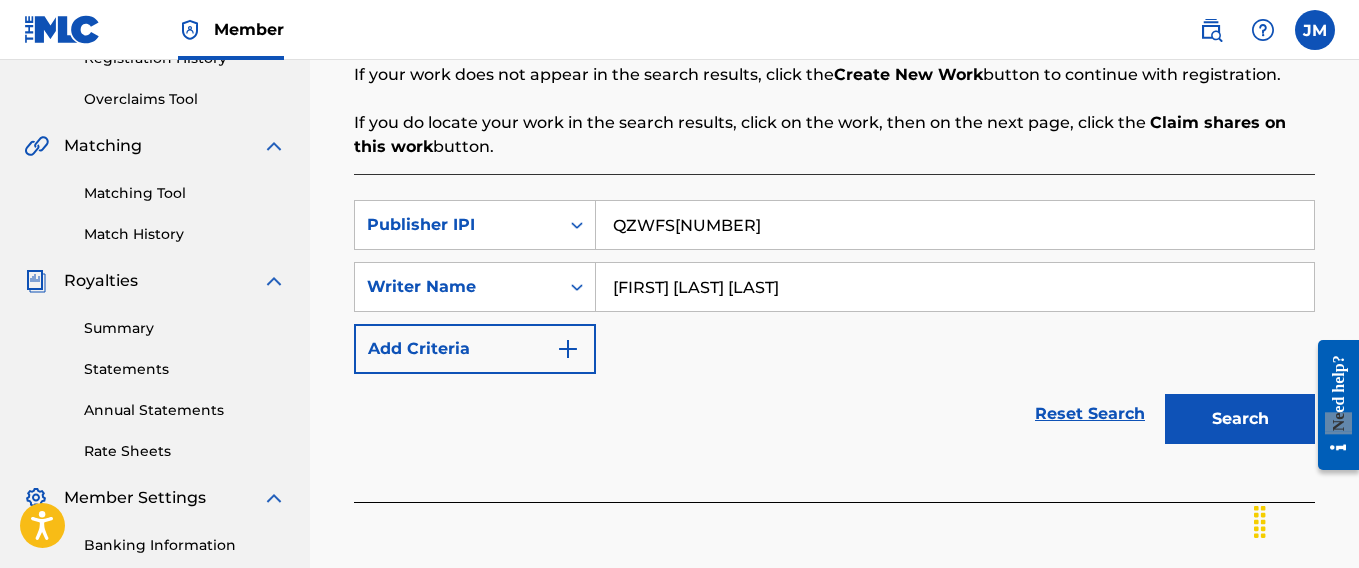 drag, startPoint x: 753, startPoint y: 227, endPoint x: 607, endPoint y: 242, distance: 146.76852 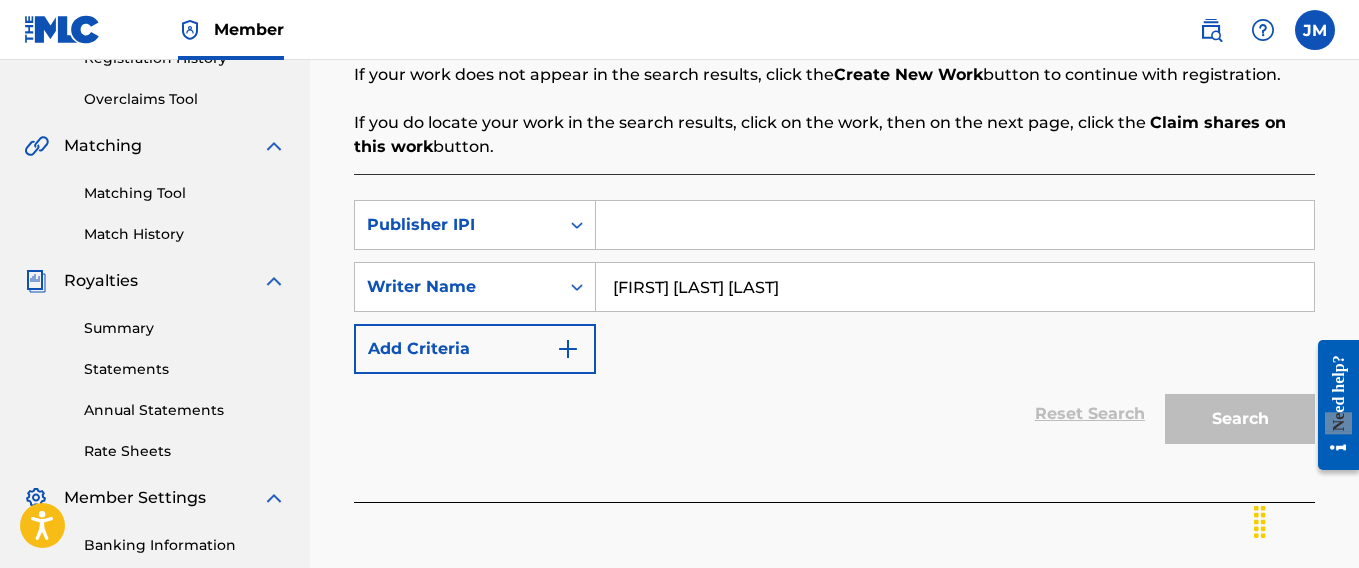 paste on "[NUMBER]" 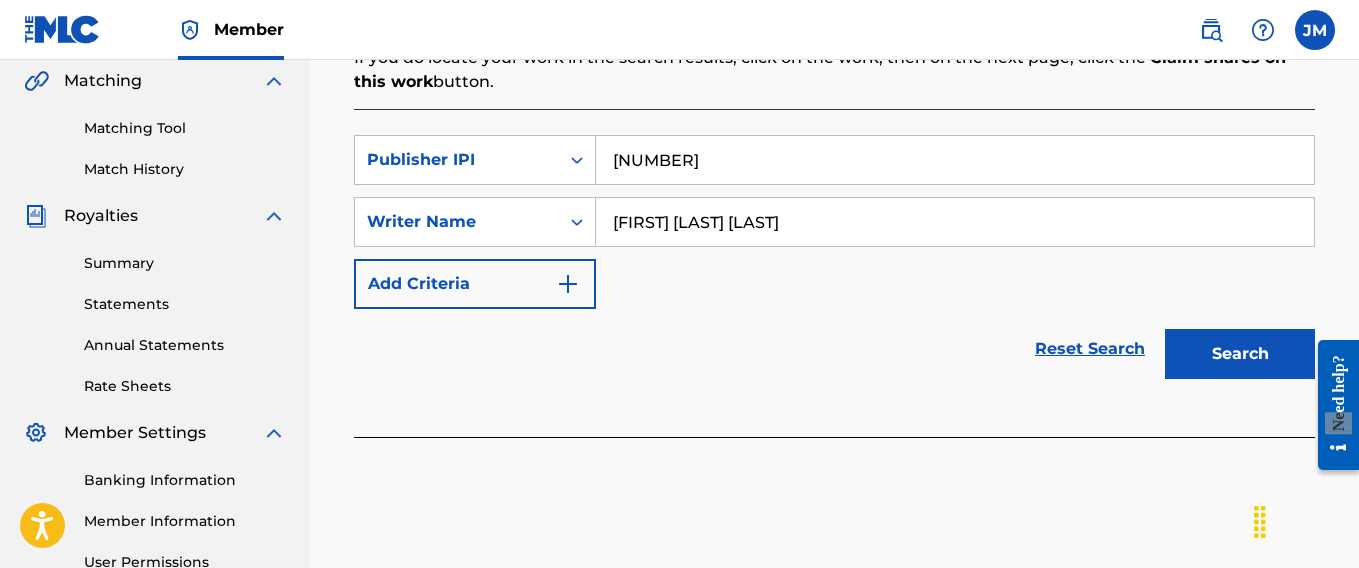 scroll, scrollTop: 500, scrollLeft: 0, axis: vertical 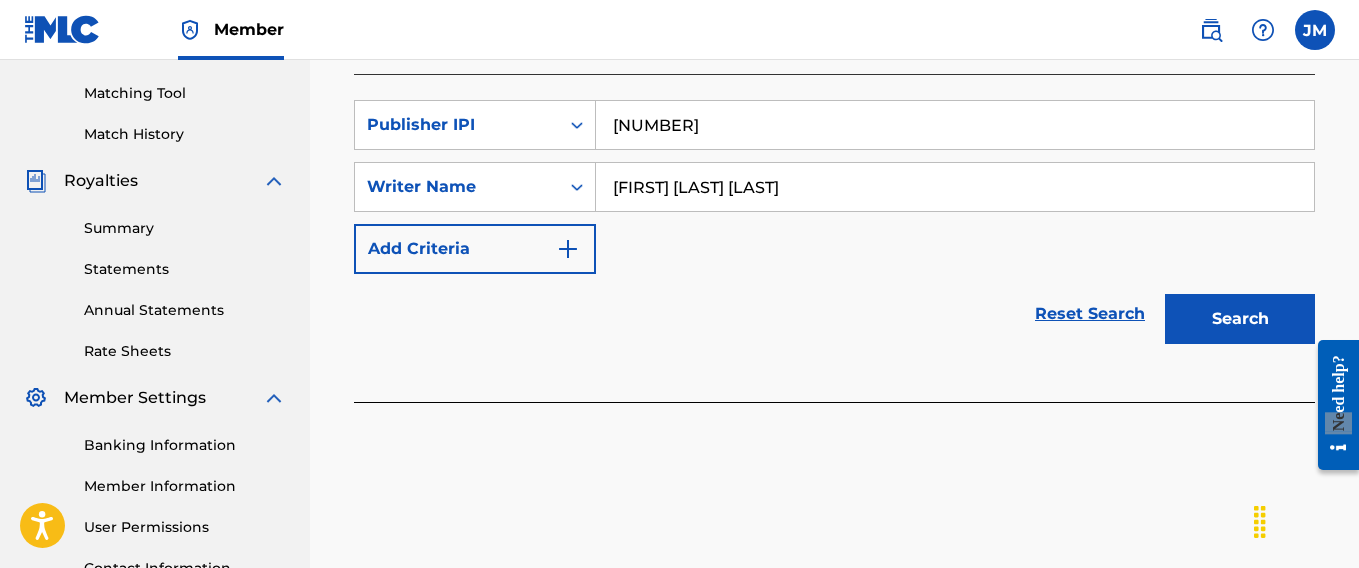 type on "[NUMBER]" 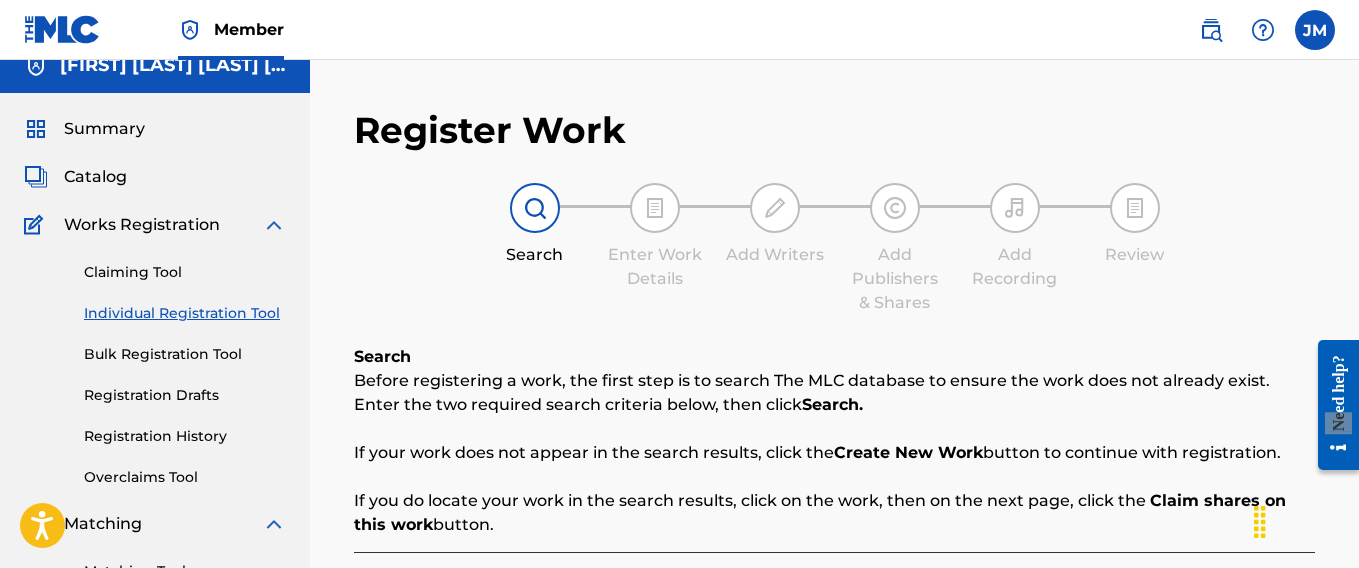 scroll, scrollTop: 13, scrollLeft: 0, axis: vertical 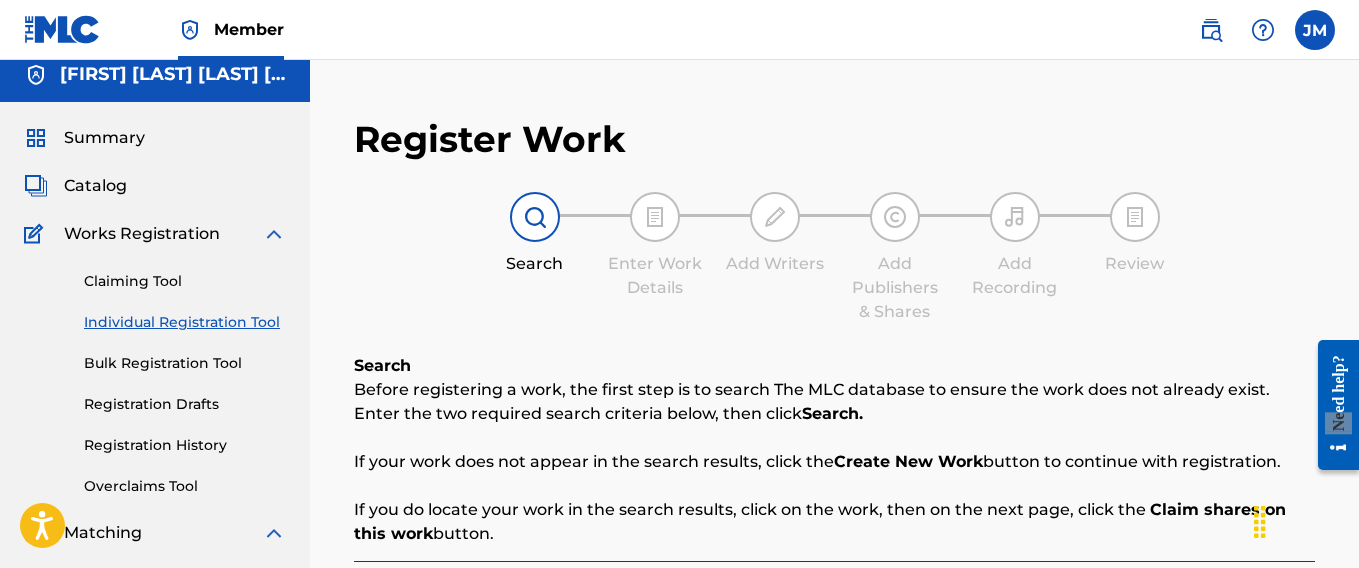 click at bounding box center (655, 217) 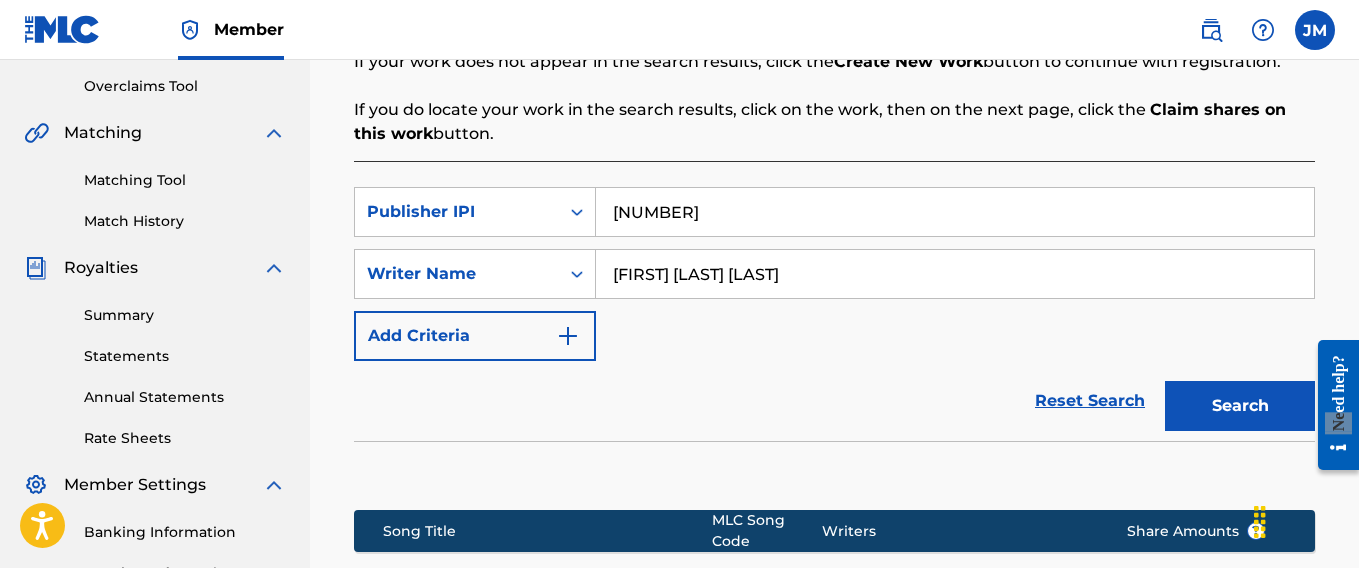scroll, scrollTop: 513, scrollLeft: 0, axis: vertical 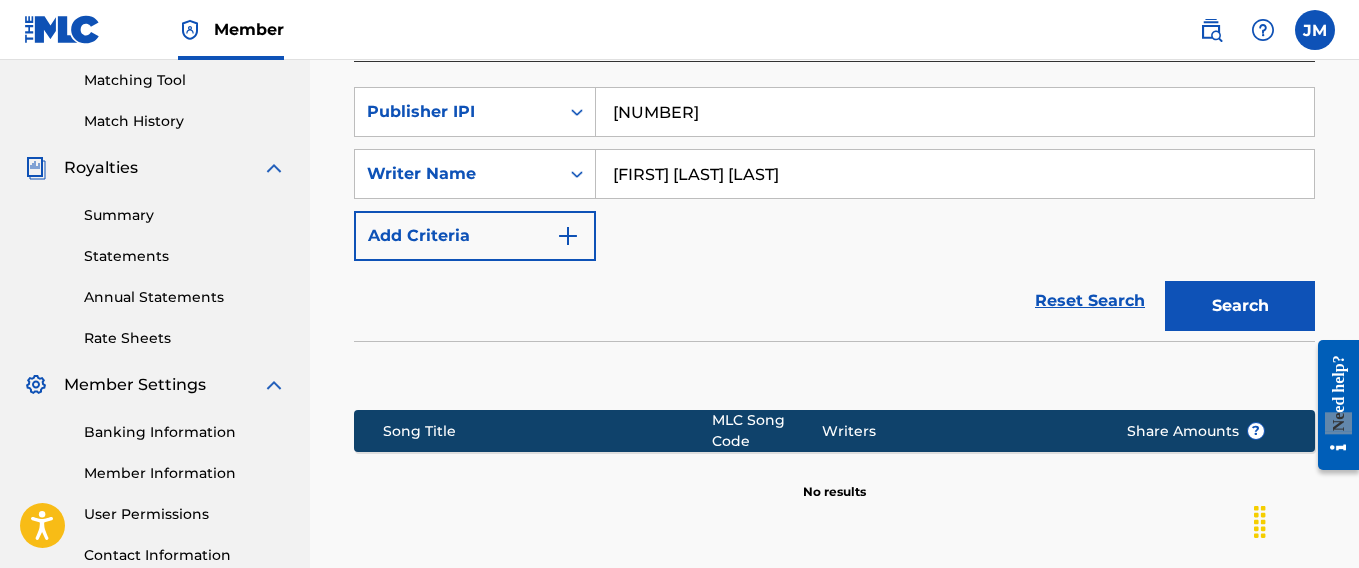click on "Search" at bounding box center (1240, 306) 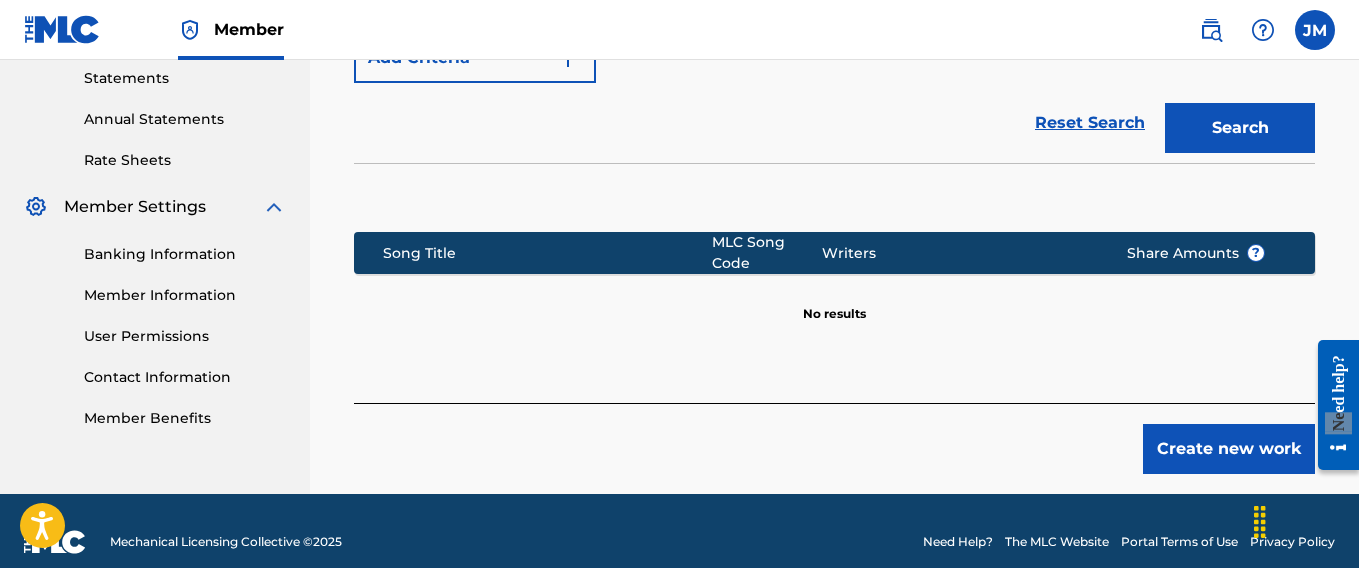 scroll, scrollTop: 713, scrollLeft: 0, axis: vertical 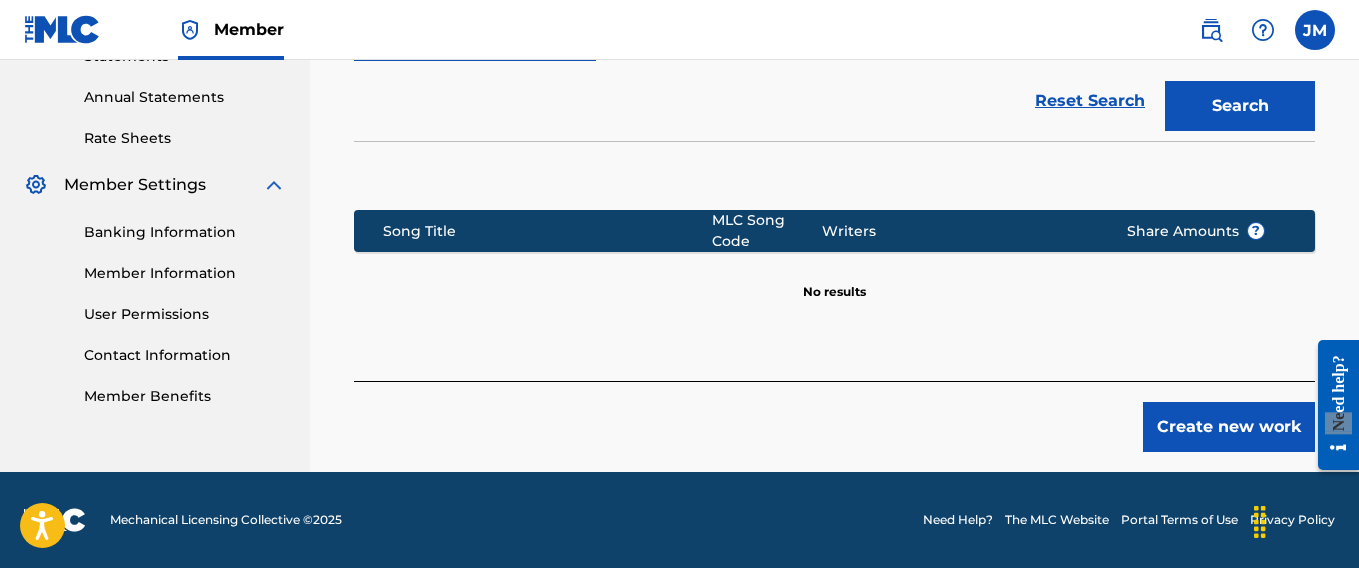 click on "Create new work" at bounding box center [1229, 427] 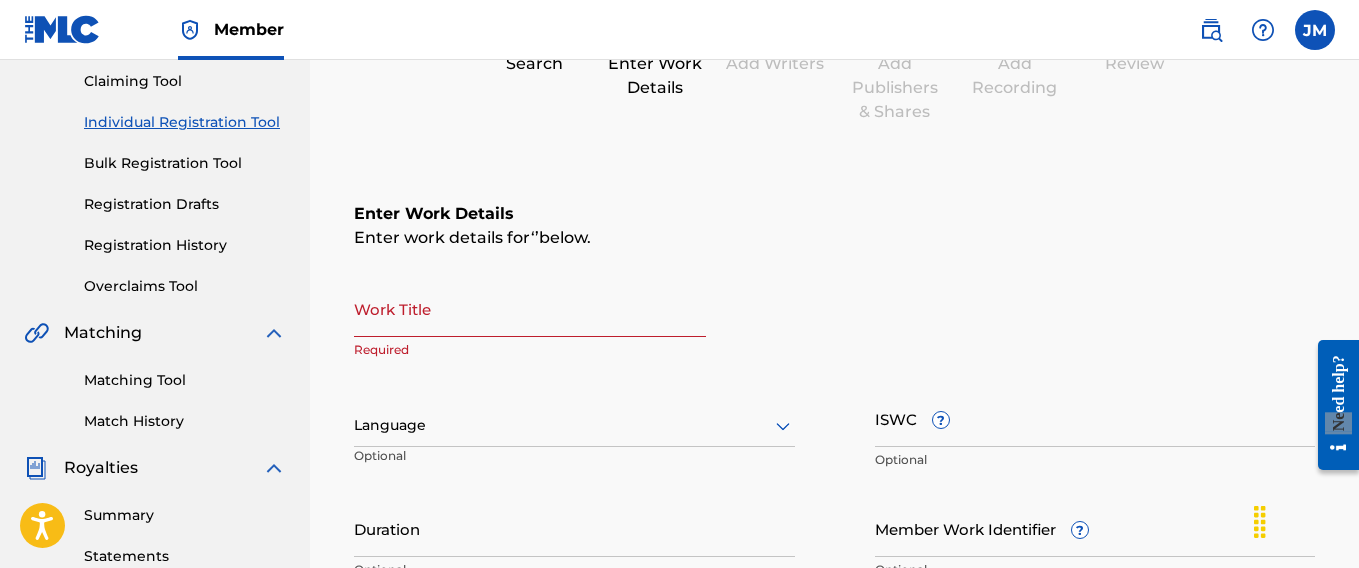 scroll, scrollTop: 313, scrollLeft: 0, axis: vertical 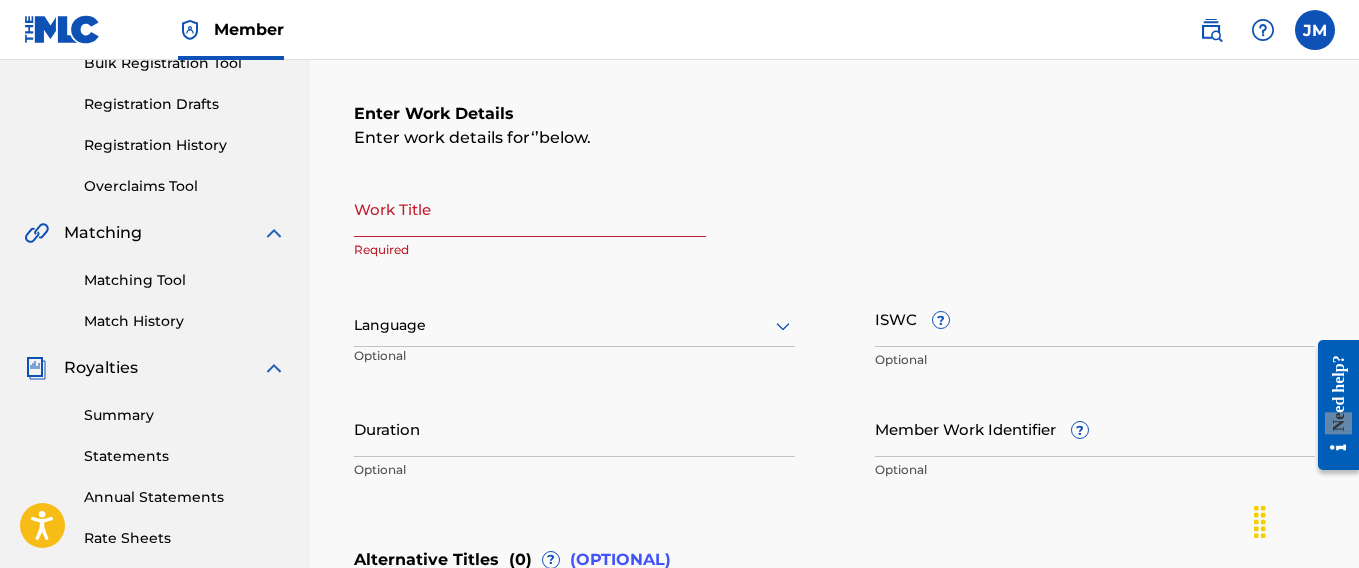 click on "Work Title" at bounding box center (530, 208) 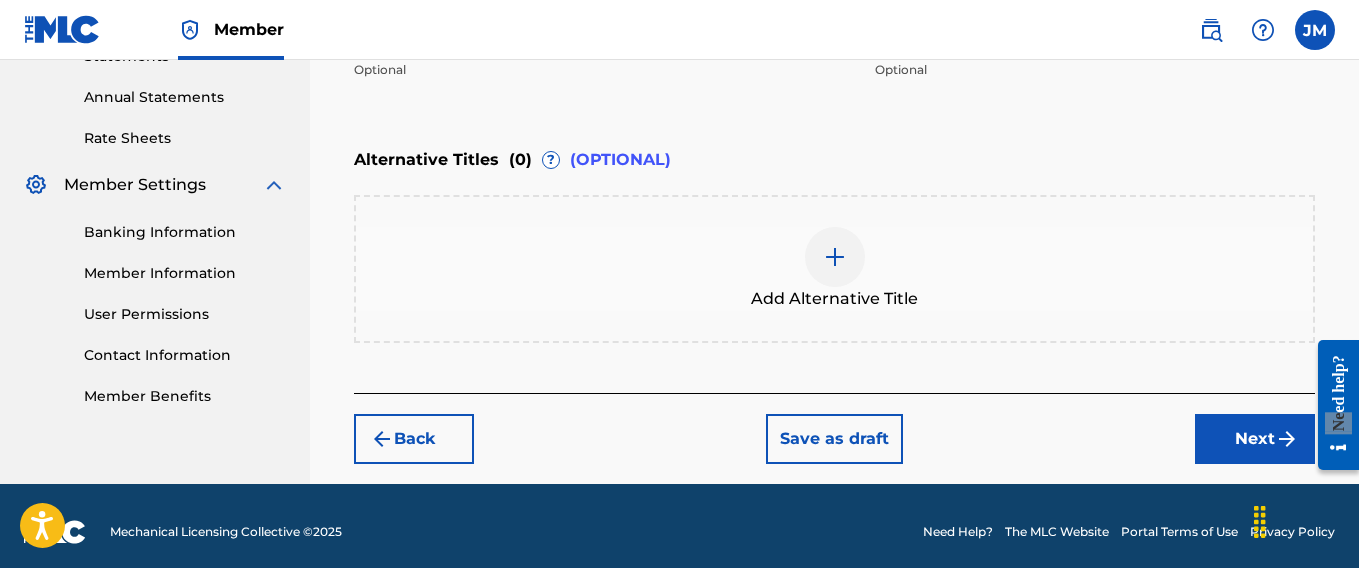scroll, scrollTop: 725, scrollLeft: 0, axis: vertical 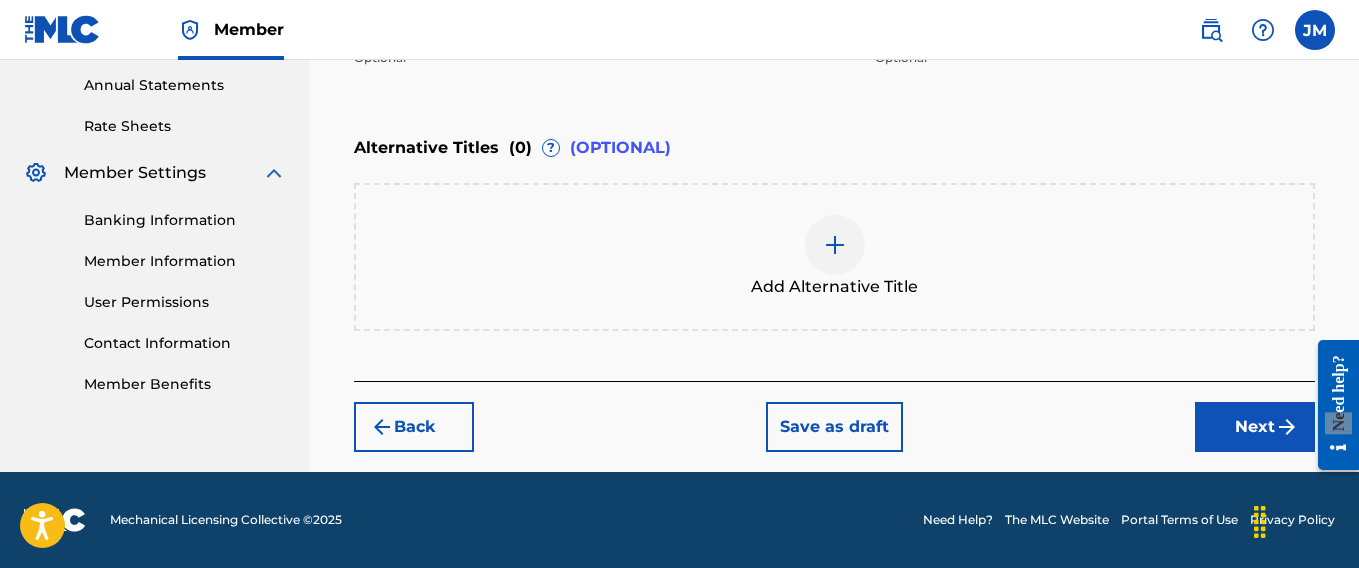 type on "IT" 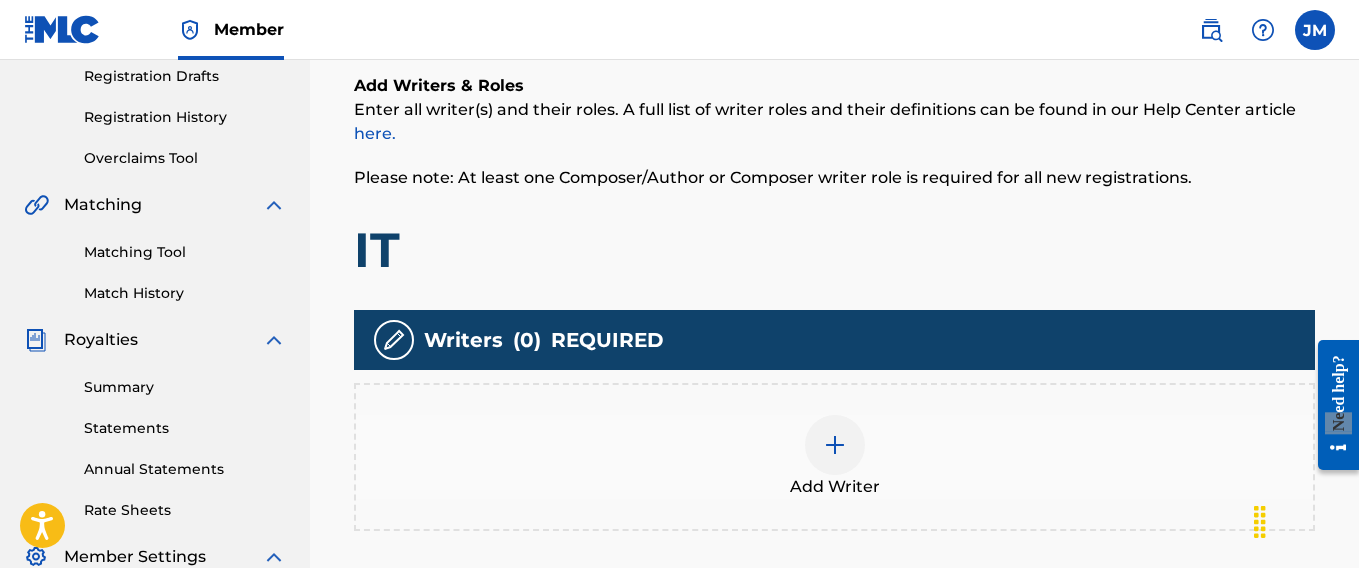 scroll, scrollTop: 390, scrollLeft: 0, axis: vertical 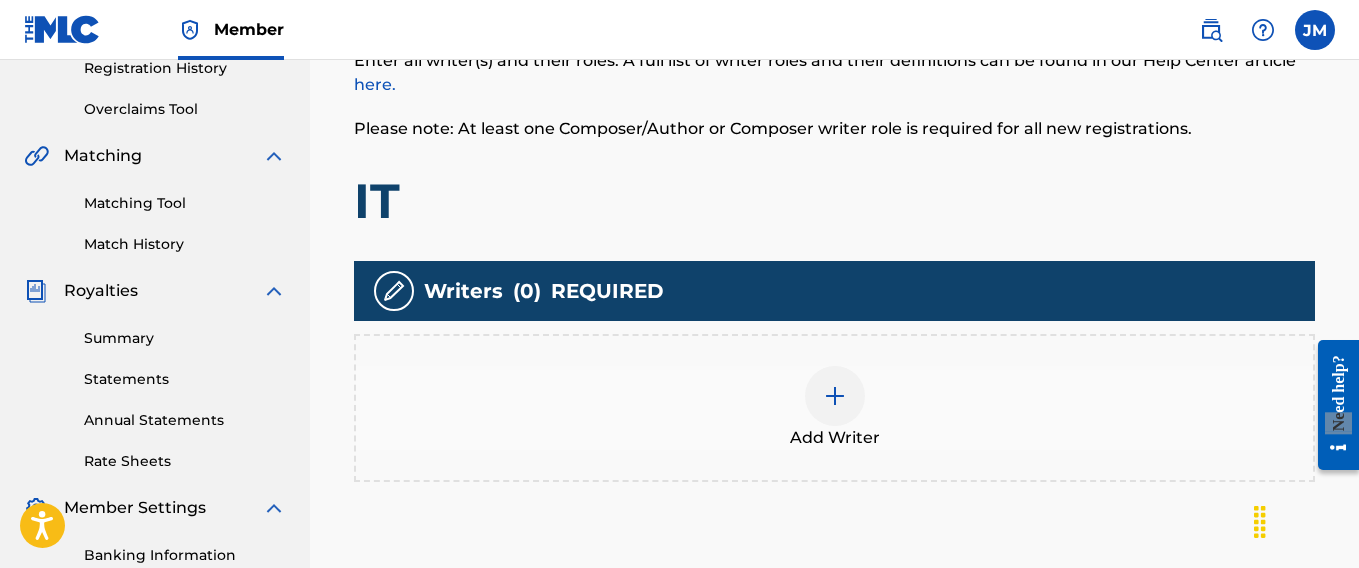 click at bounding box center [835, 396] 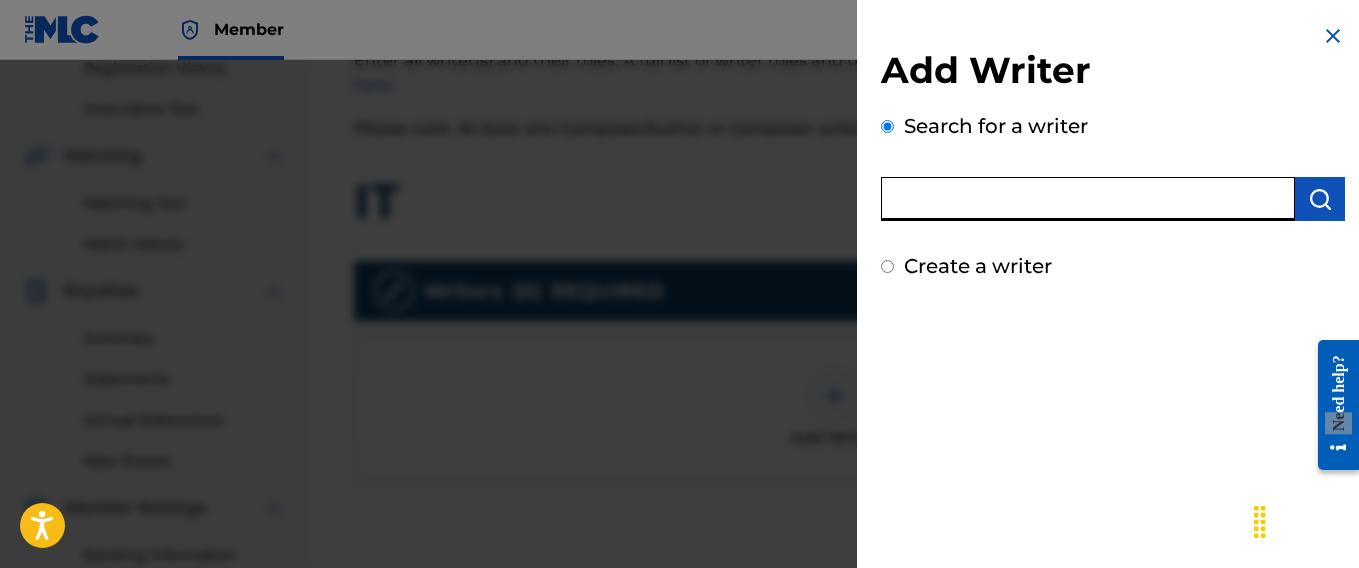 click at bounding box center [1088, 199] 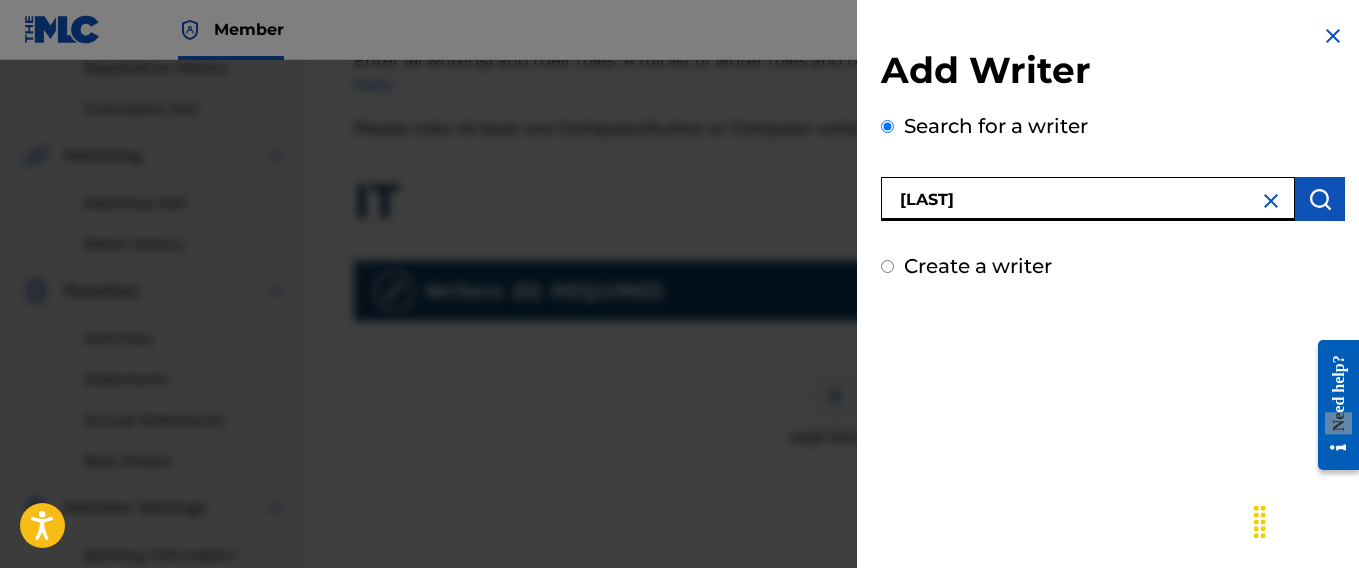 click at bounding box center (1320, 199) 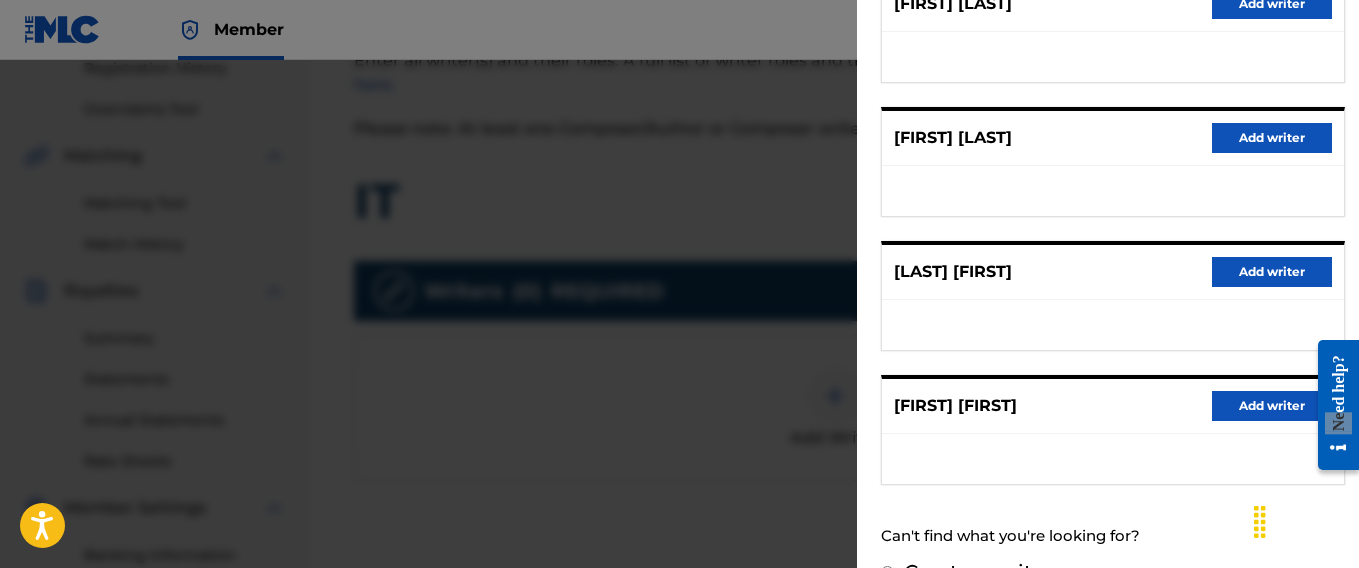 scroll, scrollTop: 474, scrollLeft: 0, axis: vertical 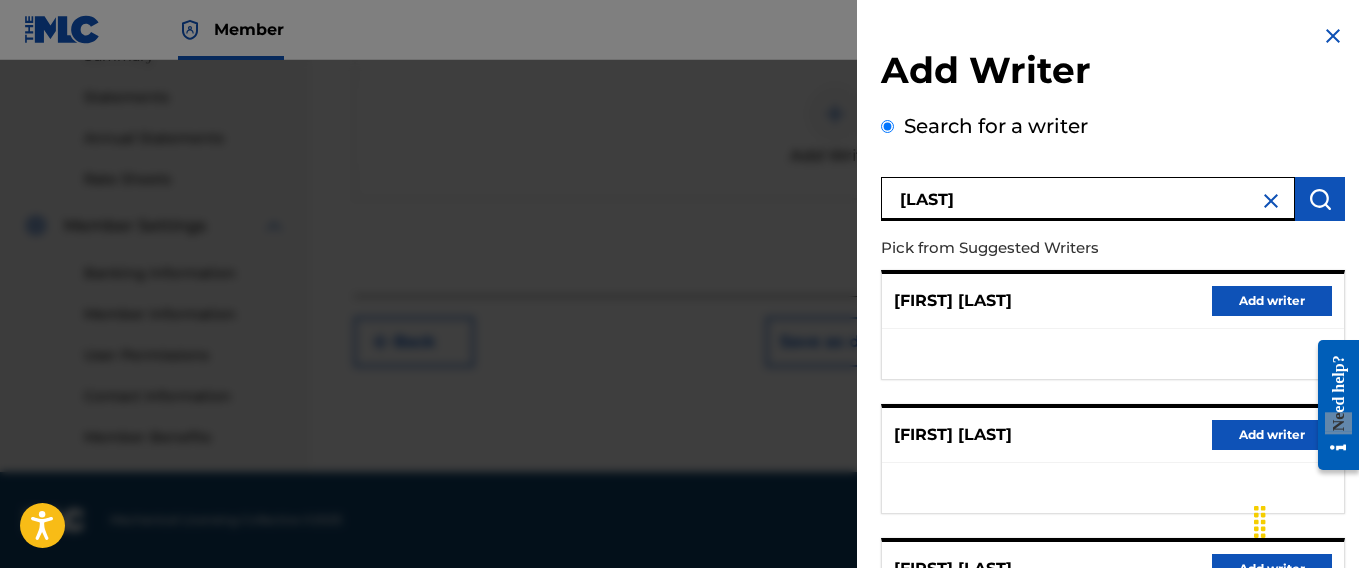 click on "[LAST]" at bounding box center [1088, 199] 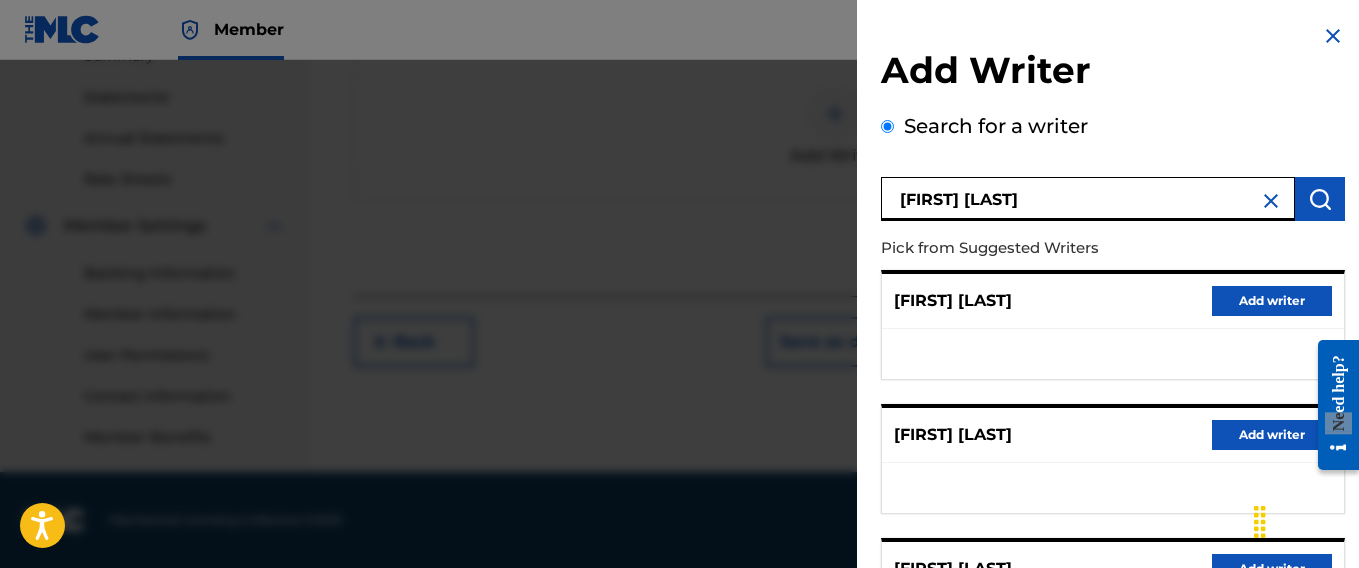 type on "[FIRST] [LAST]" 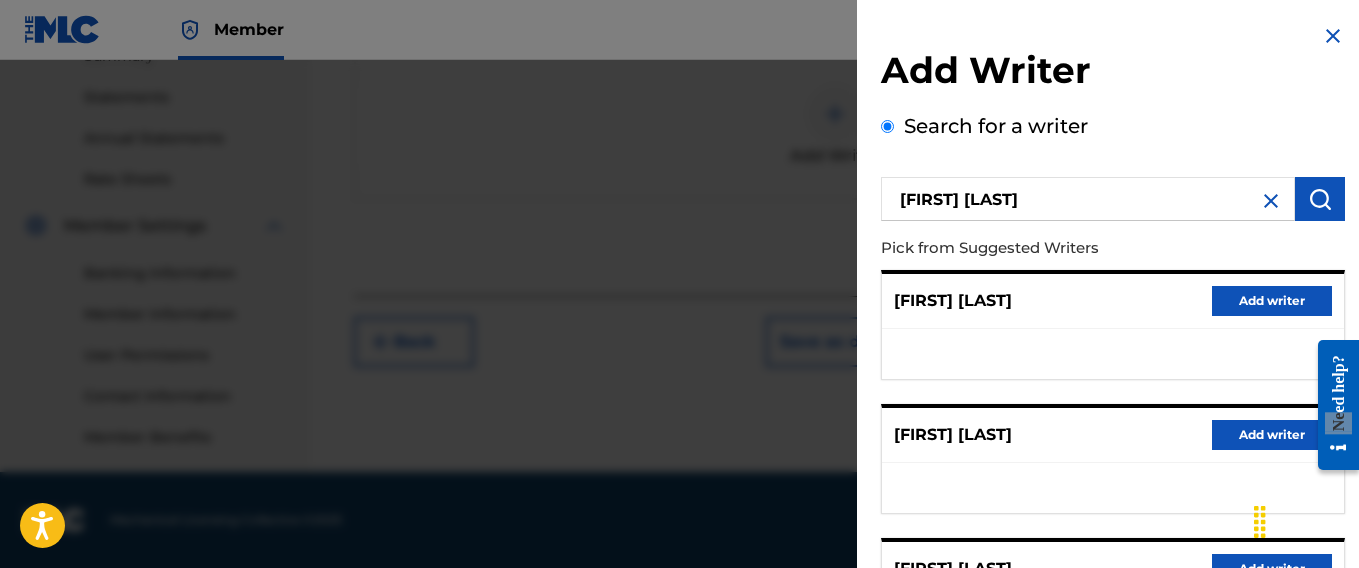 click at bounding box center [1320, 199] 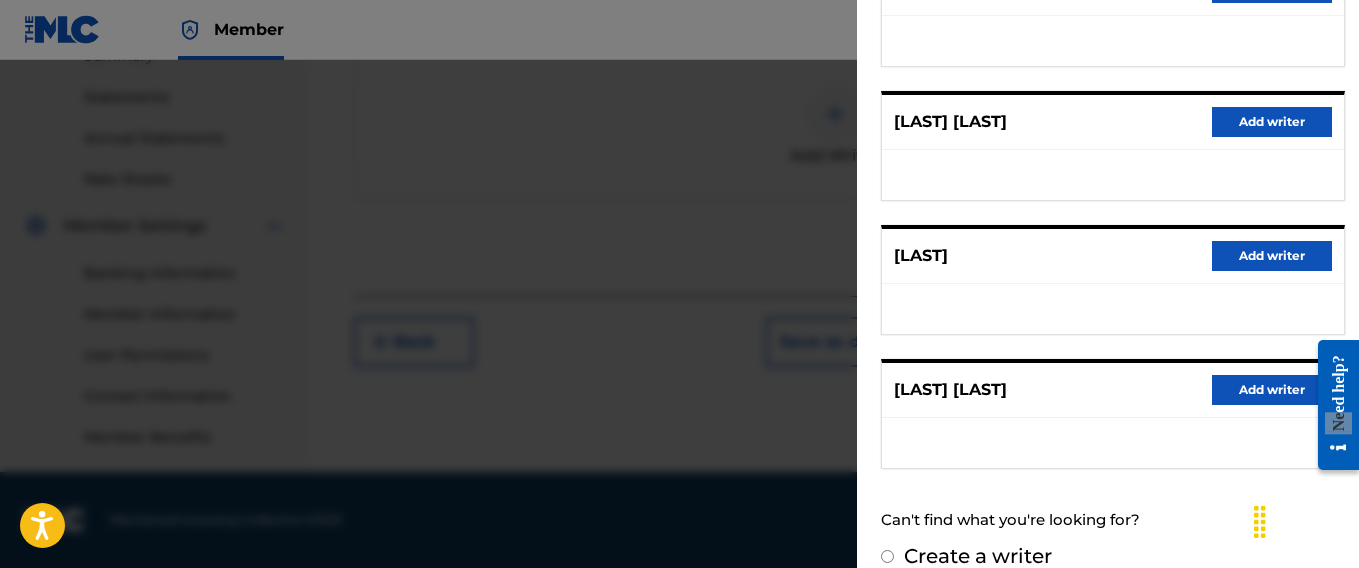 scroll, scrollTop: 474, scrollLeft: 0, axis: vertical 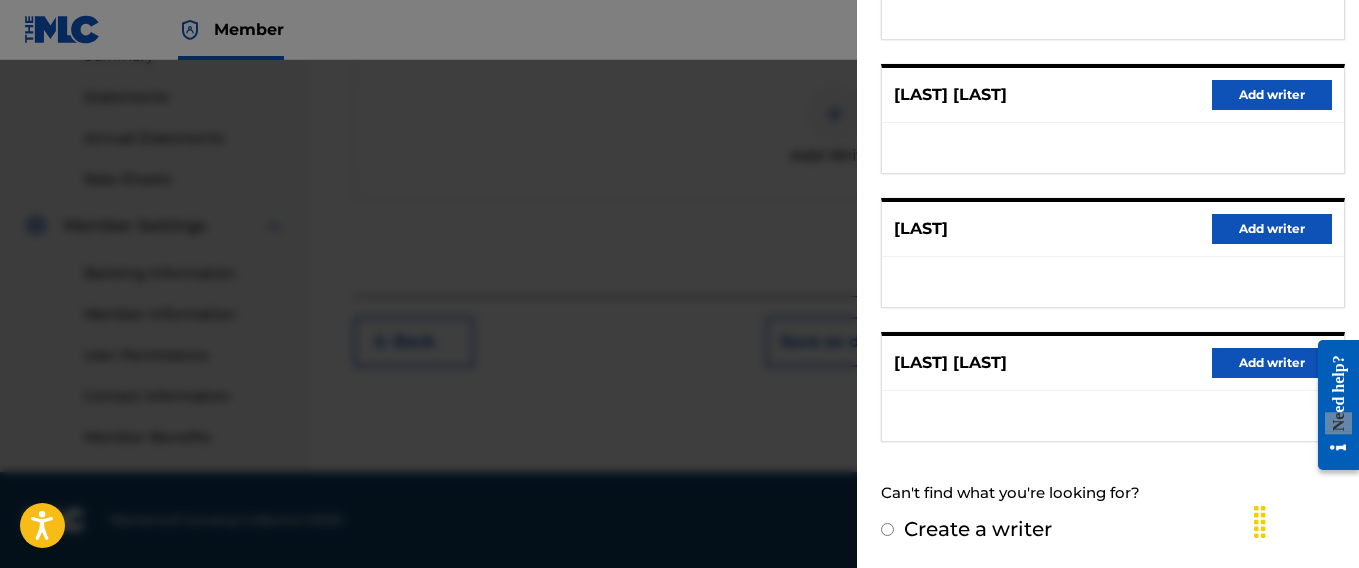 click on "Create a writer" at bounding box center [887, 529] 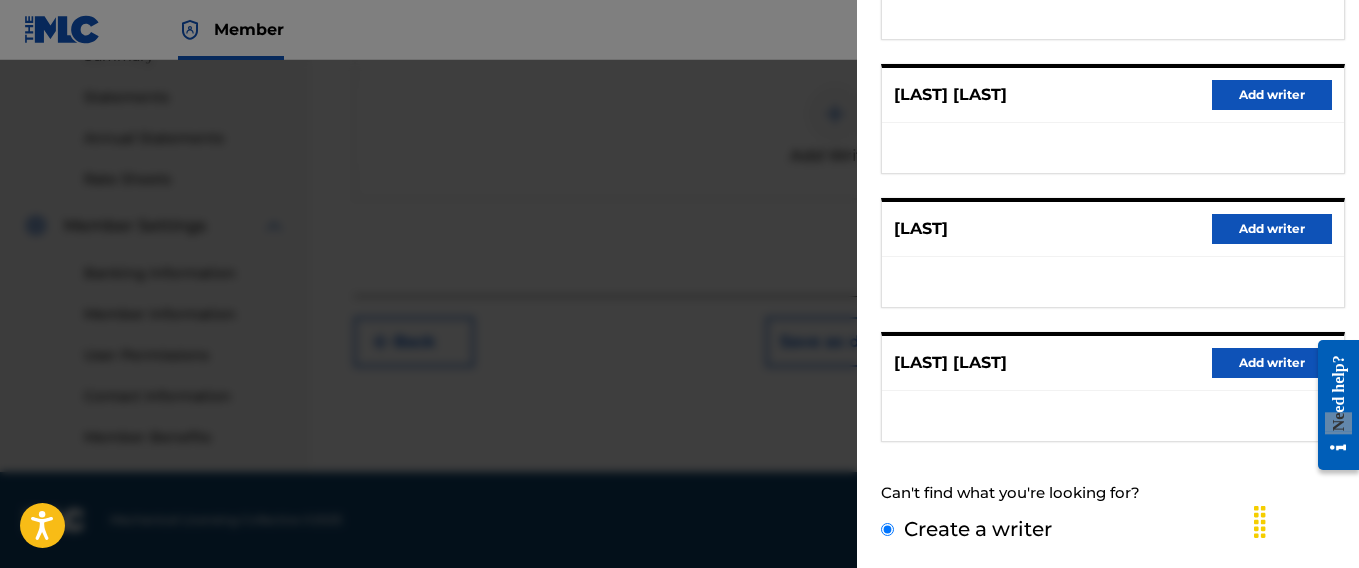 scroll, scrollTop: 298, scrollLeft: 0, axis: vertical 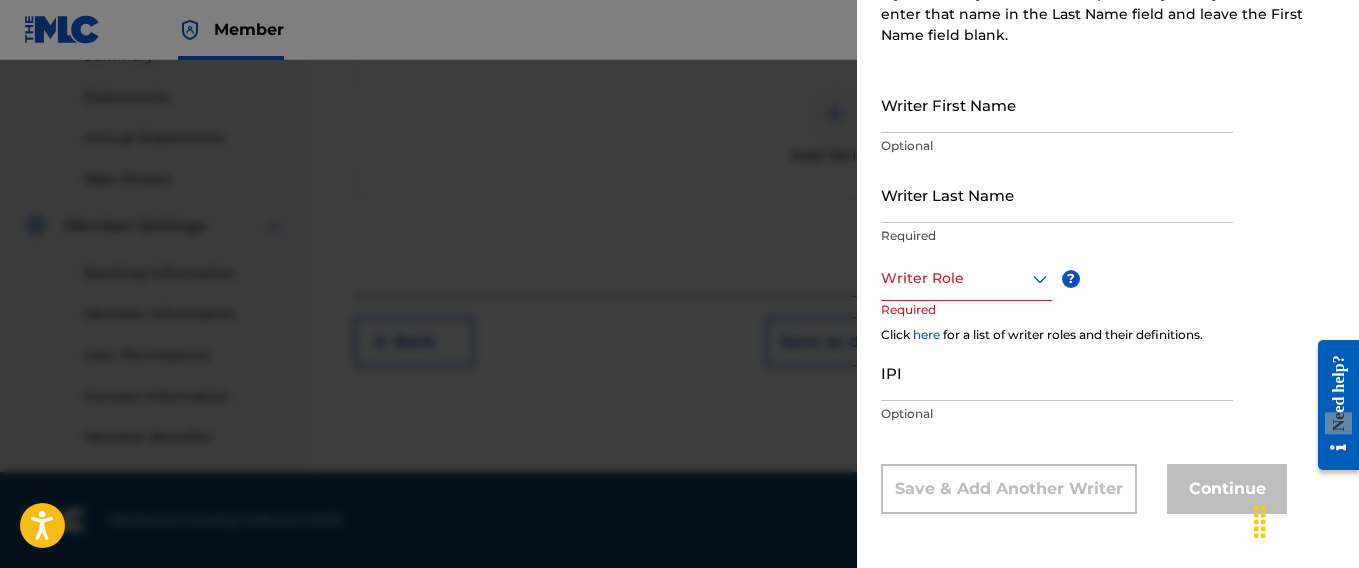click on "Writer First Name" at bounding box center [1057, 104] 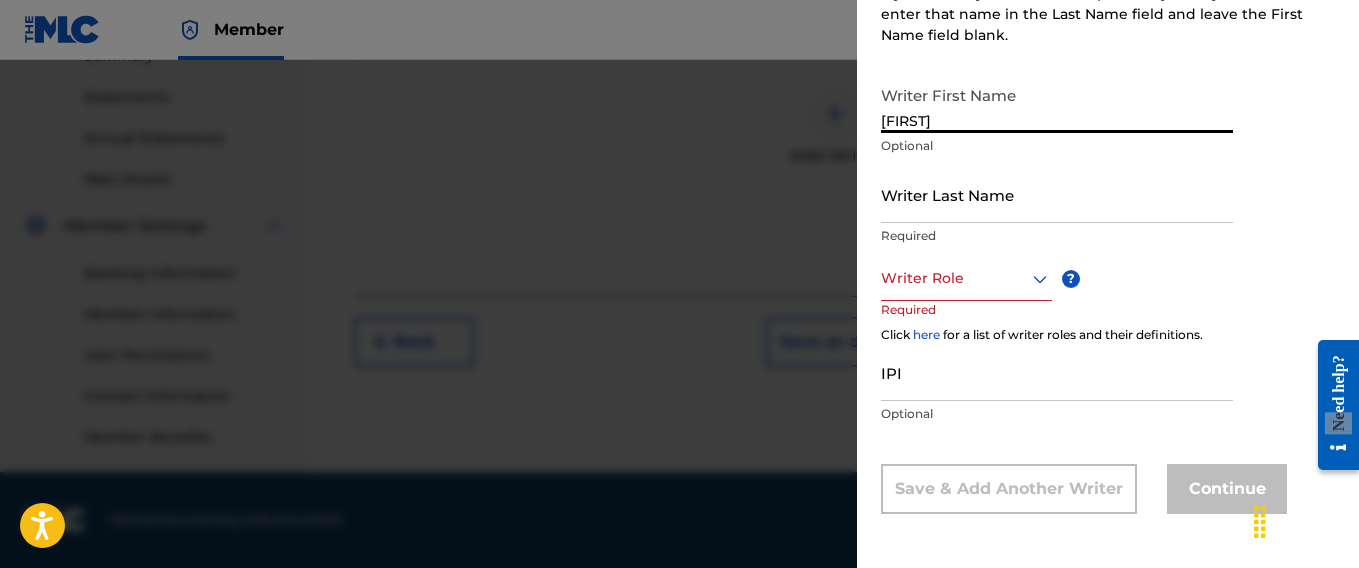 type on "[FIRST]" 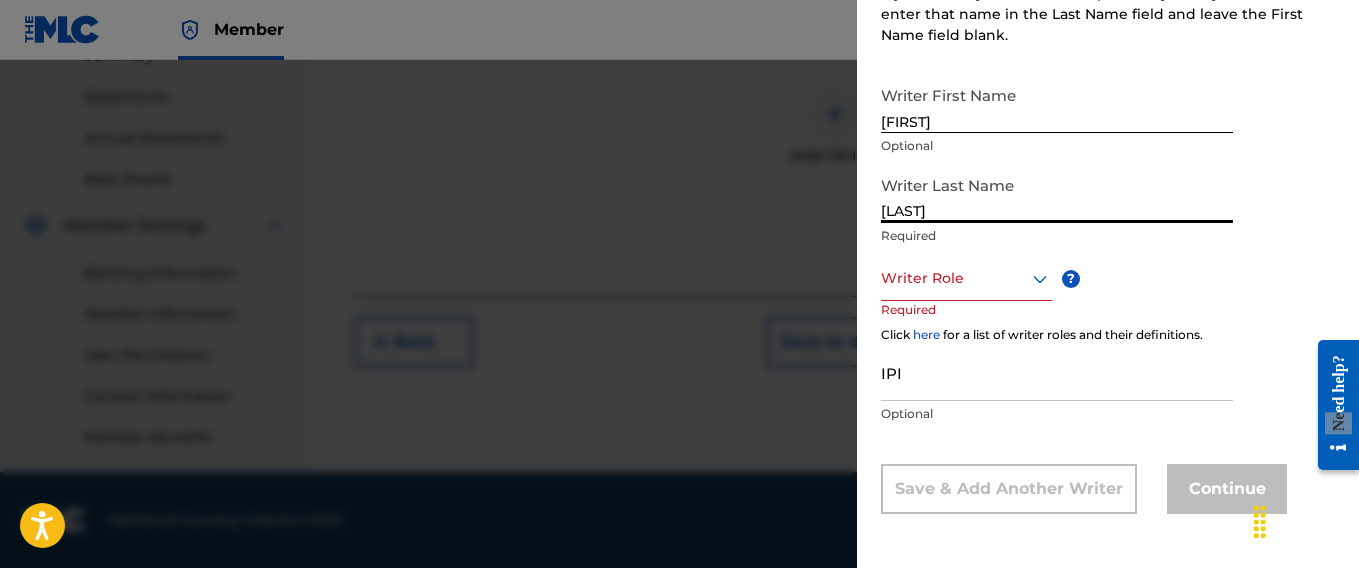 type on "[LAST]" 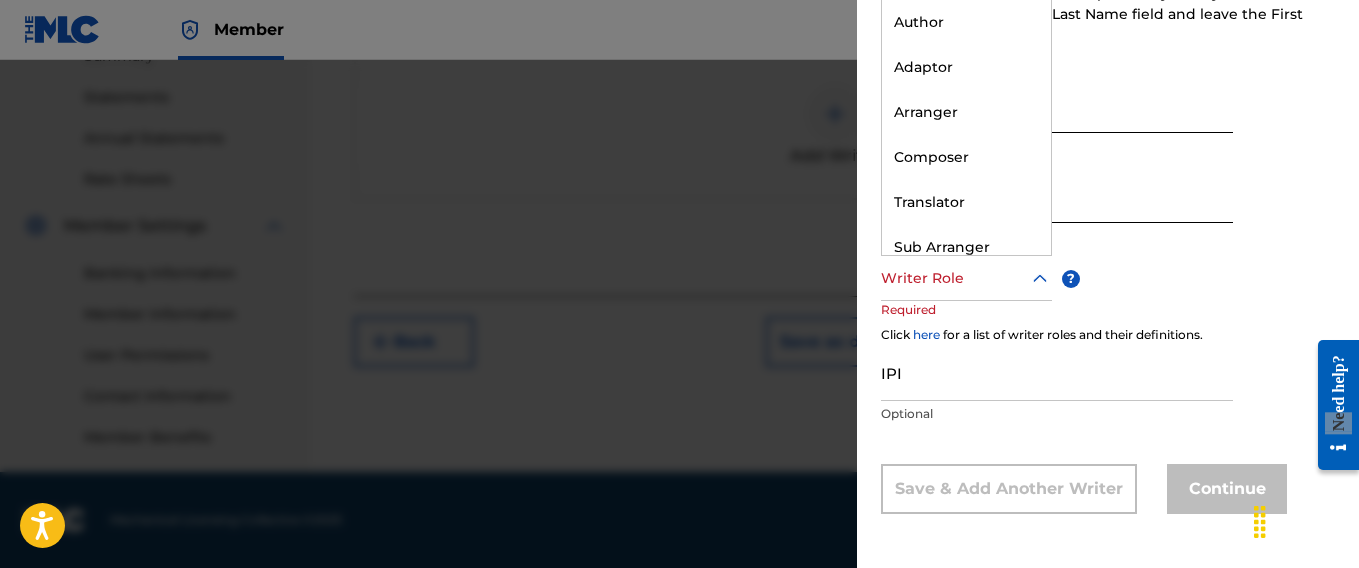 click 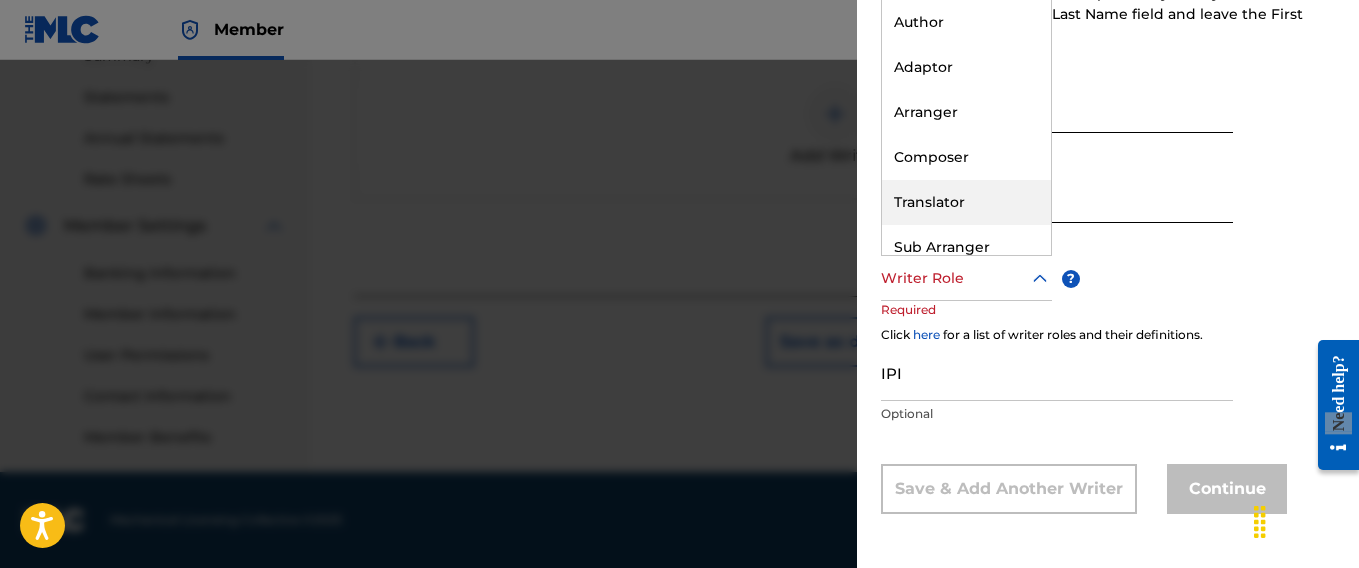 scroll, scrollTop: 198, scrollLeft: 0, axis: vertical 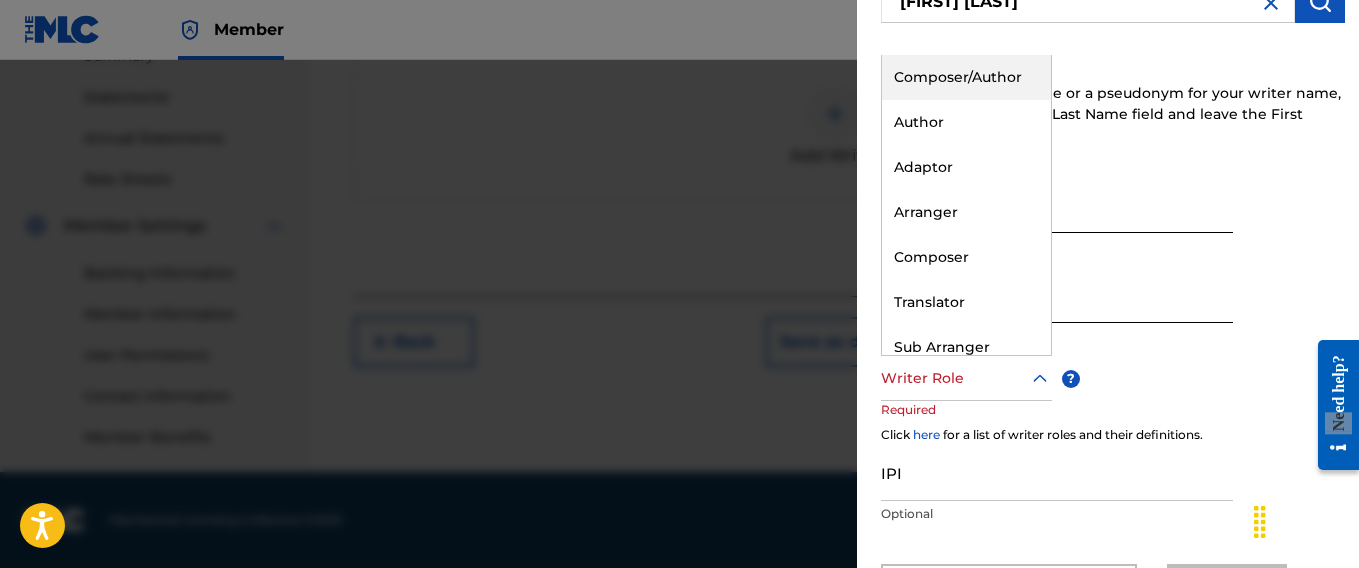click on "Composer/Author" at bounding box center [966, 77] 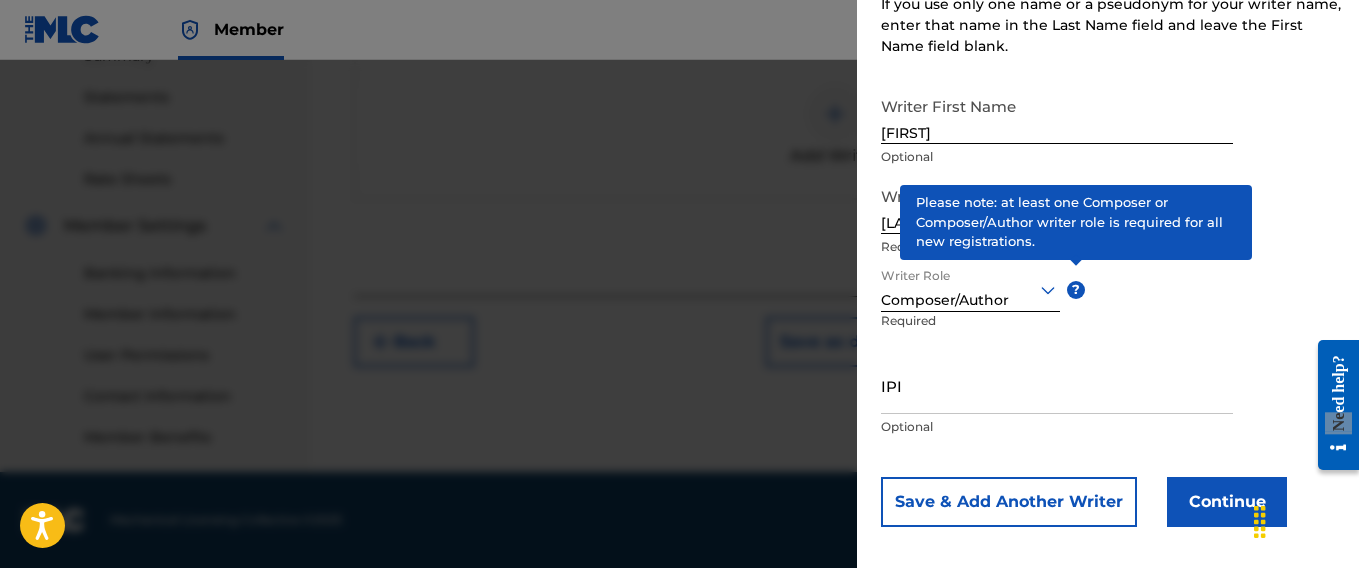 scroll, scrollTop: 298, scrollLeft: 0, axis: vertical 